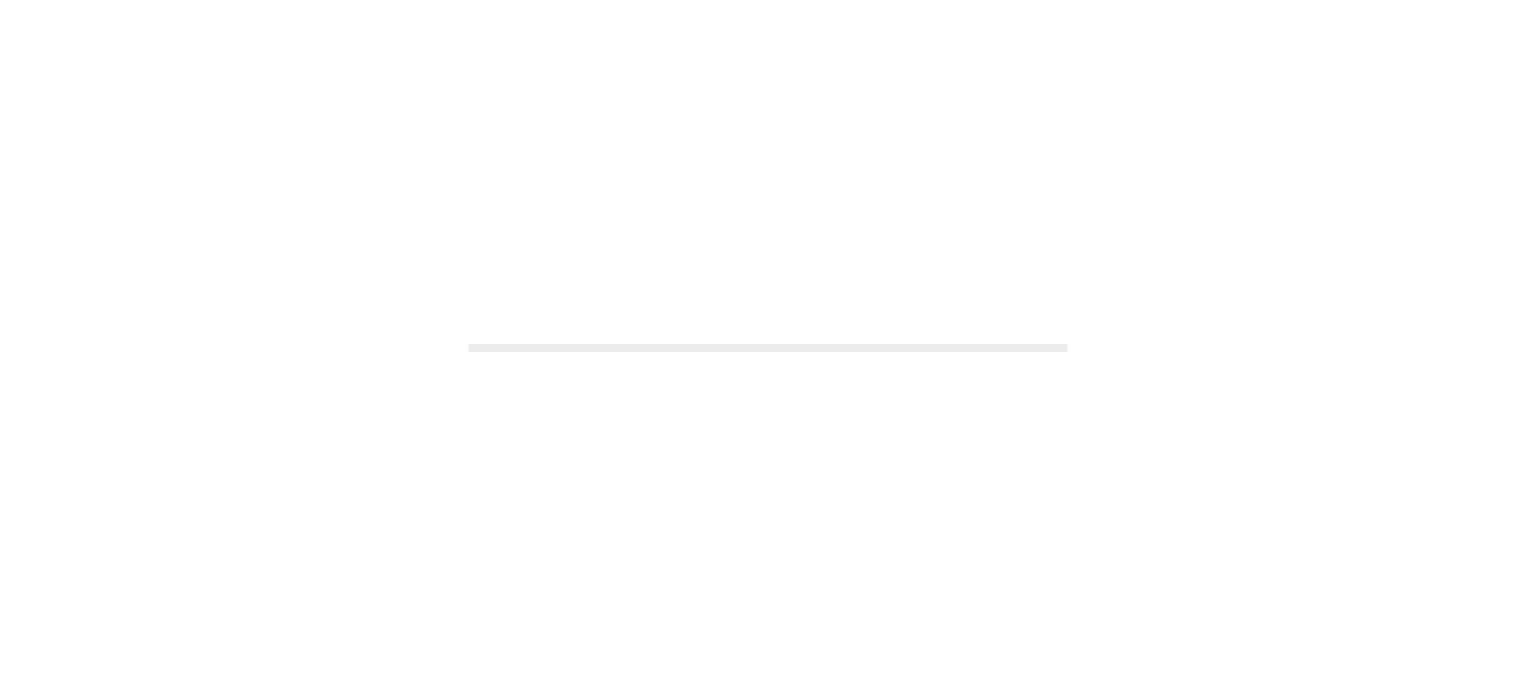 scroll, scrollTop: 0, scrollLeft: 0, axis: both 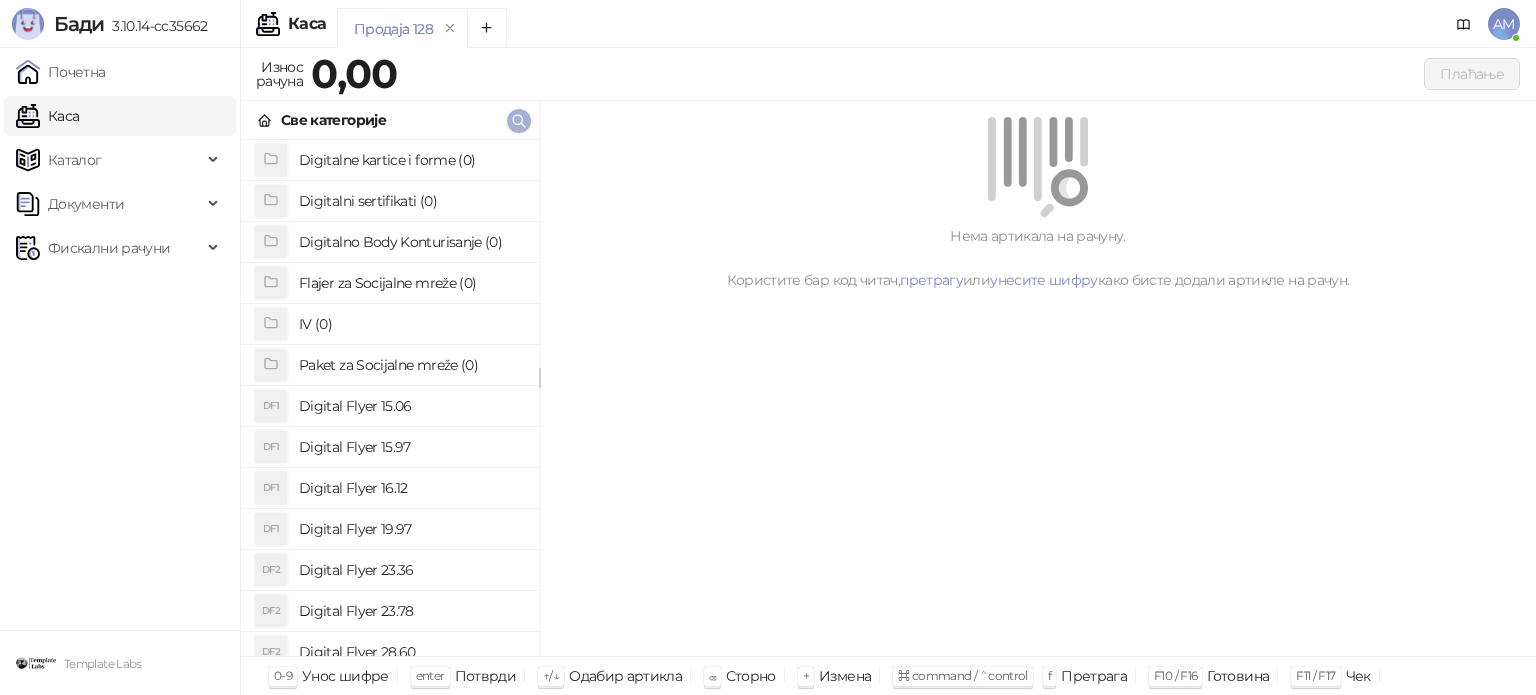 click 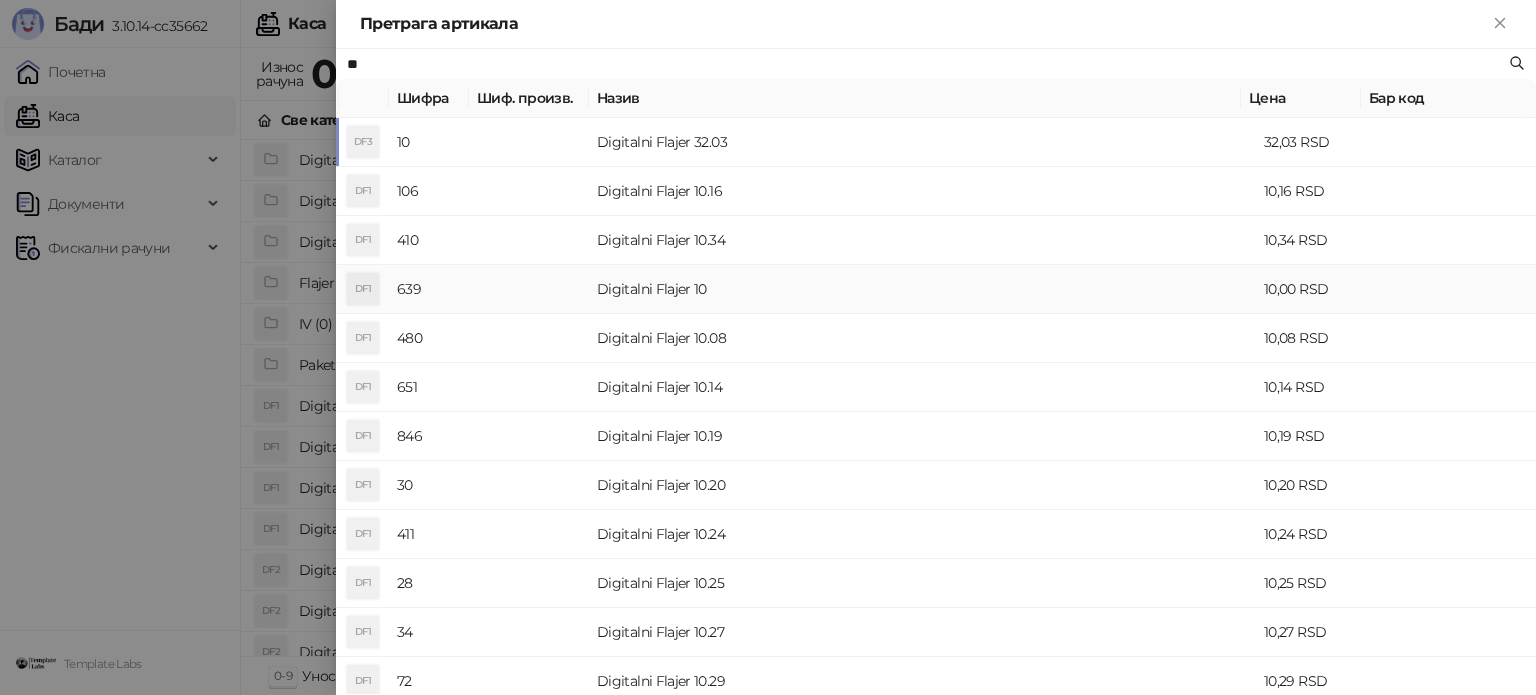 type on "**" 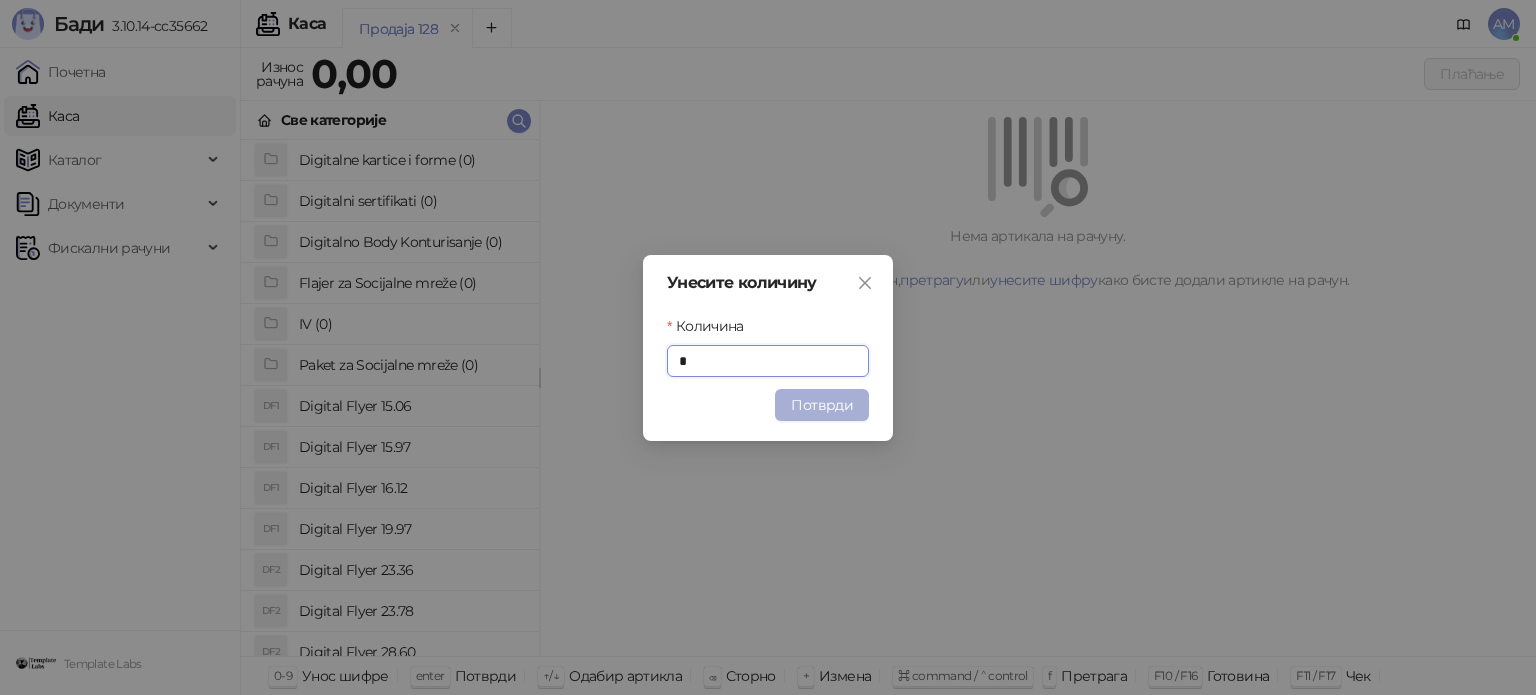 click on "Потврди" at bounding box center (822, 405) 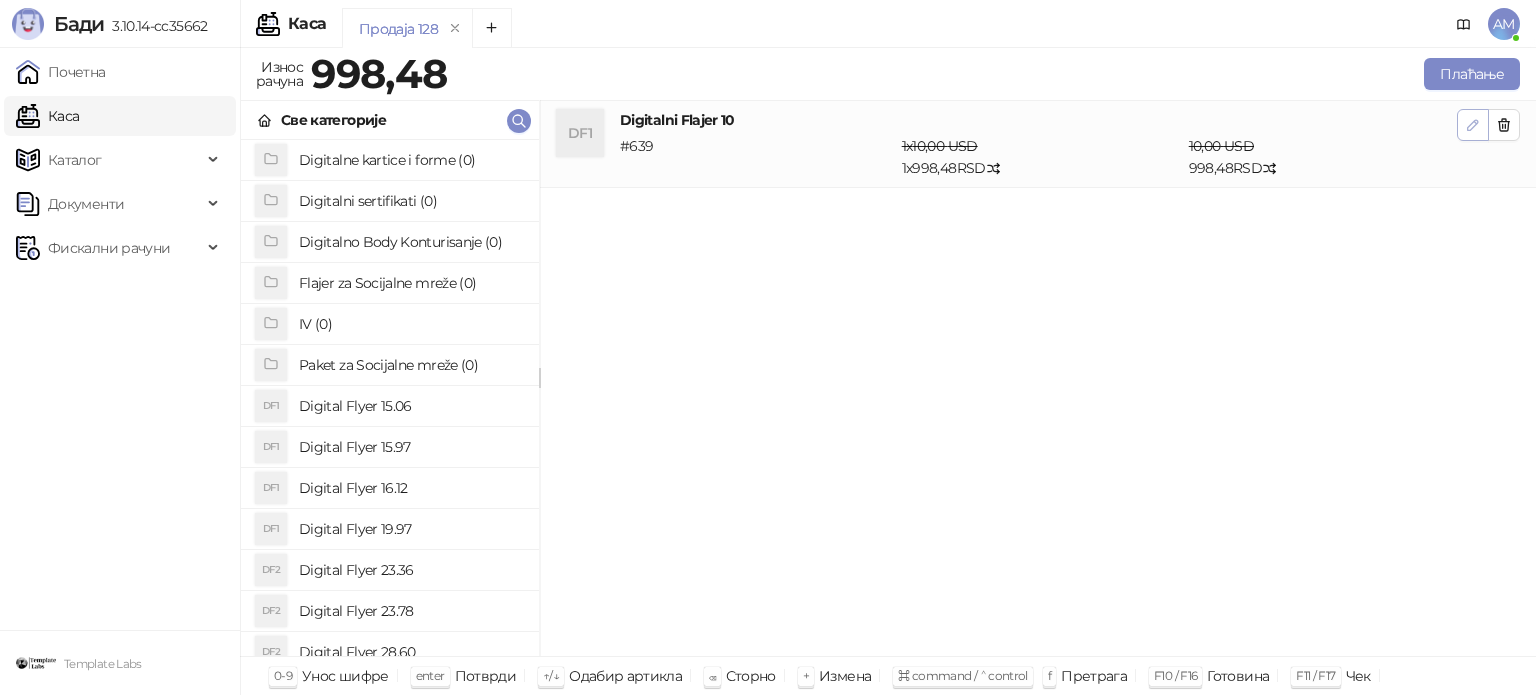 click at bounding box center [1473, 125] 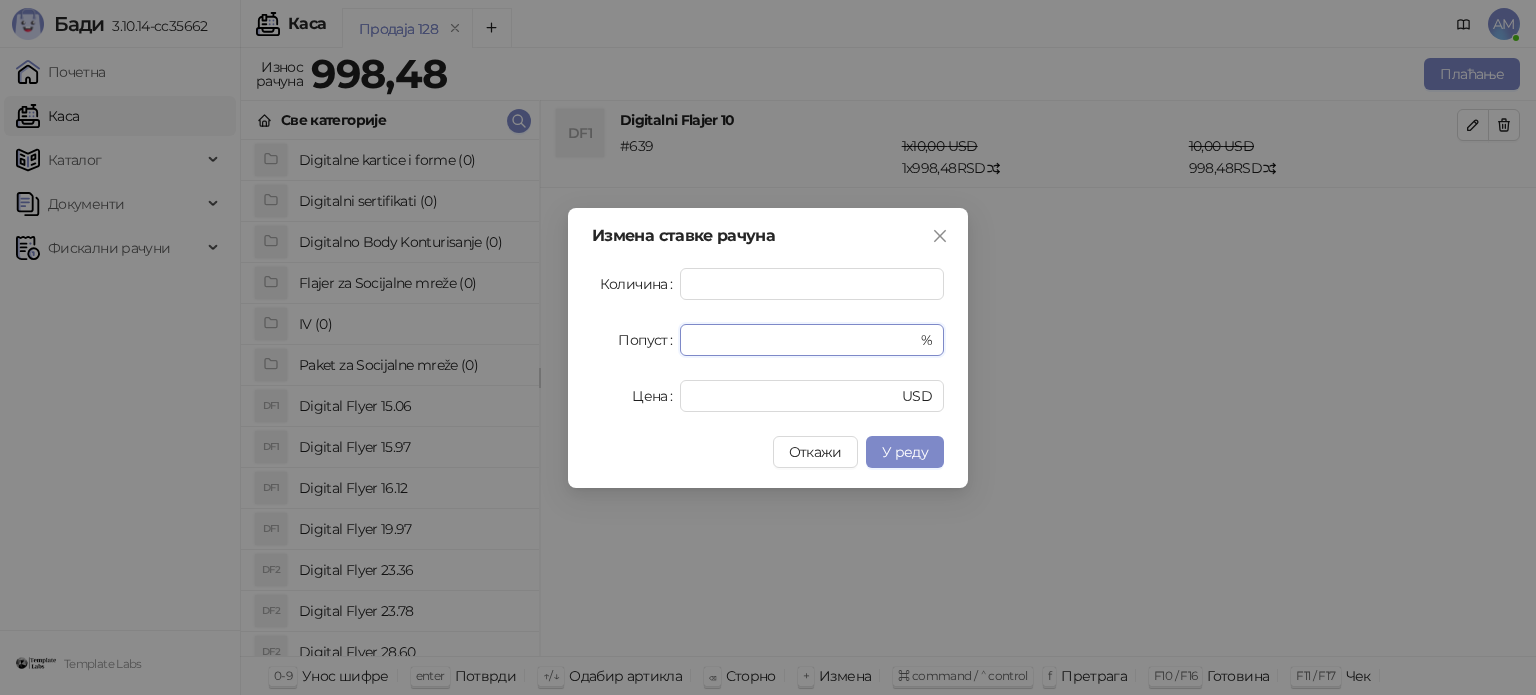drag, startPoint x: 731, startPoint y: 348, endPoint x: 673, endPoint y: 347, distance: 58.00862 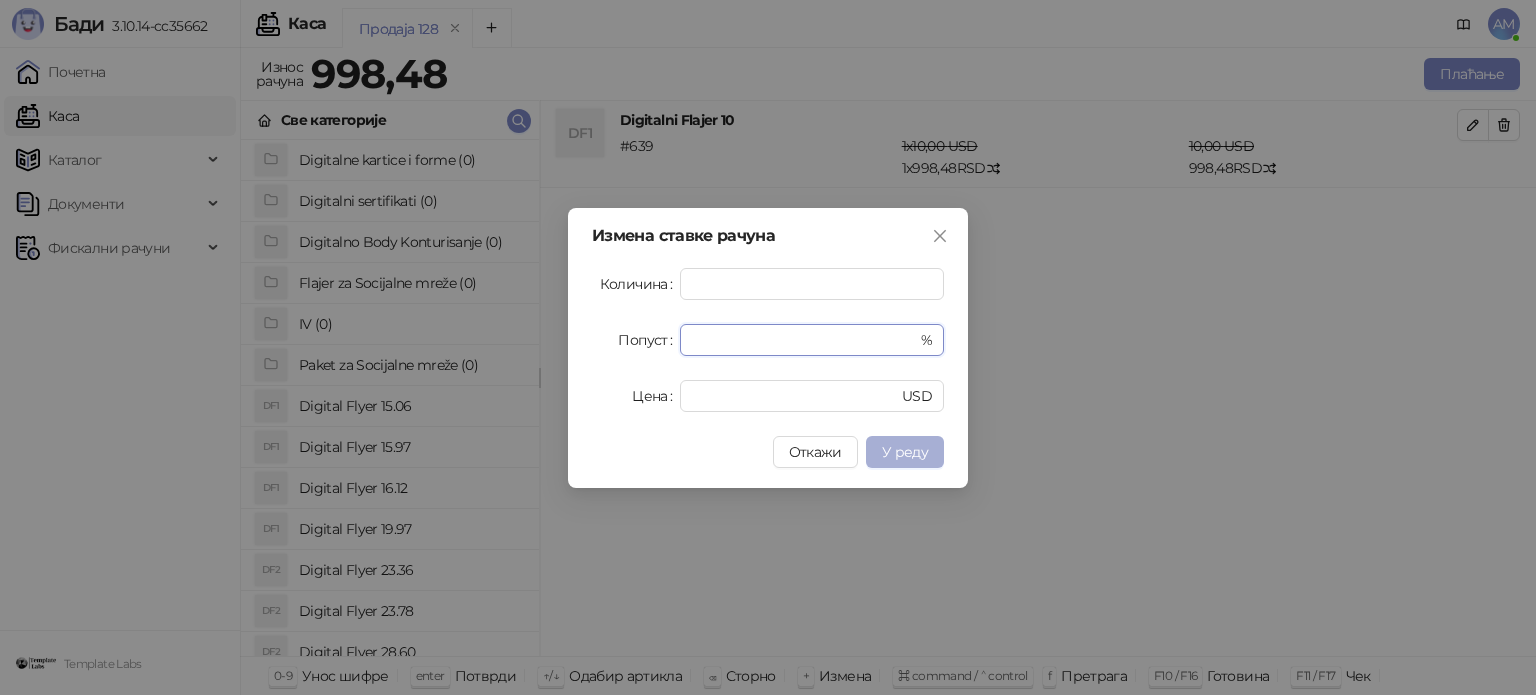 type on "**" 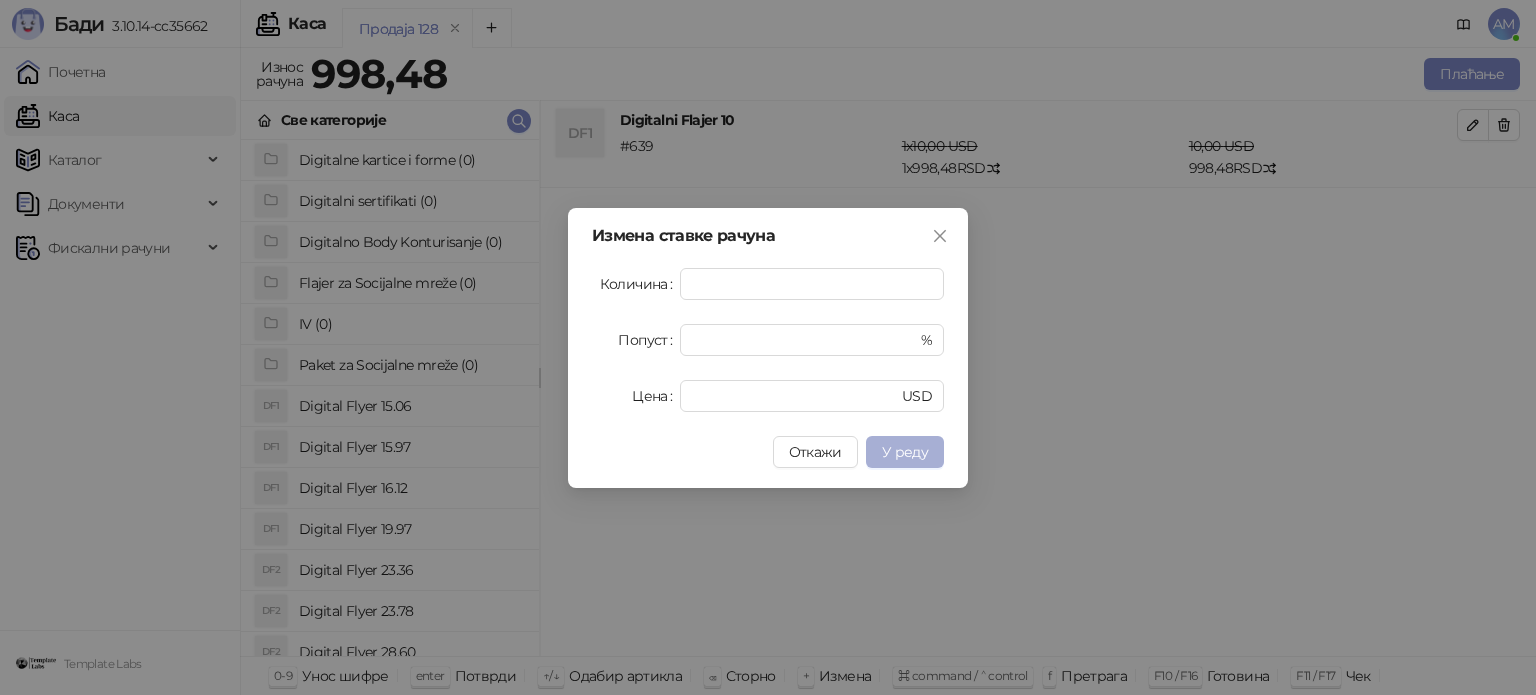 click on "У реду" at bounding box center [905, 452] 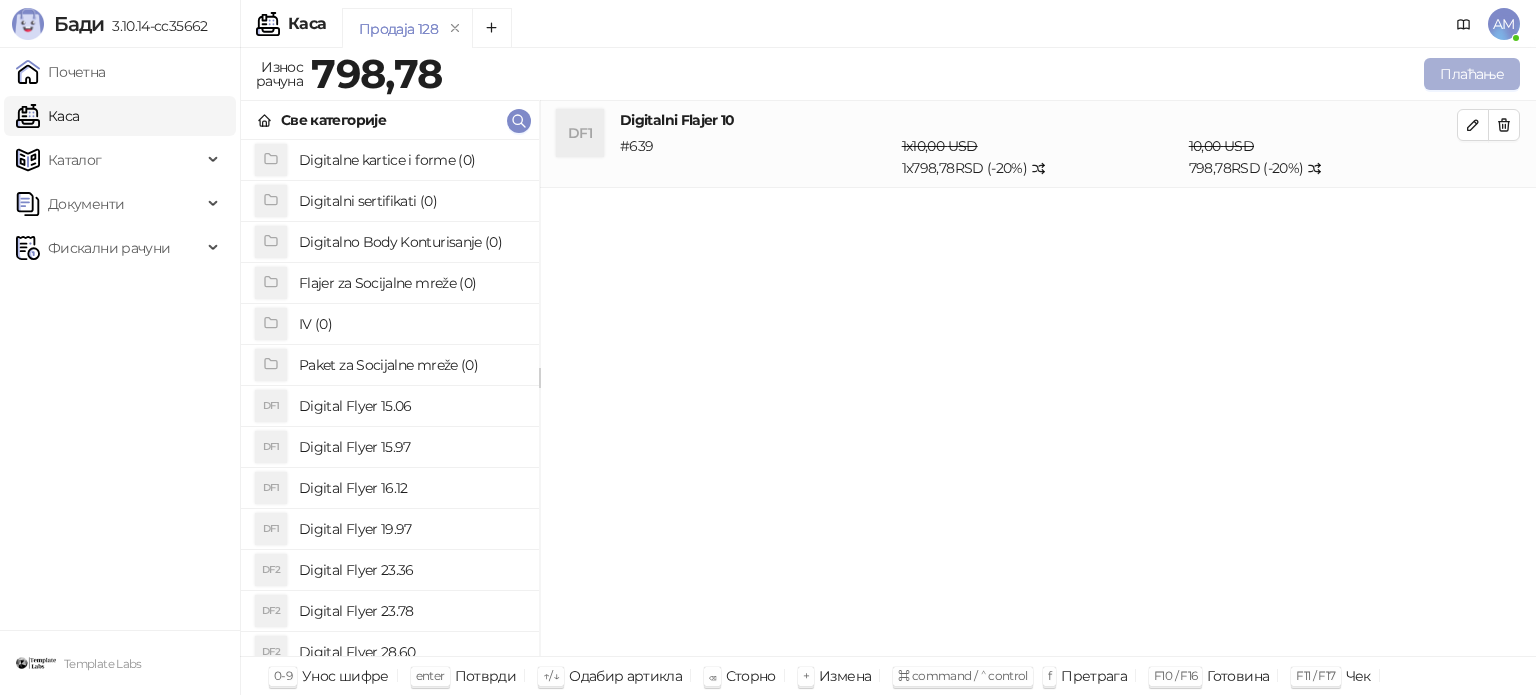 click on "Плаћање" at bounding box center (1472, 74) 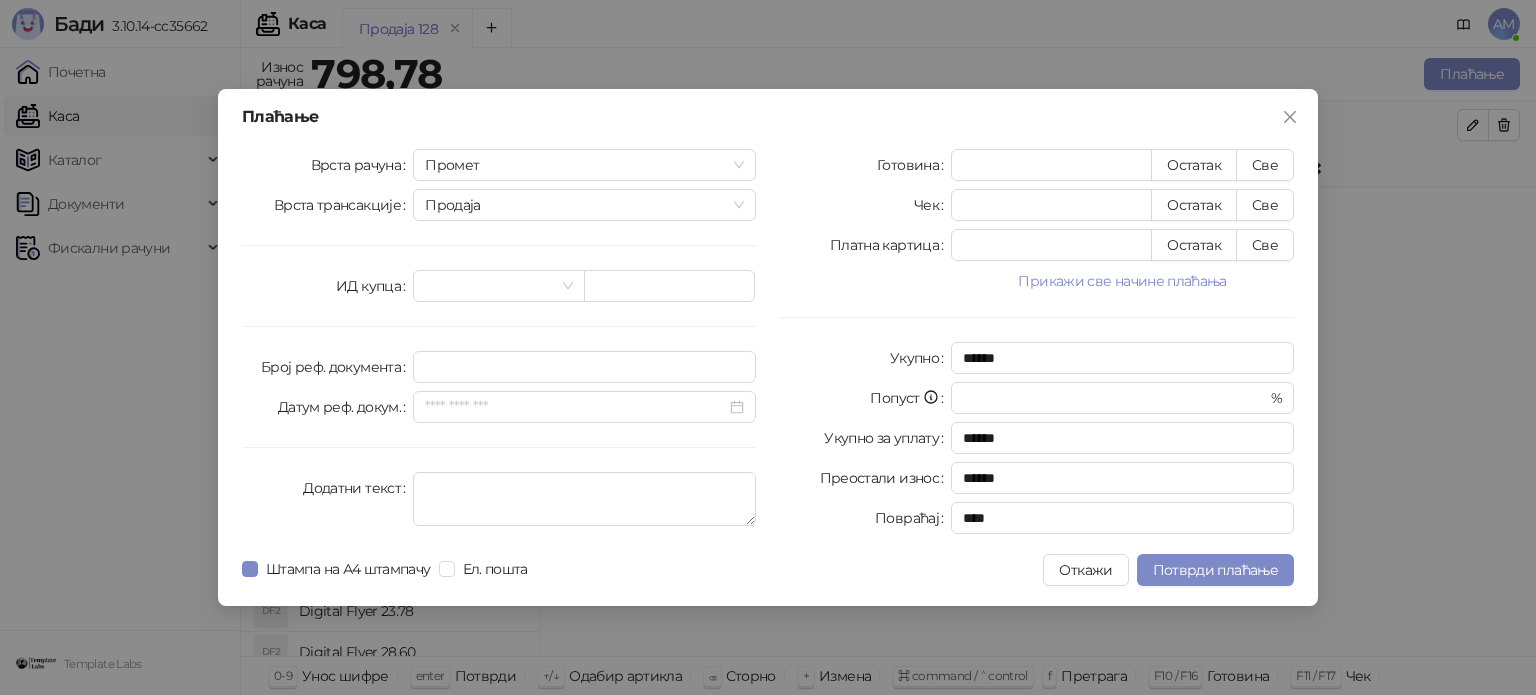 click on "Прикажи све начине плаћања" at bounding box center (1122, 281) 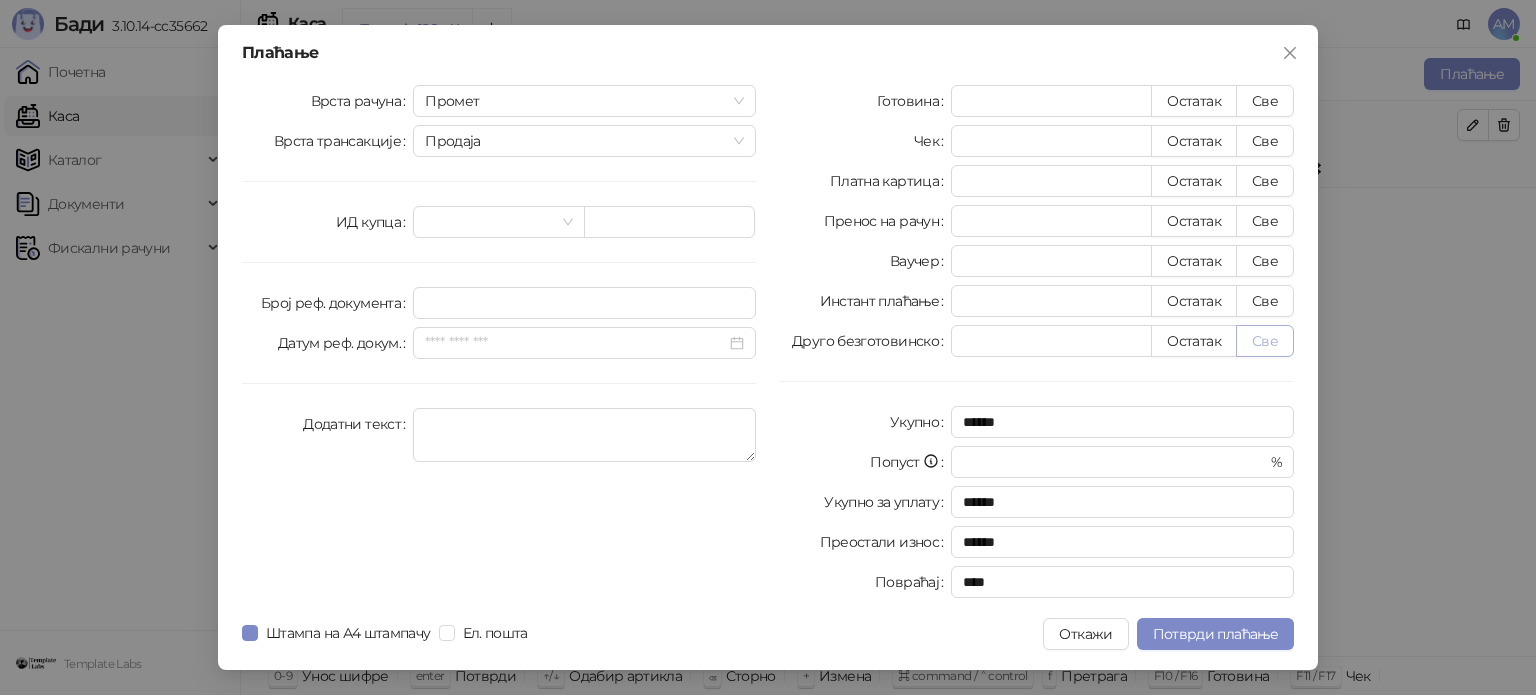 click on "Све" at bounding box center [1265, 341] 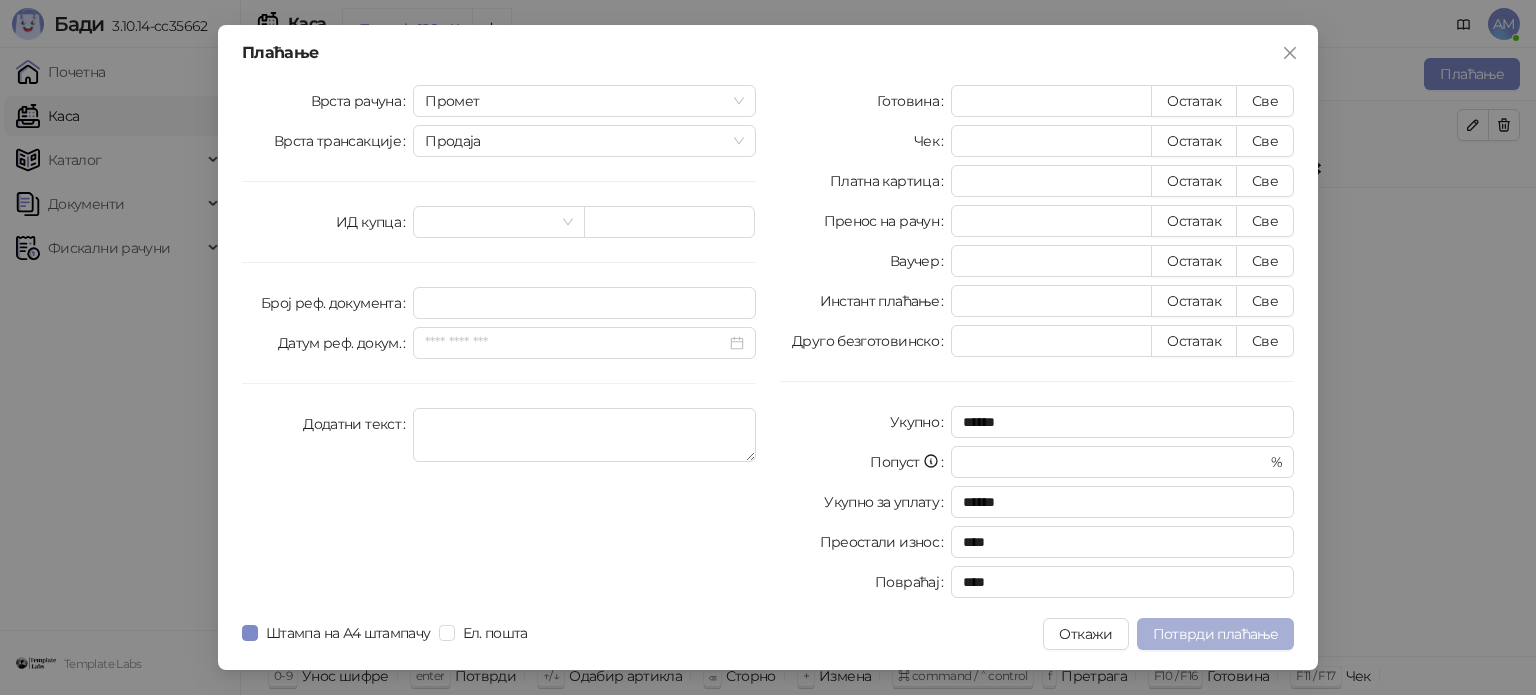 click on "Потврди плаћање" at bounding box center [1215, 634] 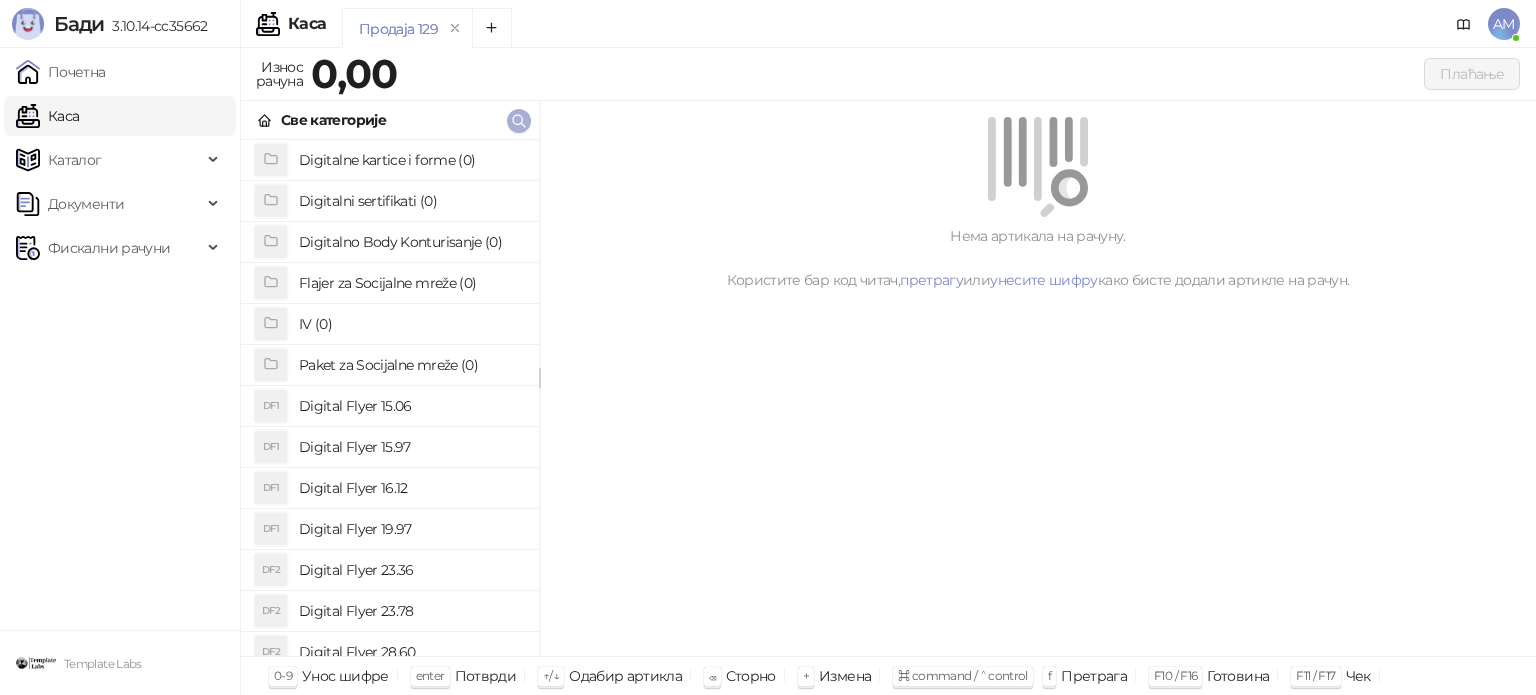 click 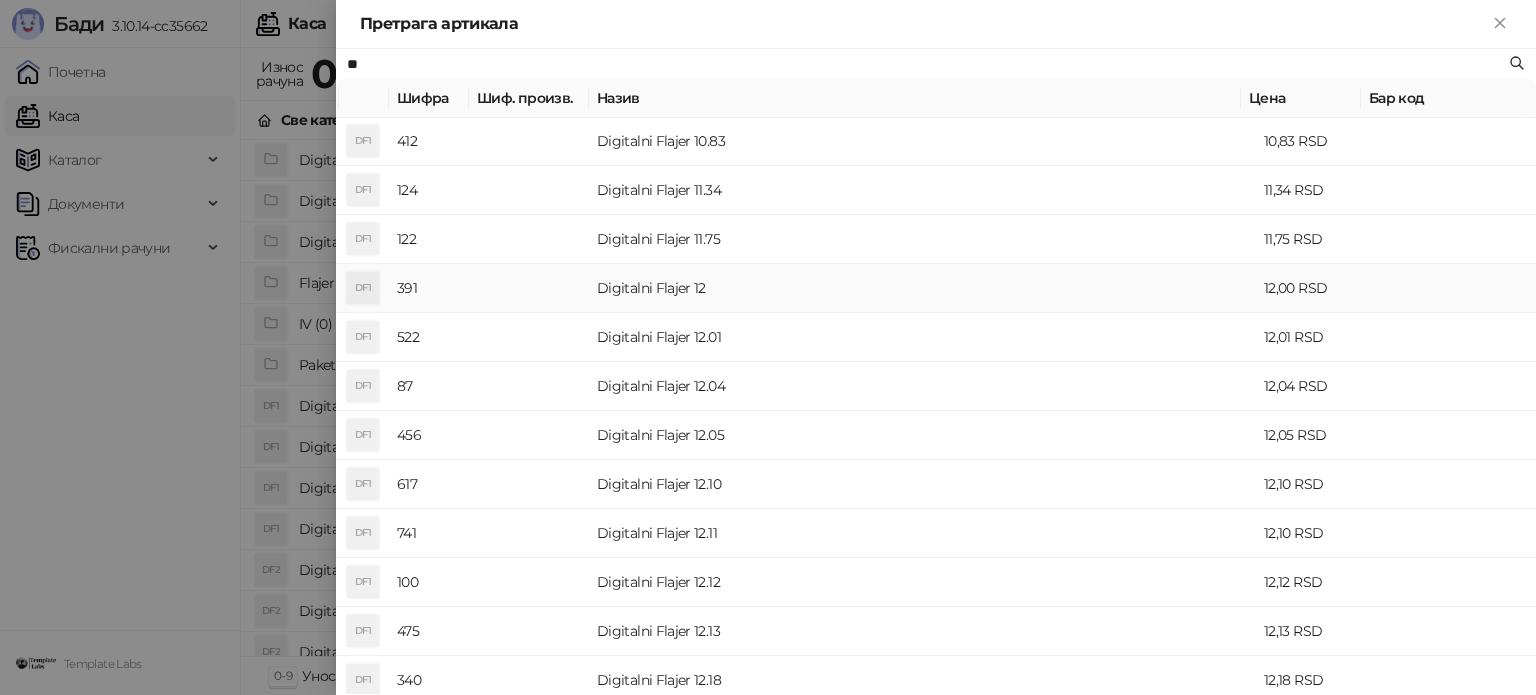 scroll, scrollTop: 300, scrollLeft: 0, axis: vertical 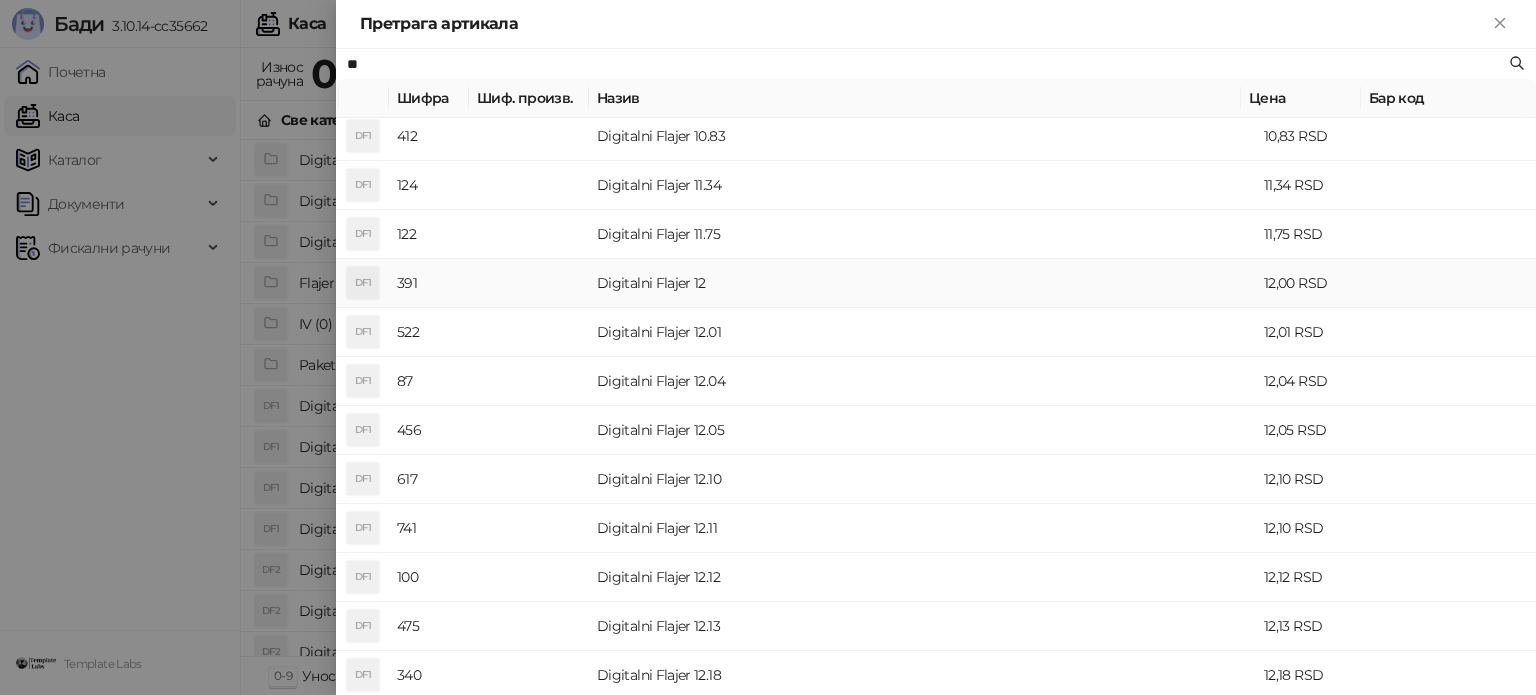 click on "Digitalni Flajer 12" at bounding box center [922, 283] 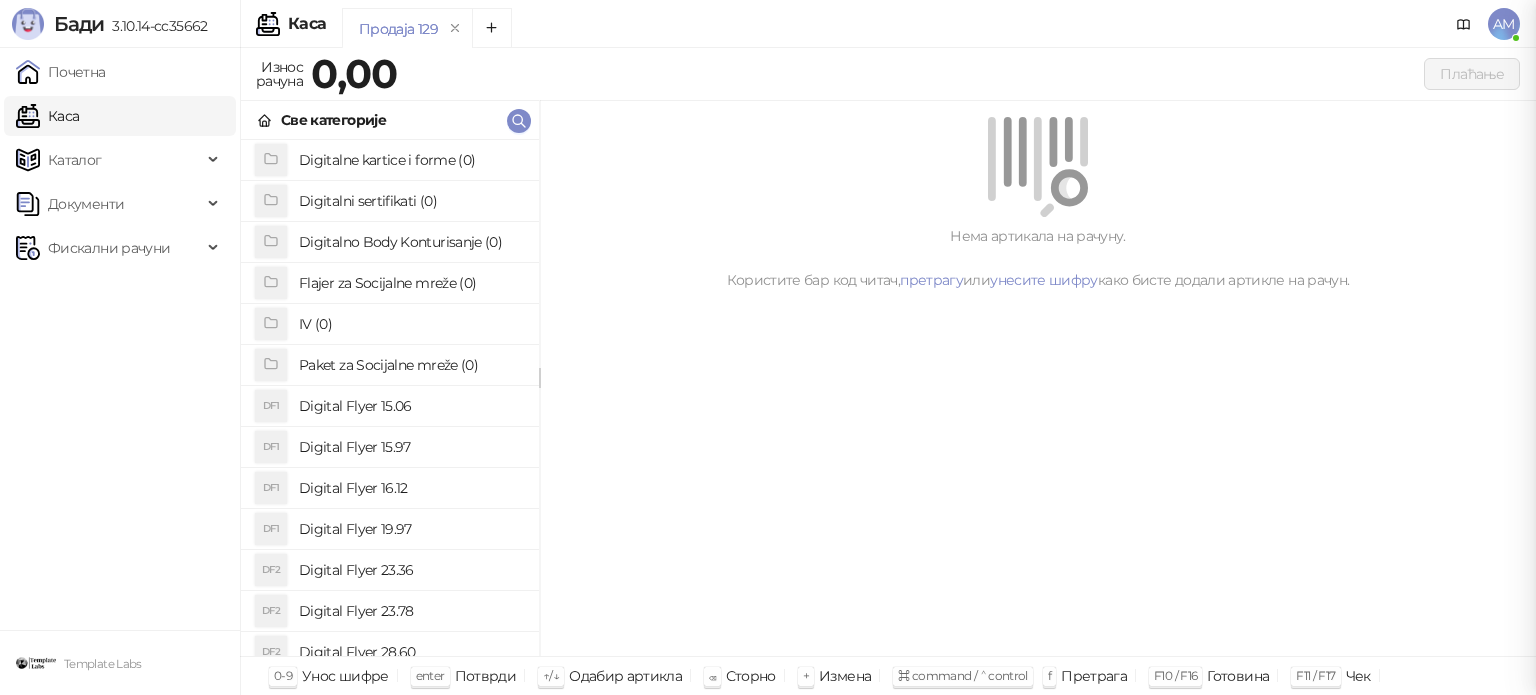 scroll, scrollTop: 0, scrollLeft: 0, axis: both 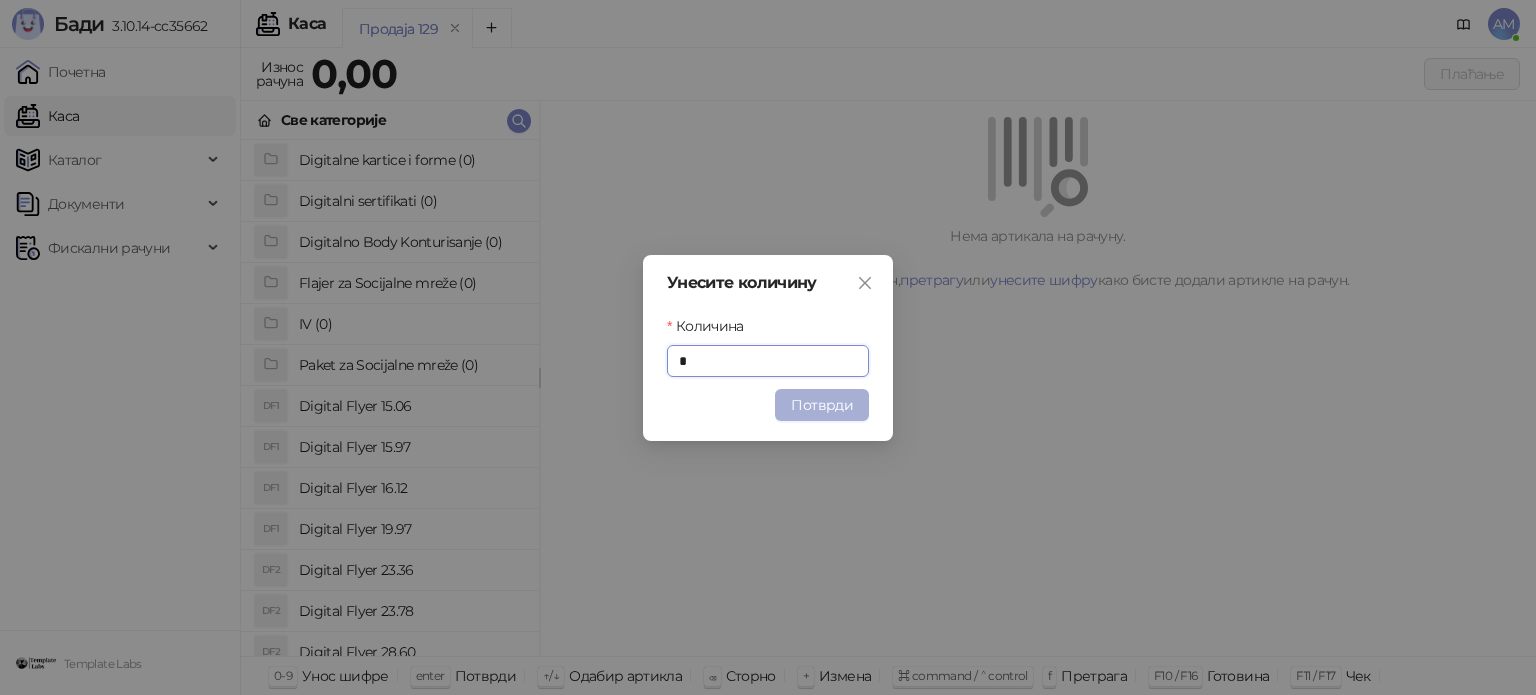 click on "Потврди" at bounding box center [822, 405] 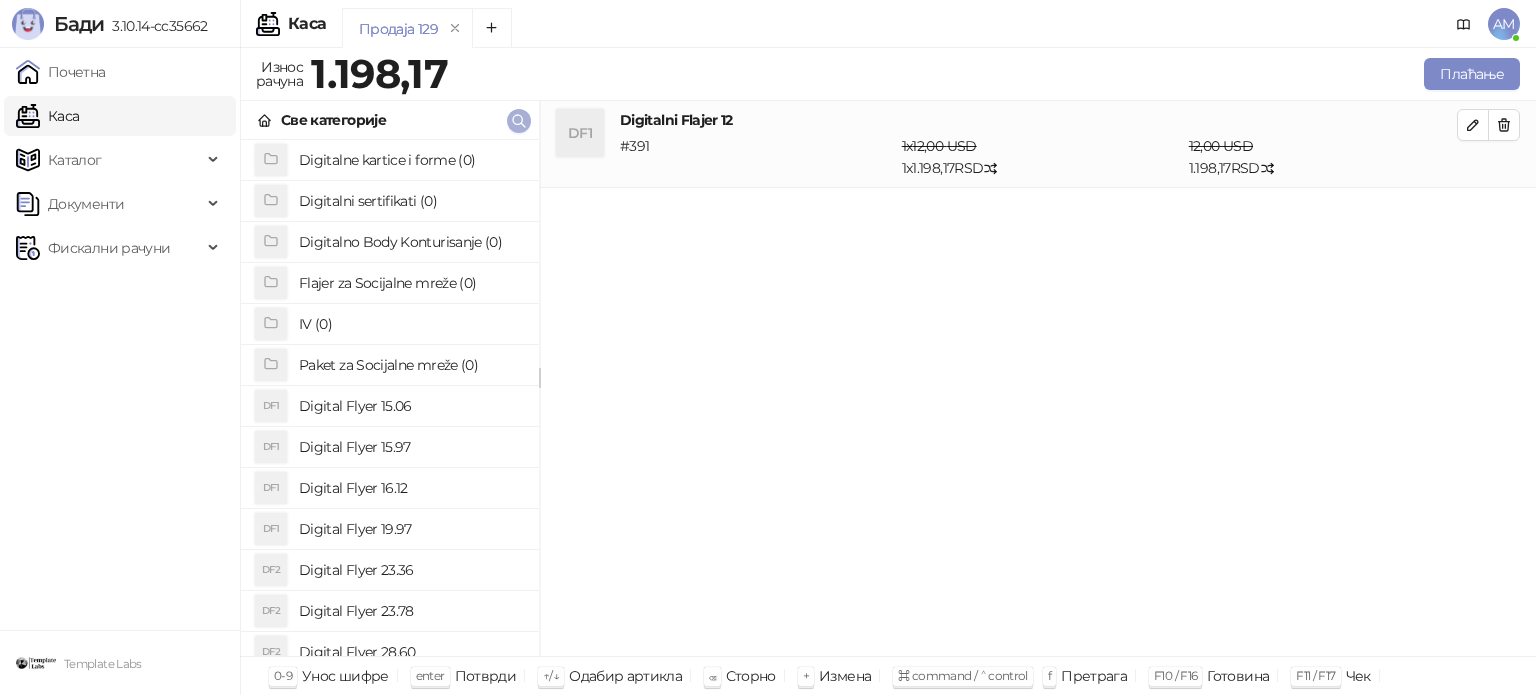 click 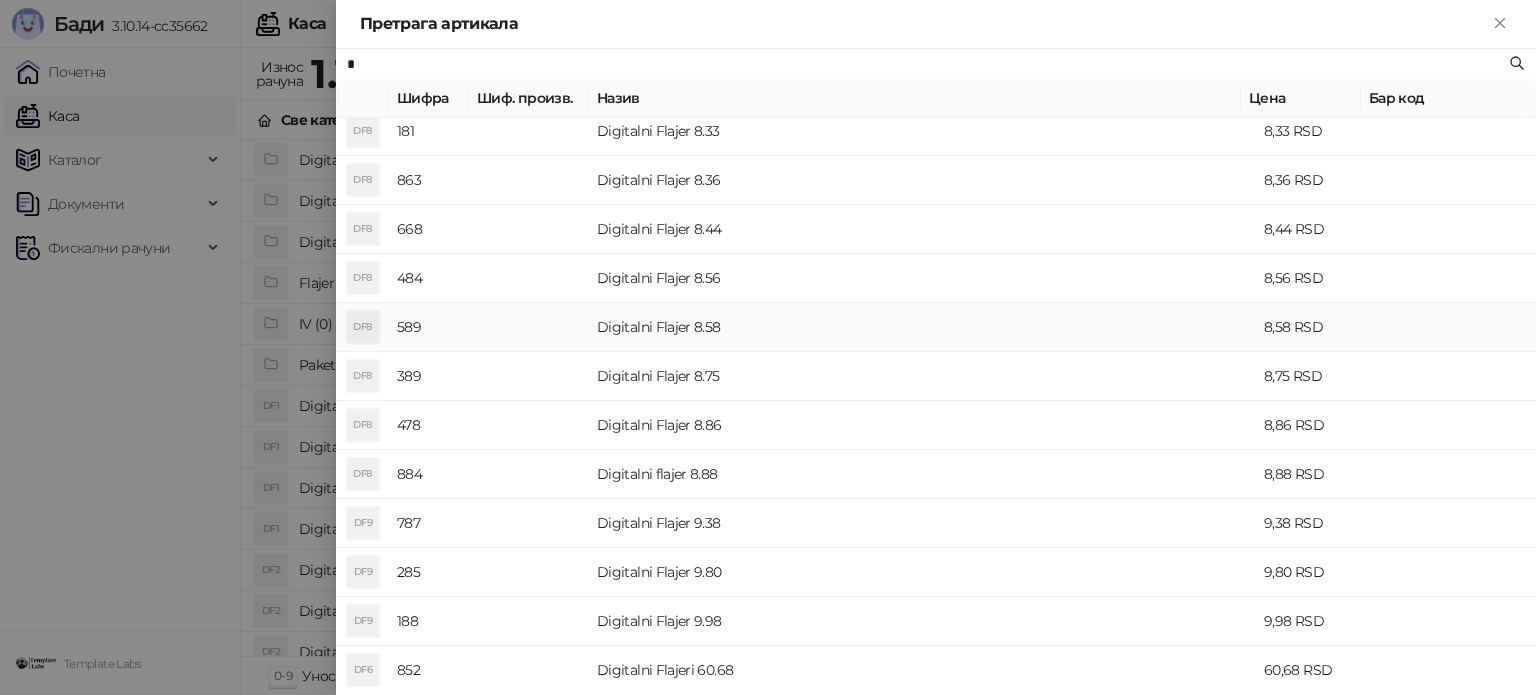 scroll, scrollTop: 3500, scrollLeft: 0, axis: vertical 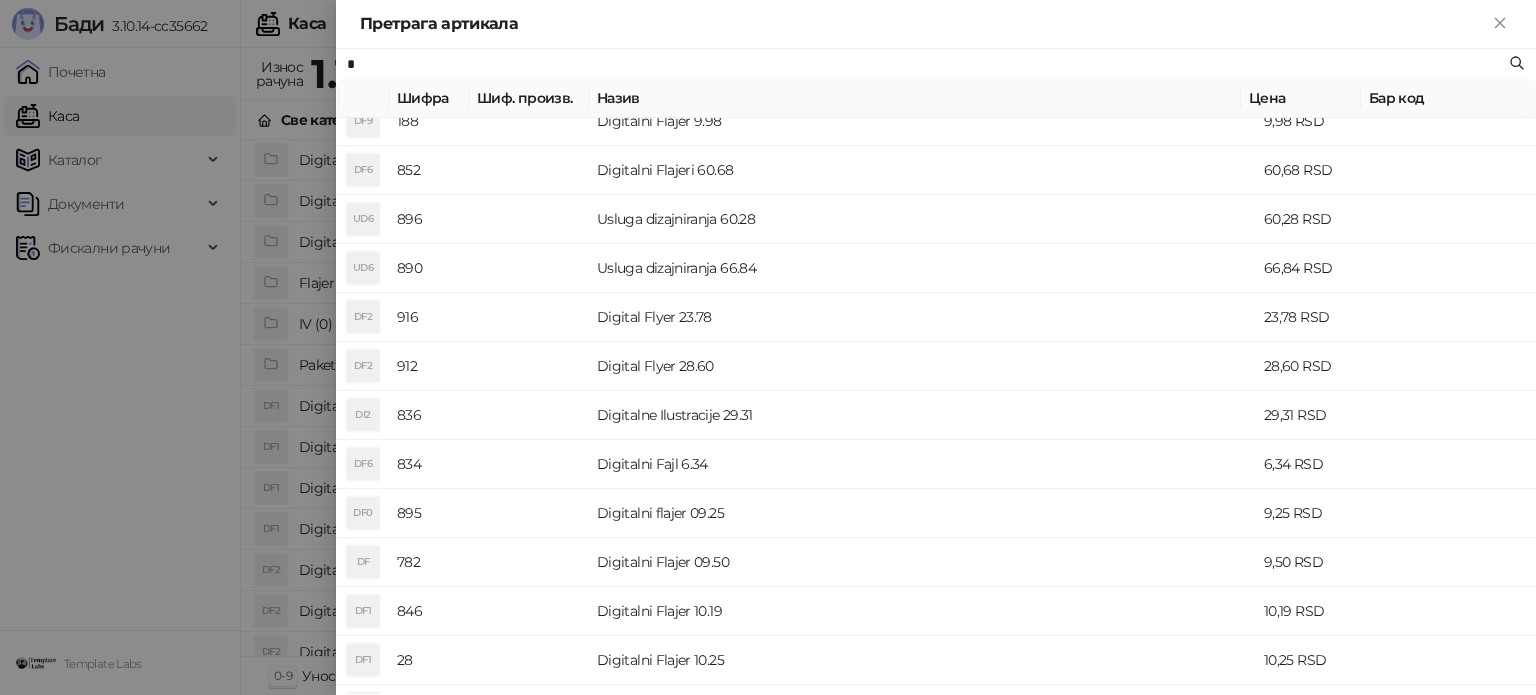 type on "*" 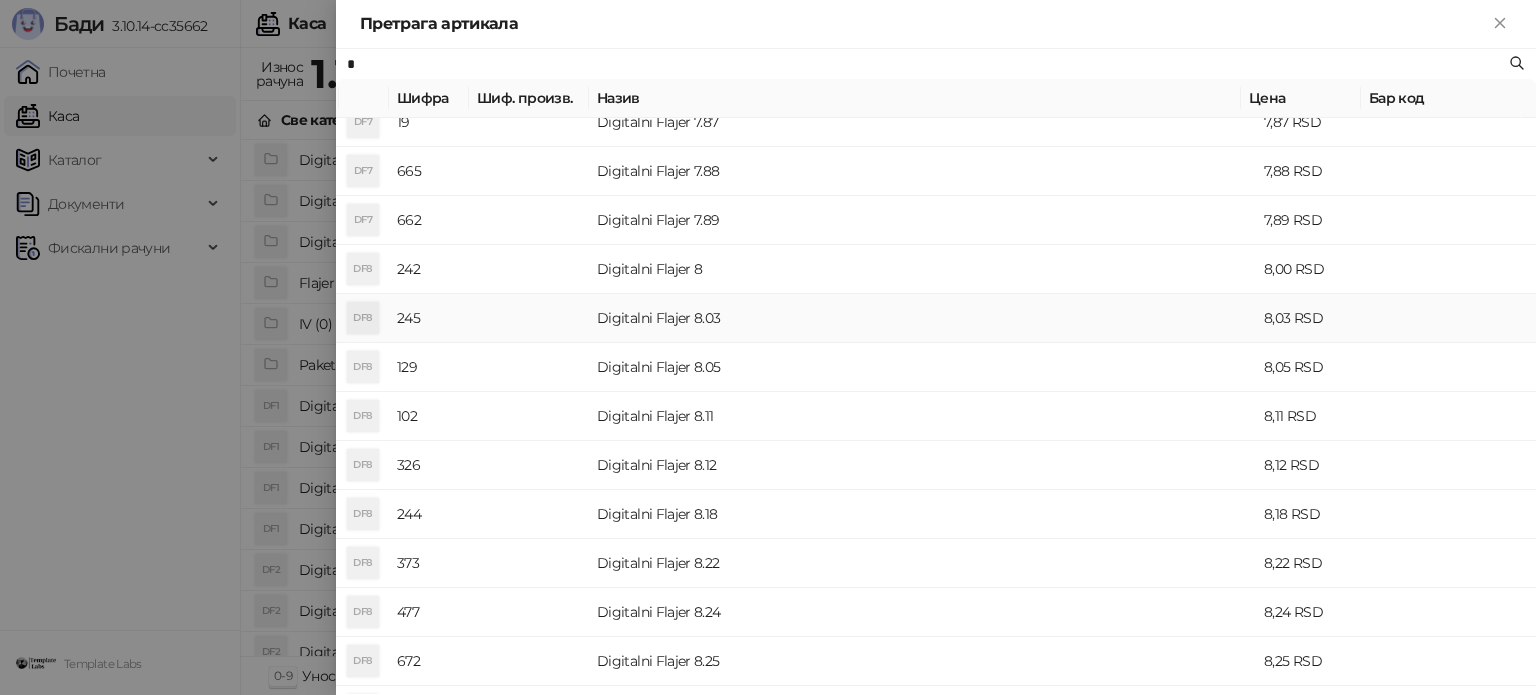 scroll, scrollTop: 16357, scrollLeft: 0, axis: vertical 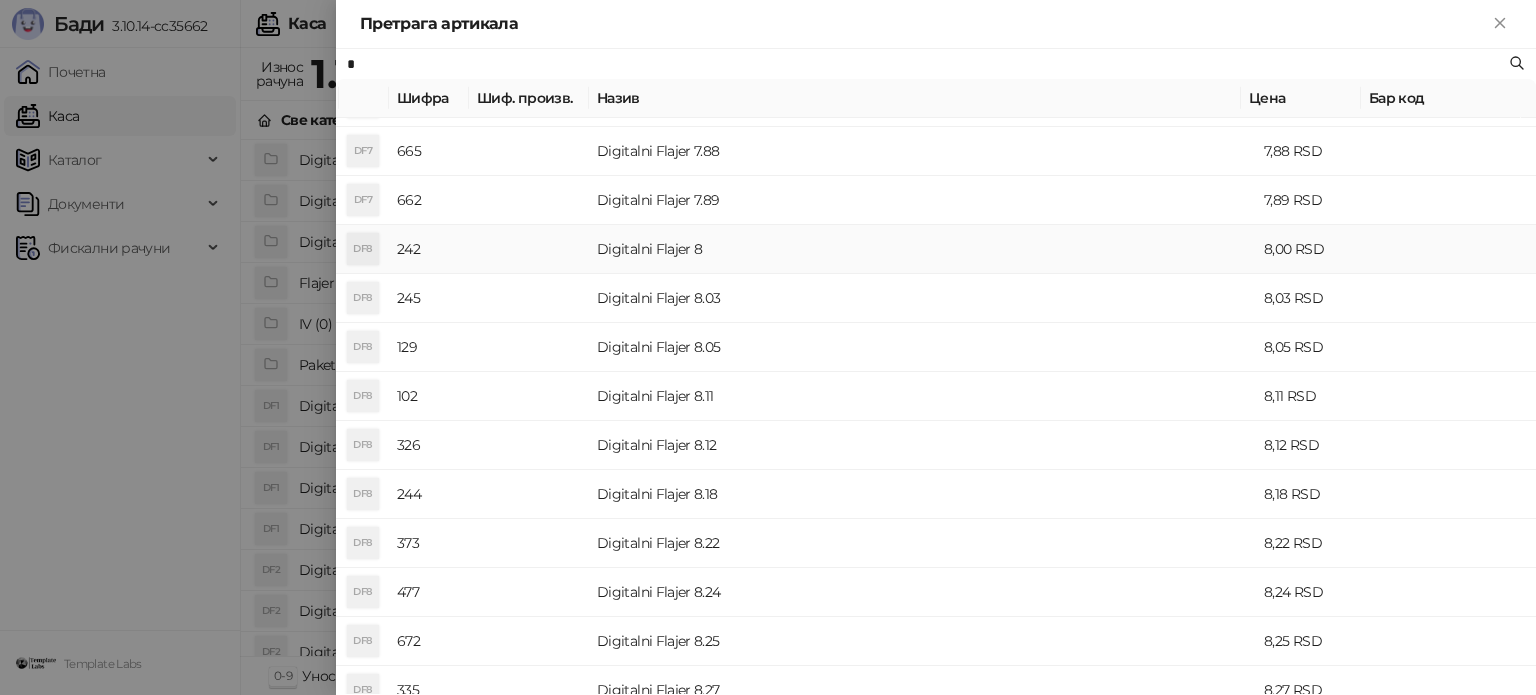 click on "Digitalni Flajer 8" at bounding box center (922, 249) 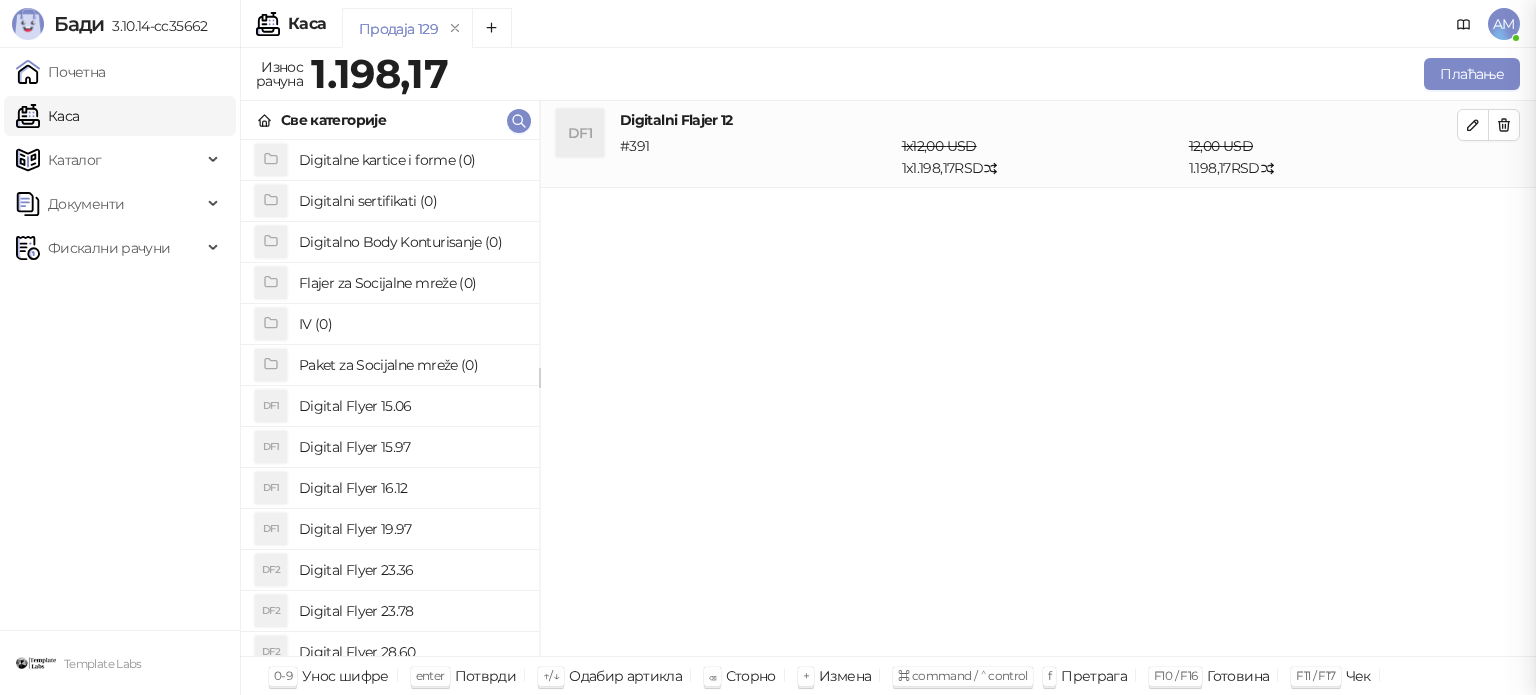 scroll, scrollTop: 0, scrollLeft: 0, axis: both 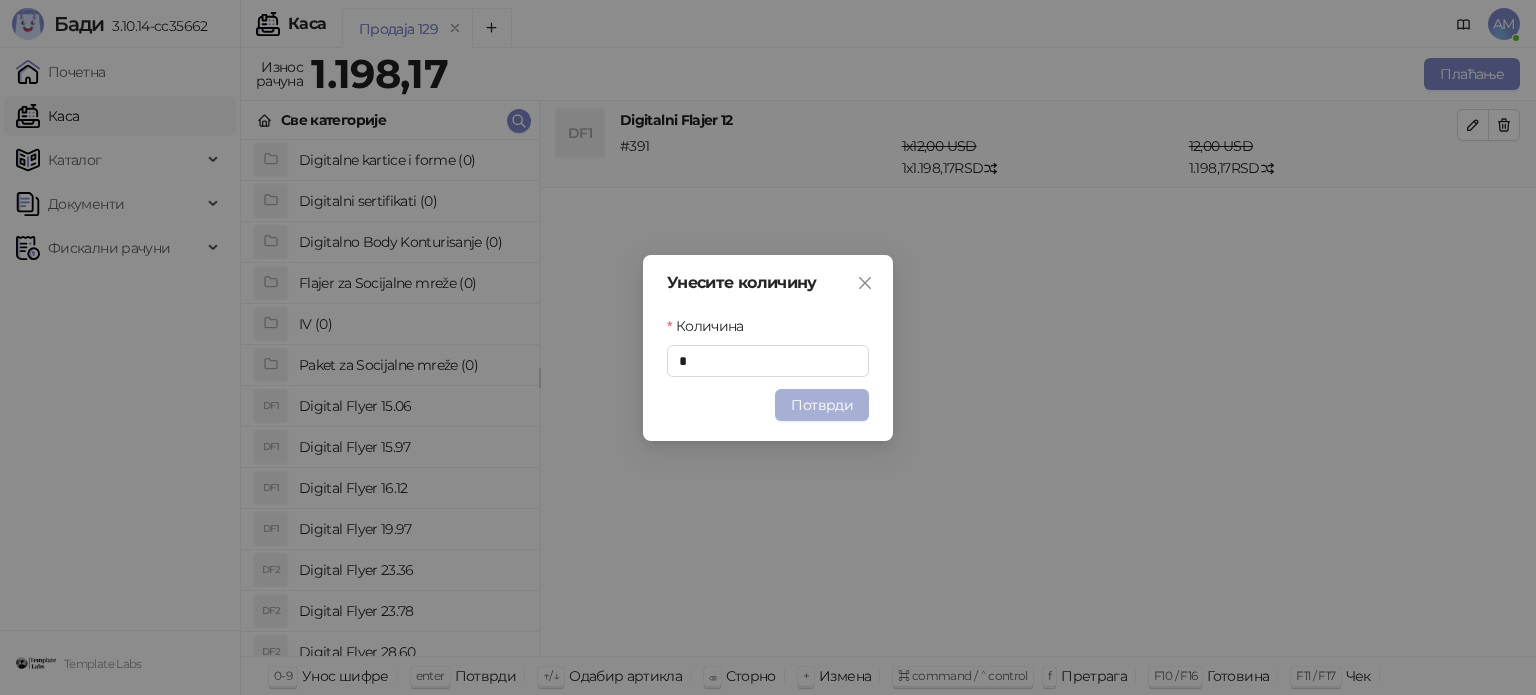click on "Потврди" at bounding box center [822, 405] 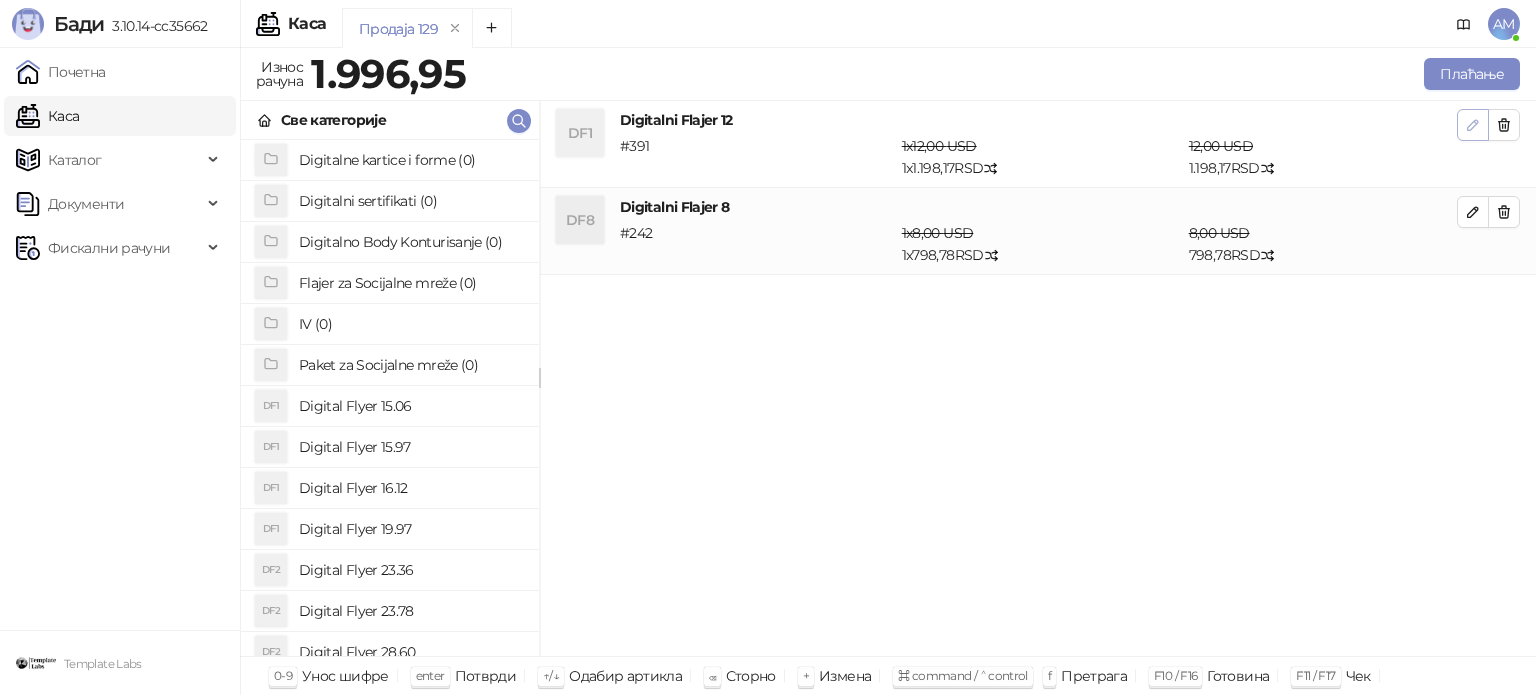 click at bounding box center (1473, 125) 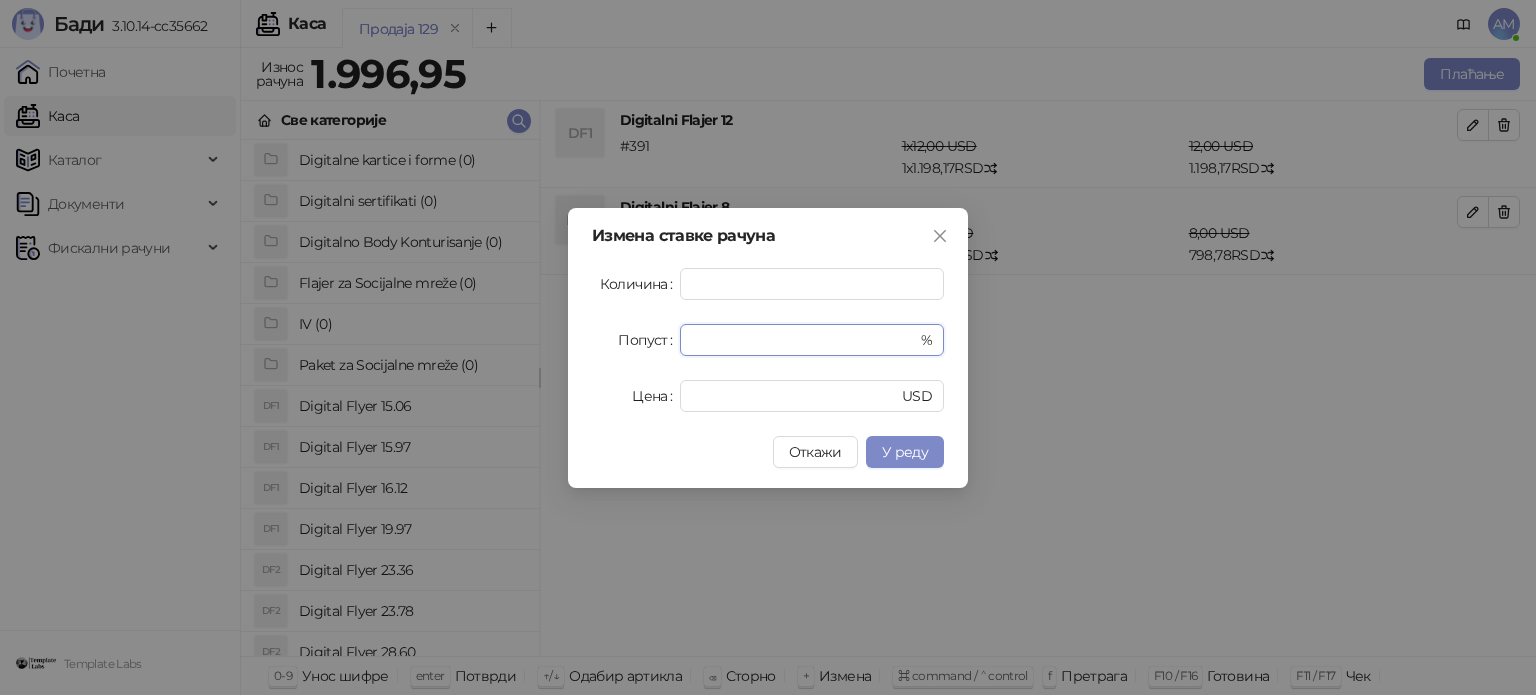 drag, startPoint x: 714, startPoint y: 335, endPoint x: 672, endPoint y: 338, distance: 42.107006 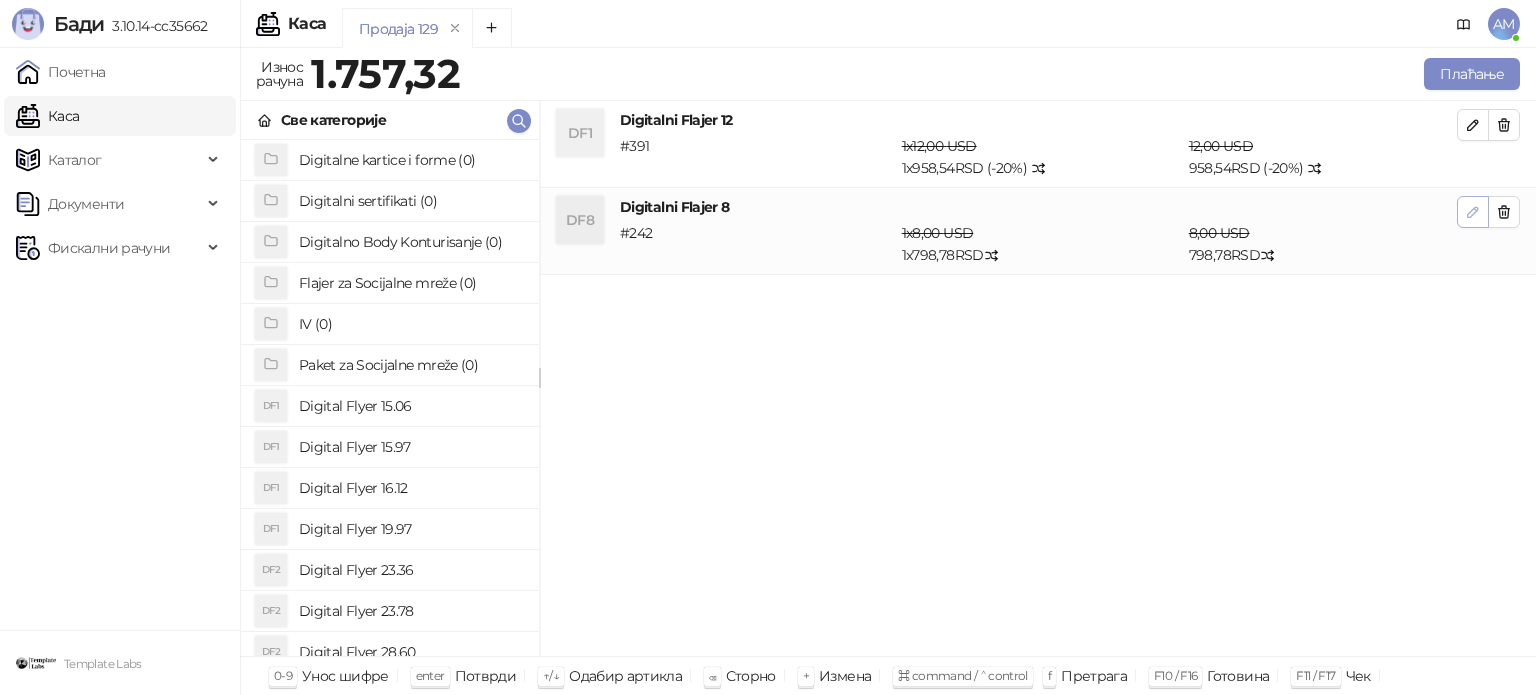 click 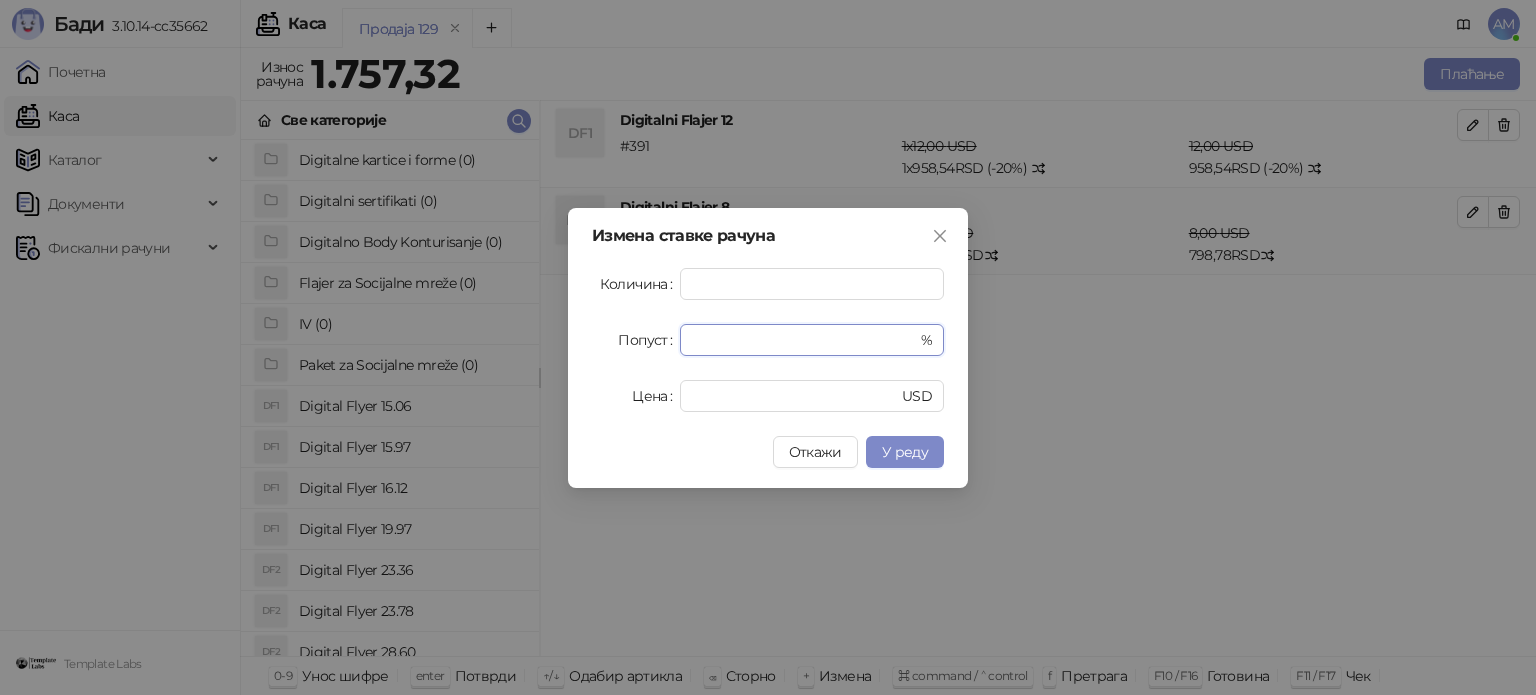 drag, startPoint x: 749, startPoint y: 330, endPoint x: 636, endPoint y: 341, distance: 113.534134 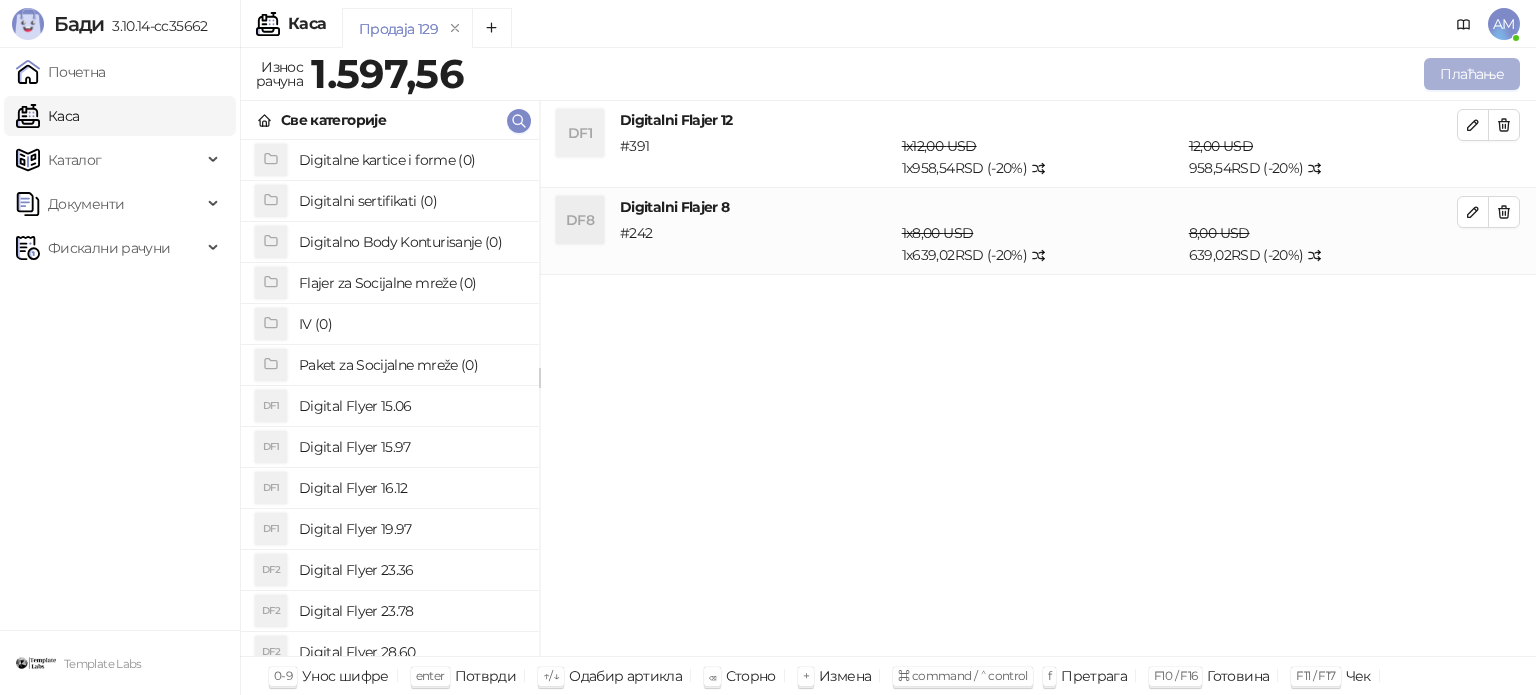 click on "Плаћање" at bounding box center [1472, 74] 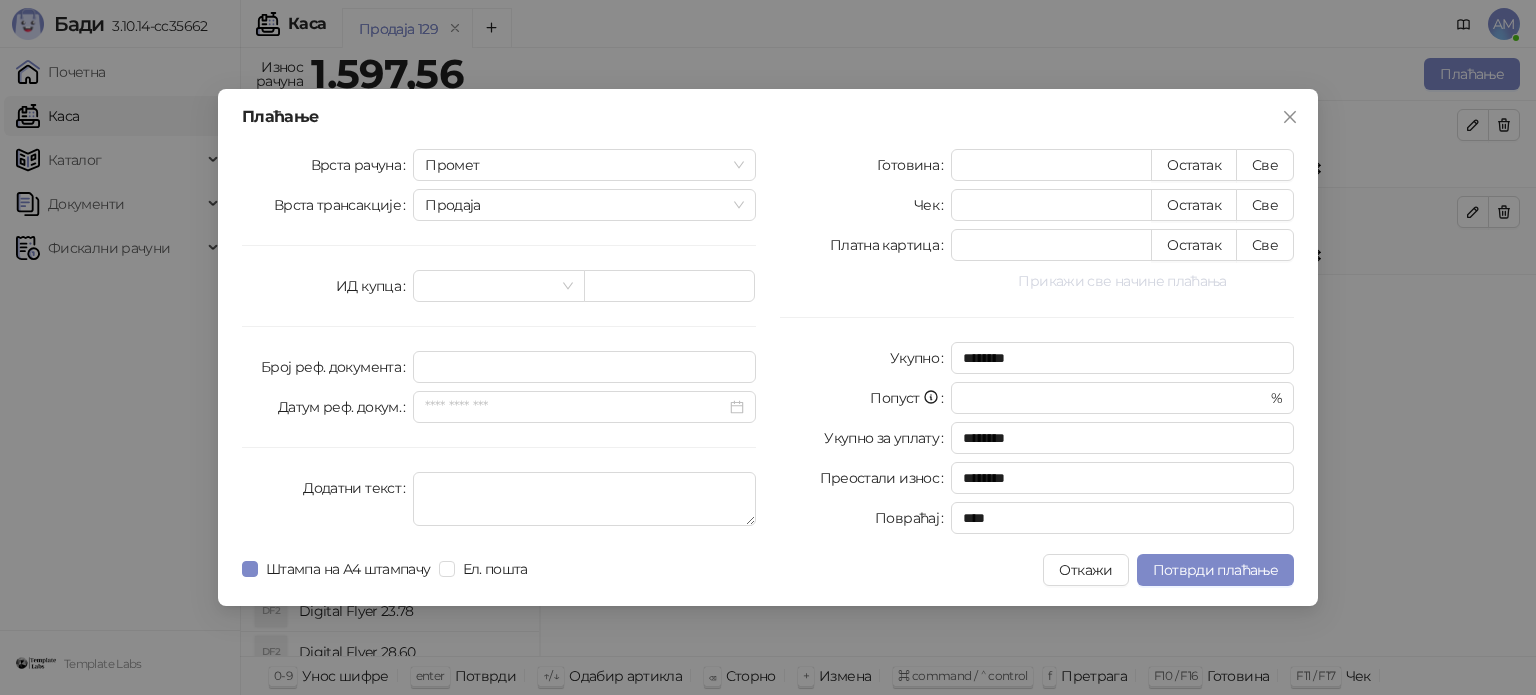 click on "Прикажи све начине плаћања" at bounding box center [1122, 281] 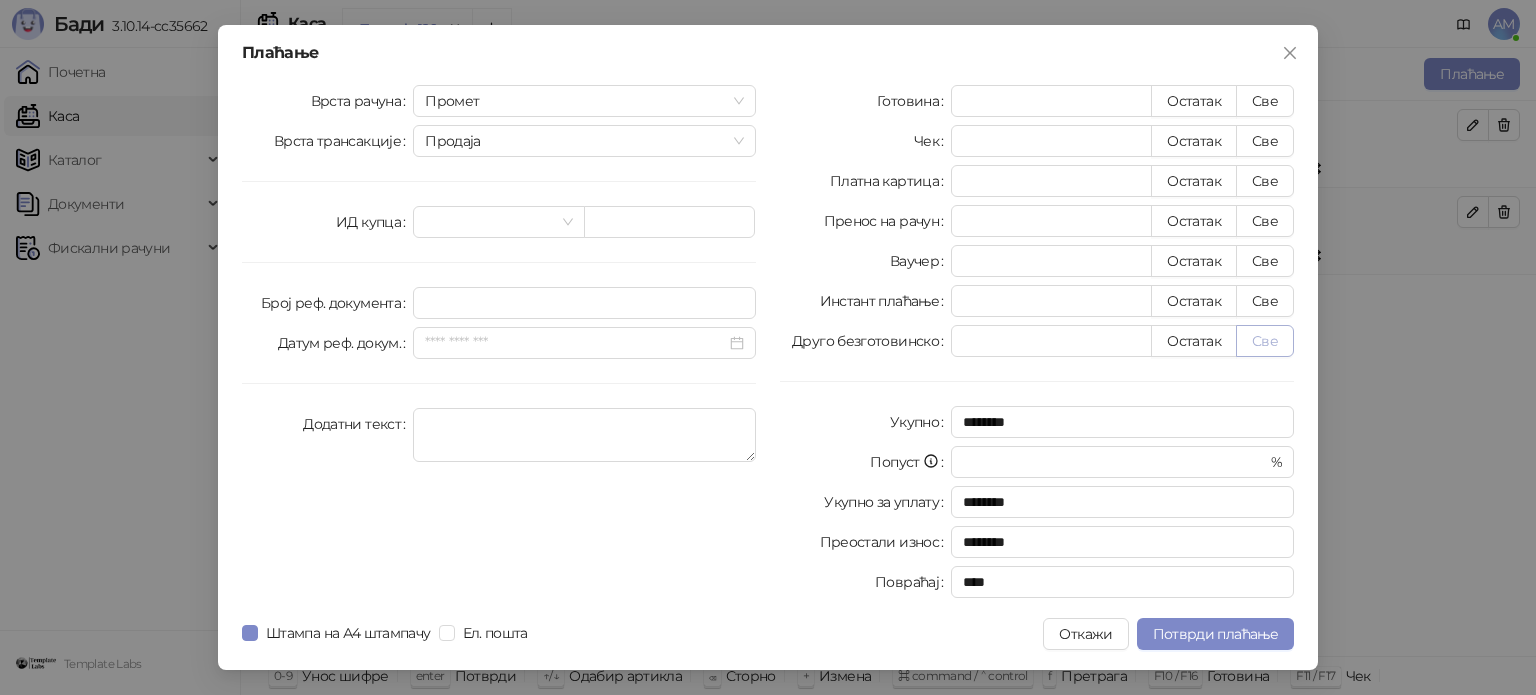click on "Све" at bounding box center [1265, 341] 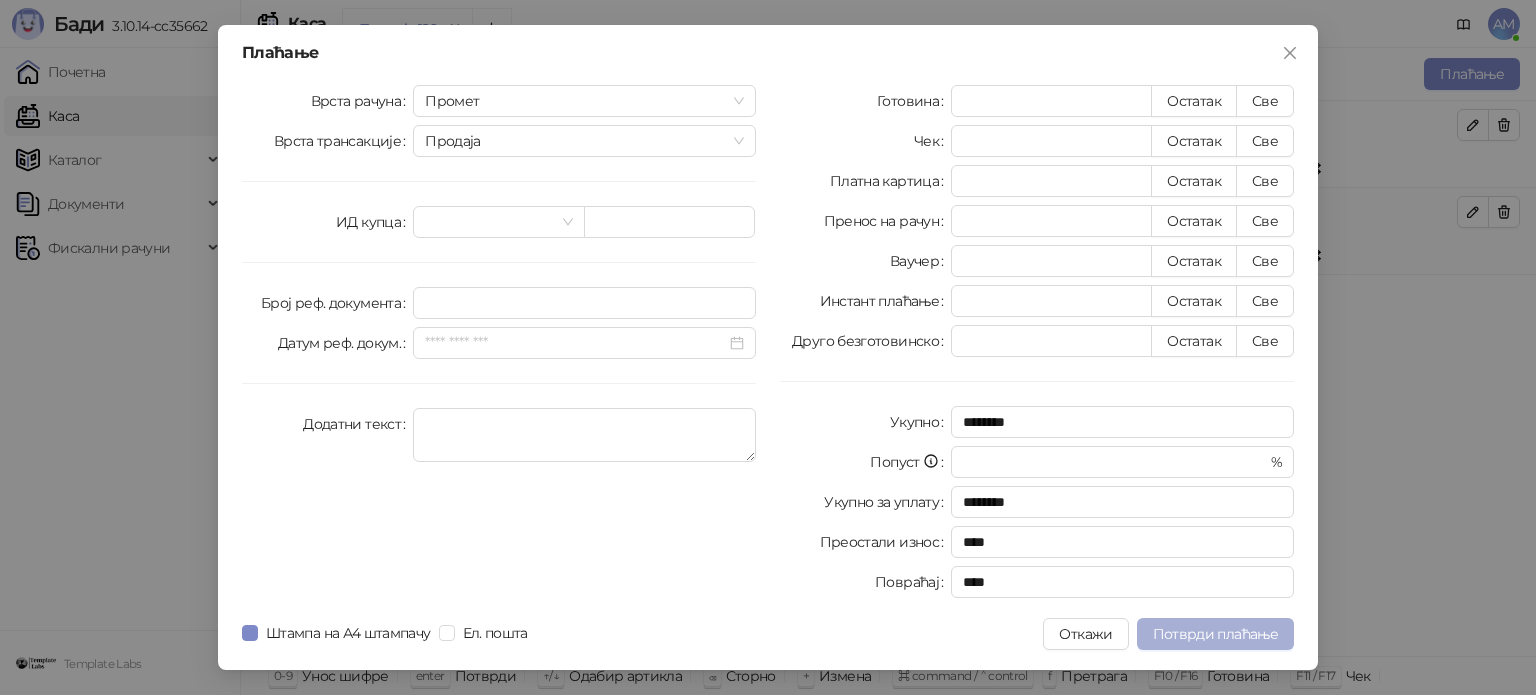click on "Потврди плаћање" at bounding box center [1215, 634] 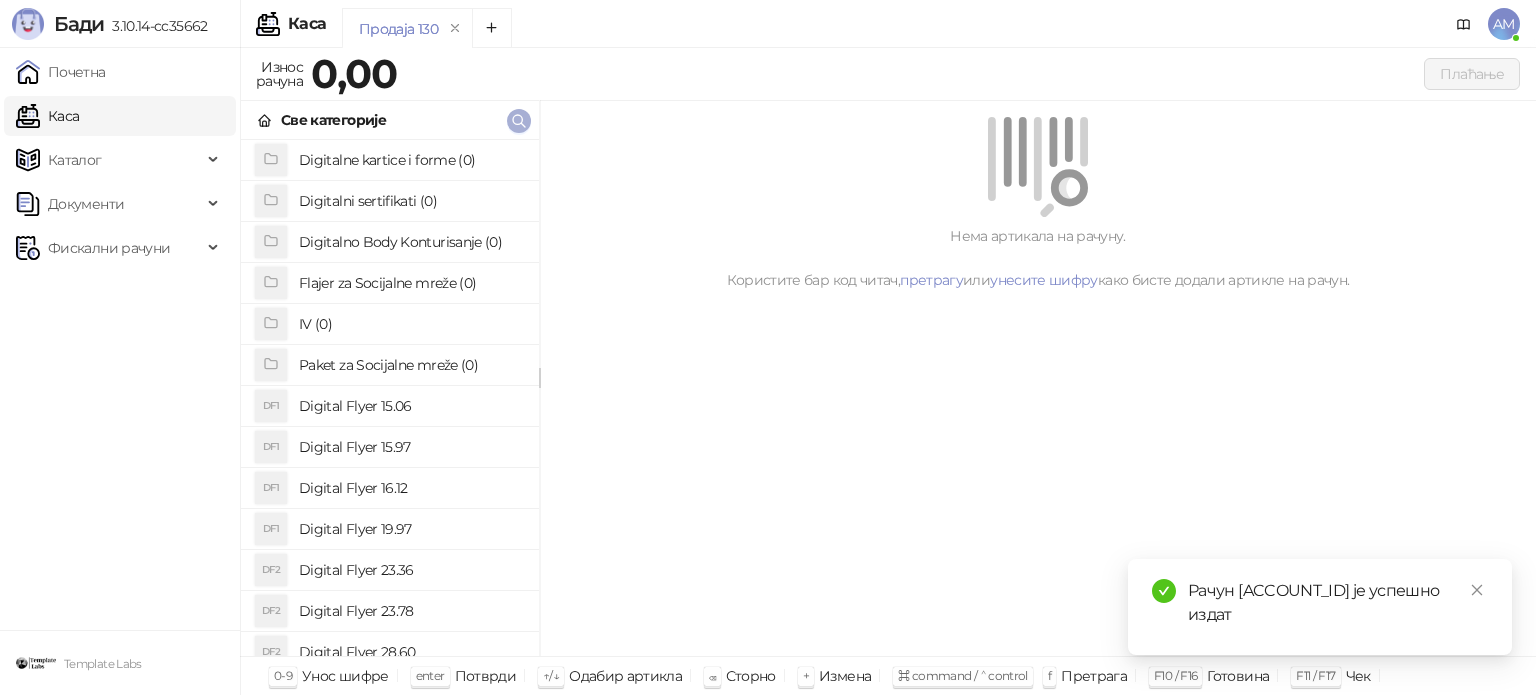 click 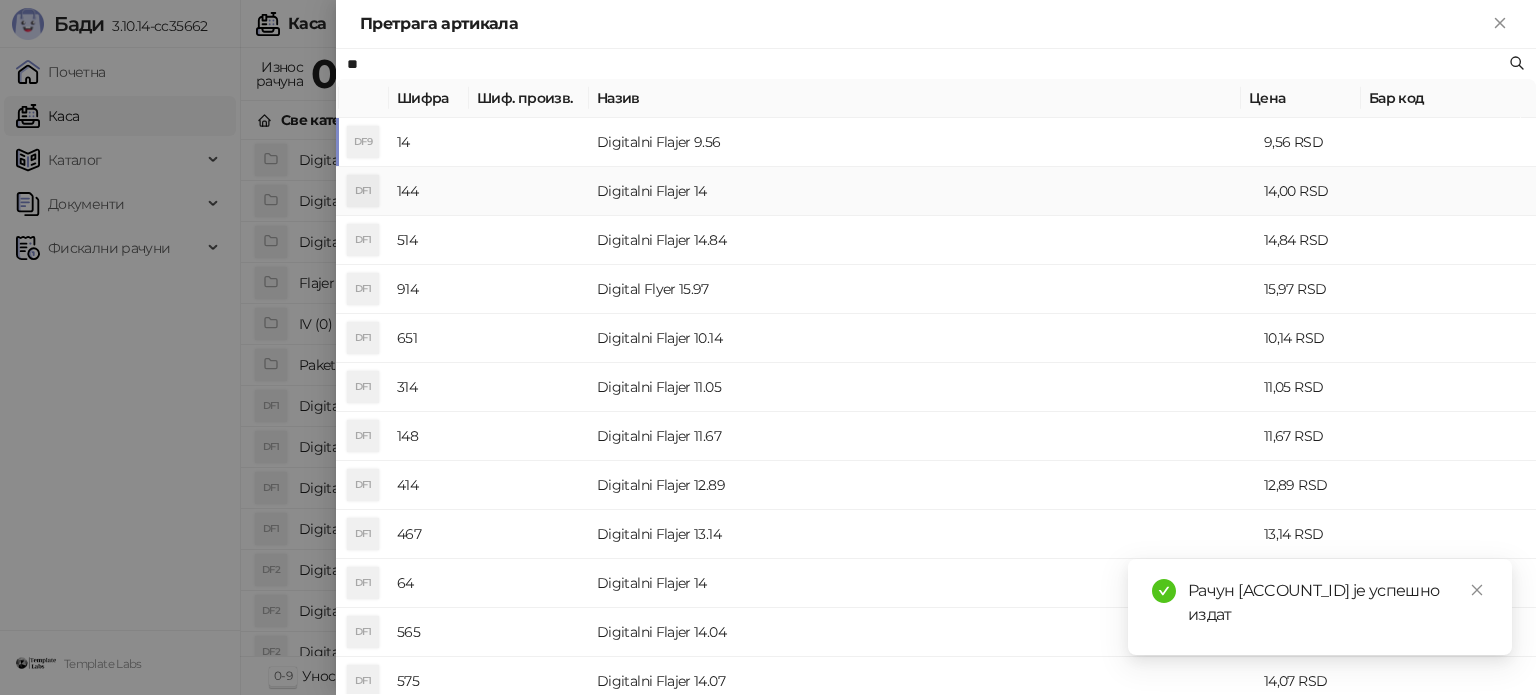 type on "**" 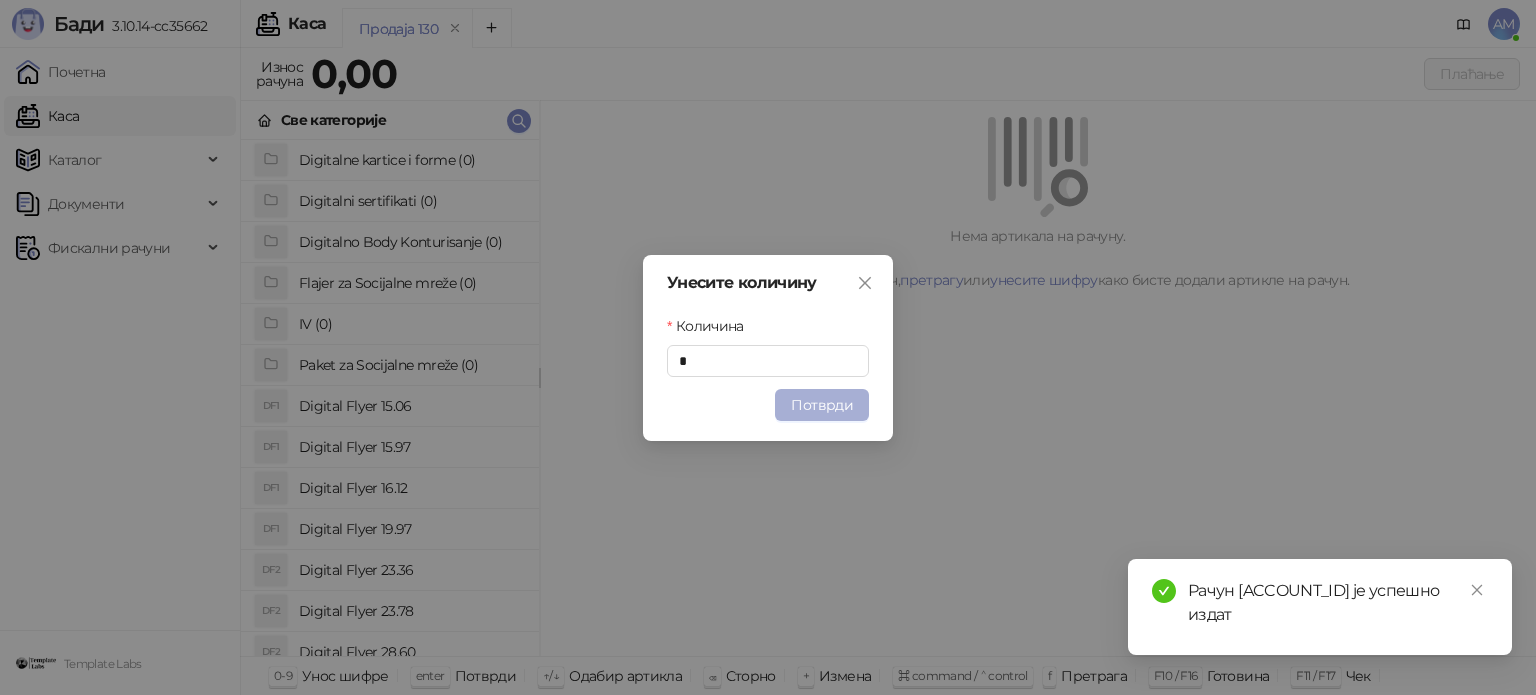 click on "Потврди" at bounding box center [822, 405] 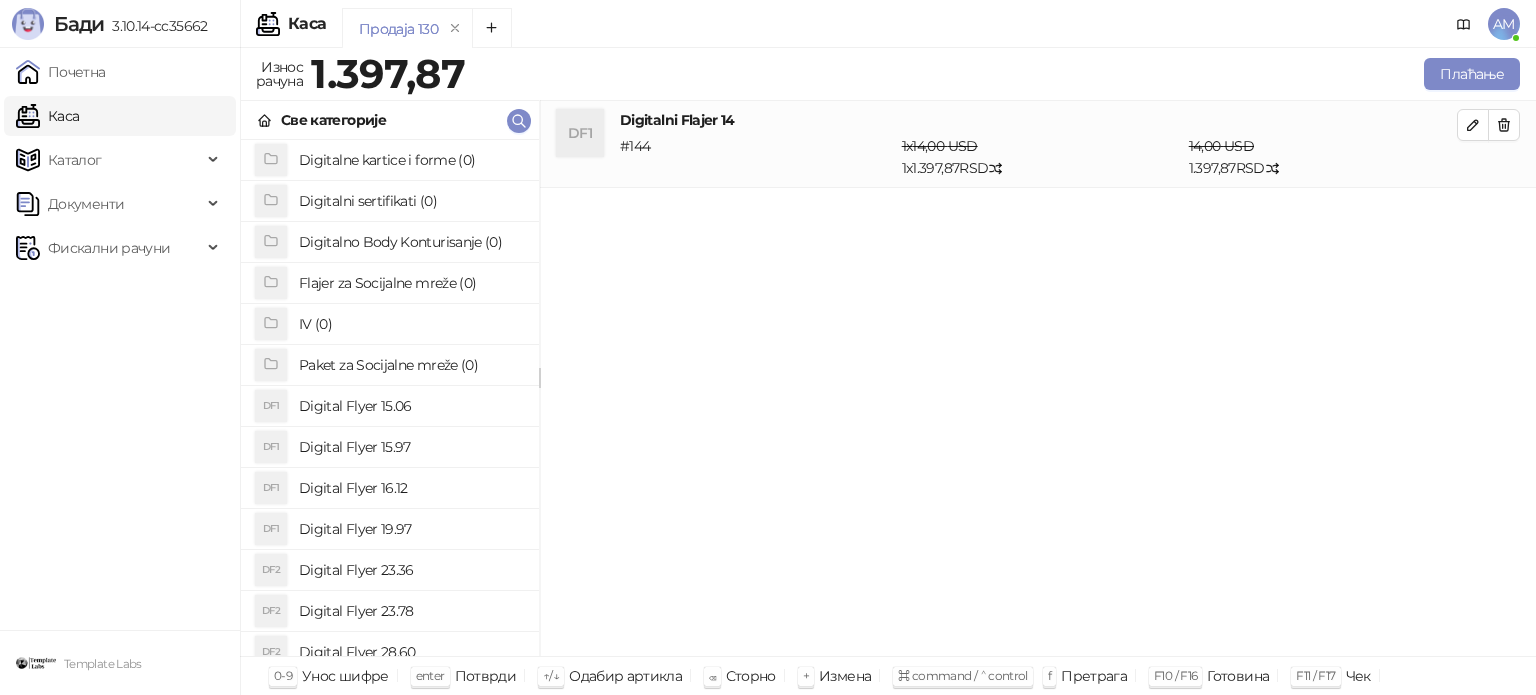 click on "Digitalni Flajer 14" at bounding box center (1038, 120) 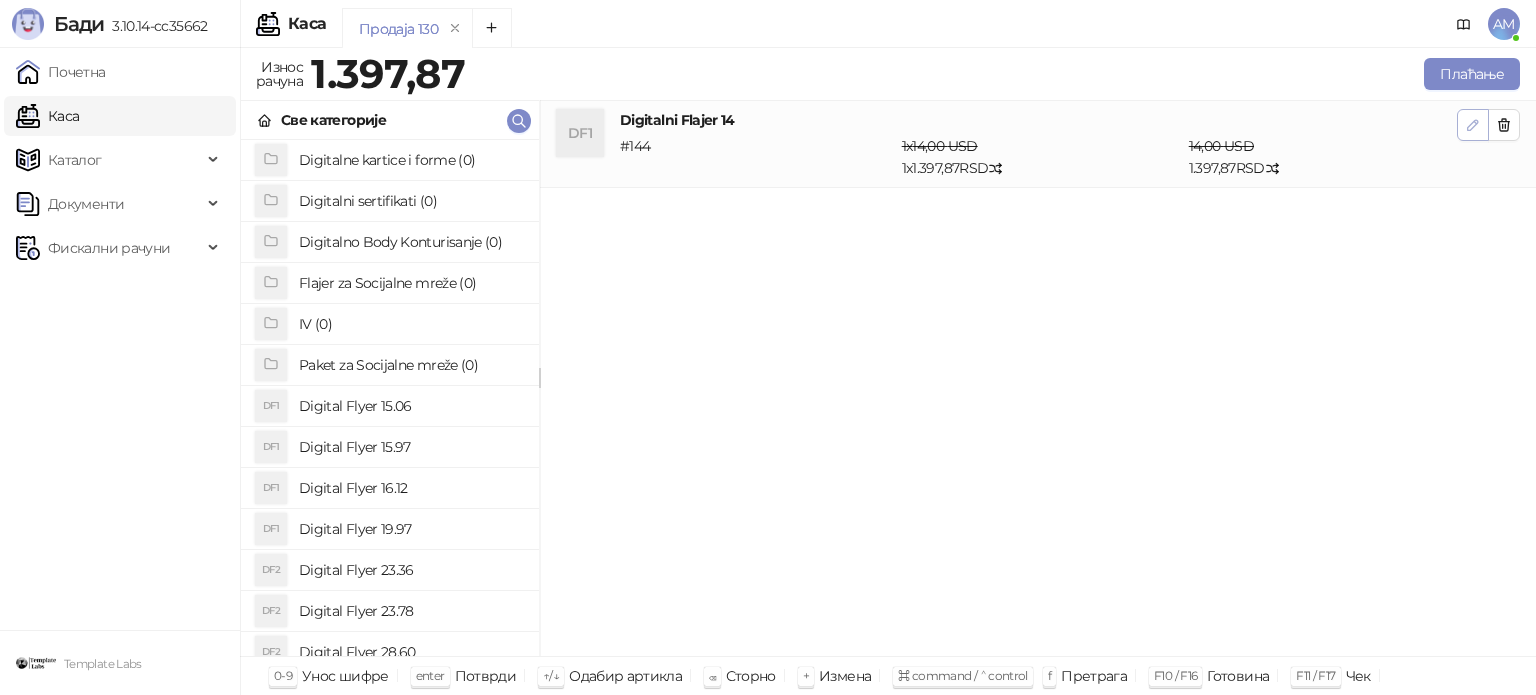 click 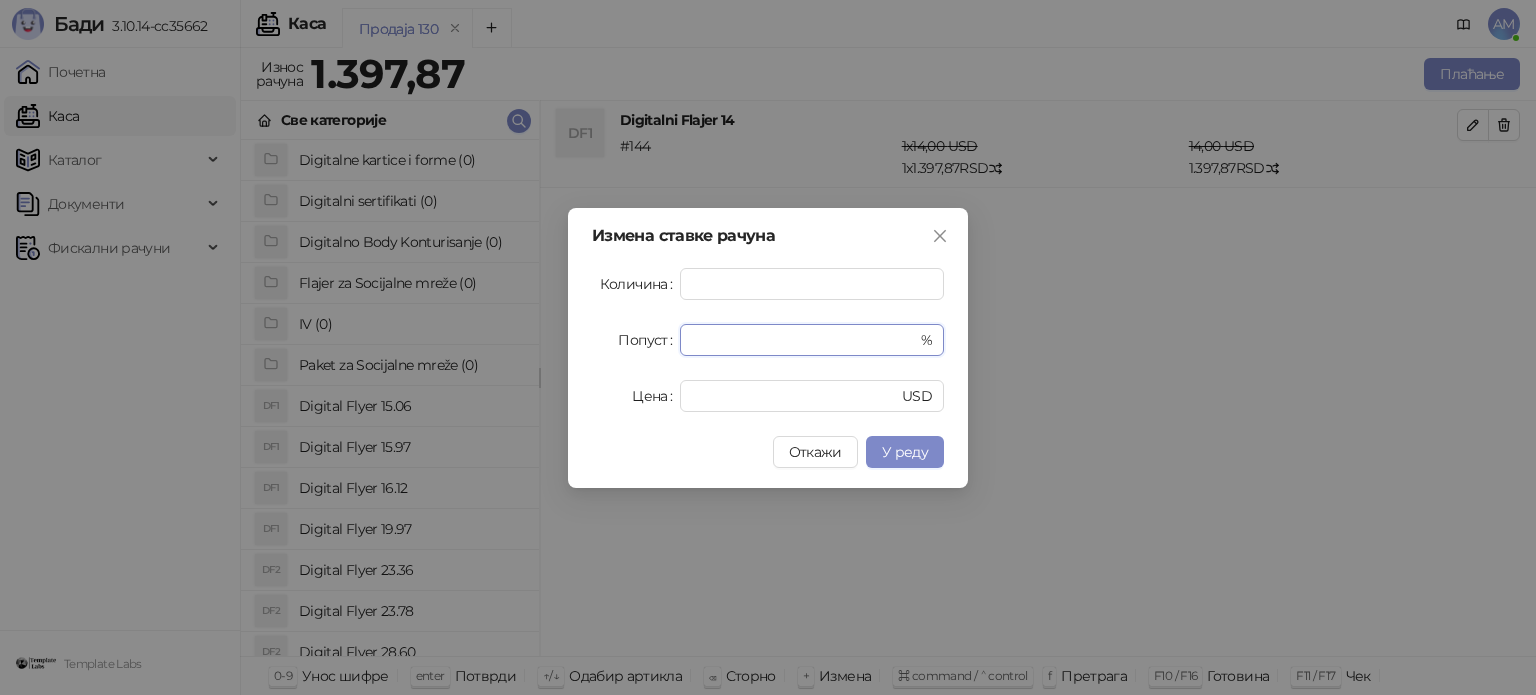 drag, startPoint x: 711, startPoint y: 343, endPoint x: 666, endPoint y: 343, distance: 45 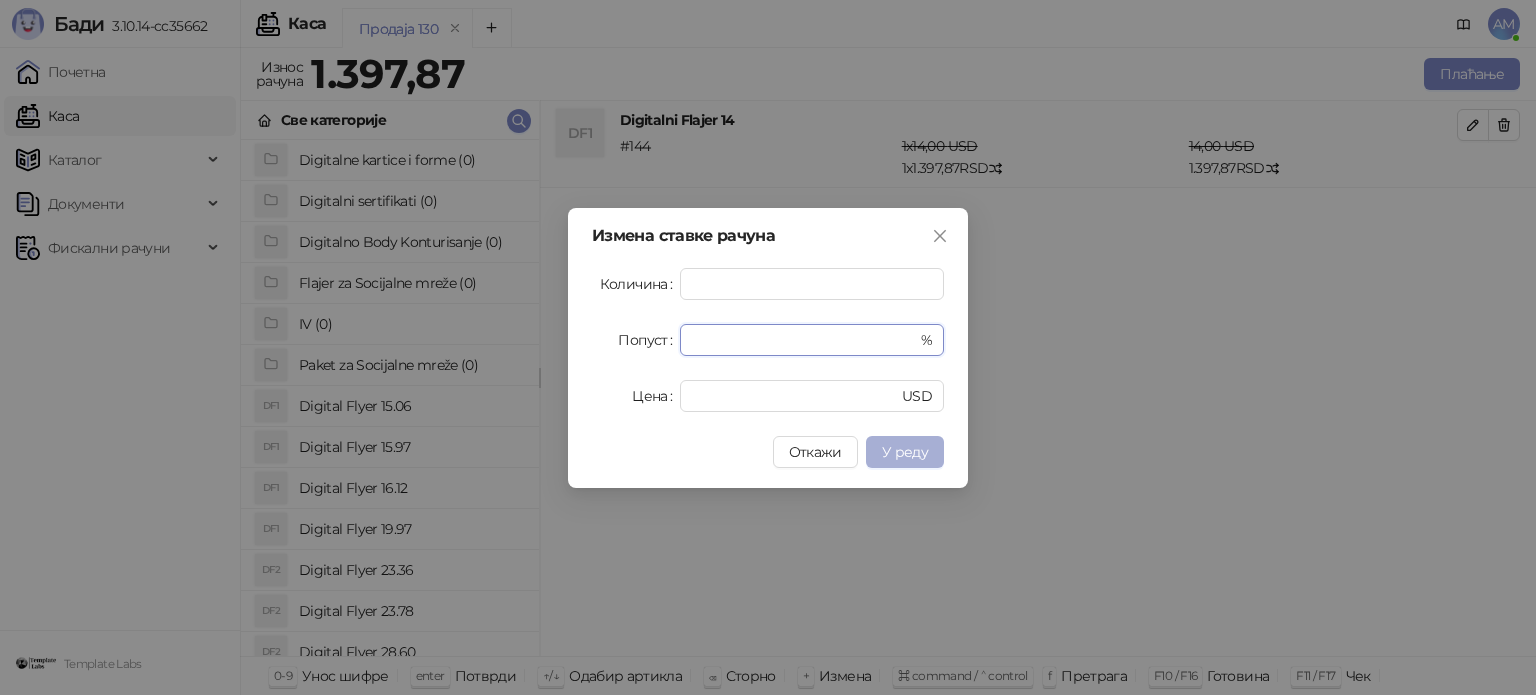 type on "**" 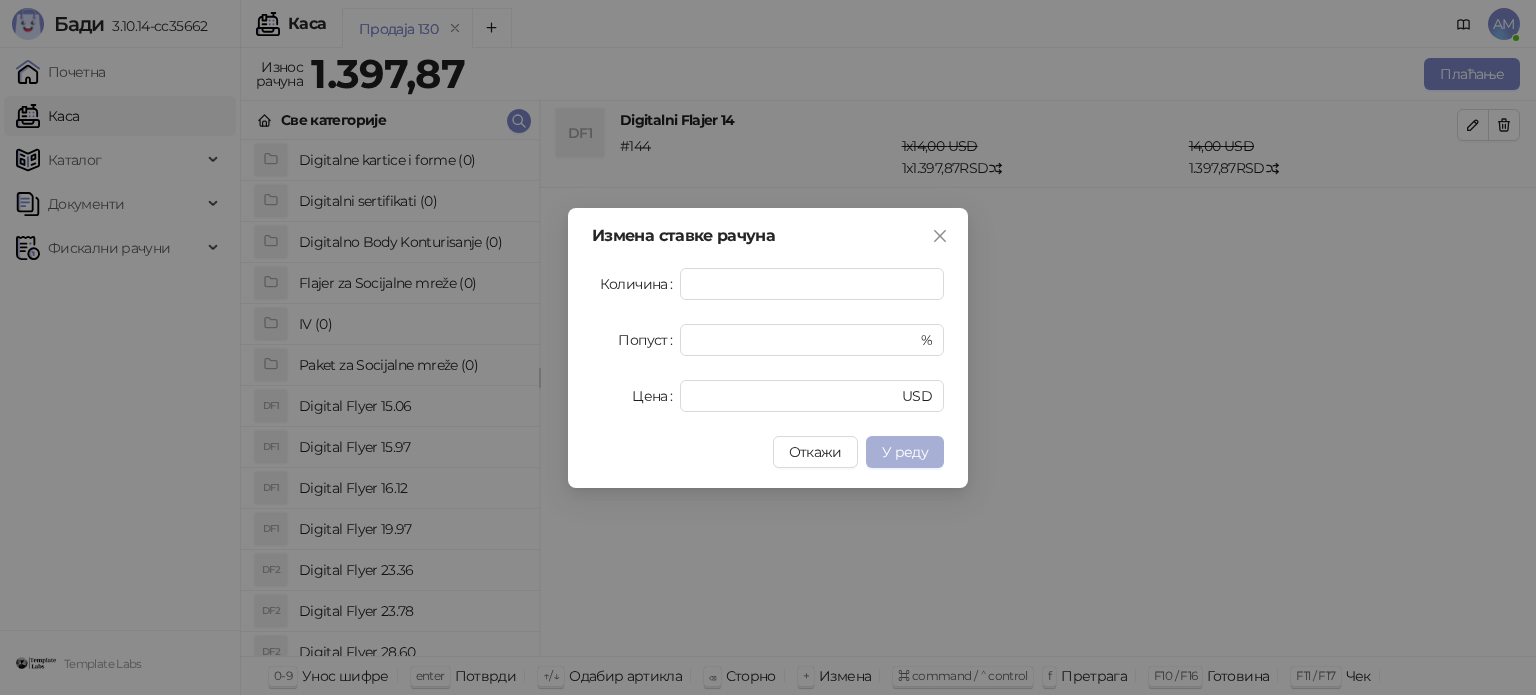 click on "У реду" at bounding box center (905, 452) 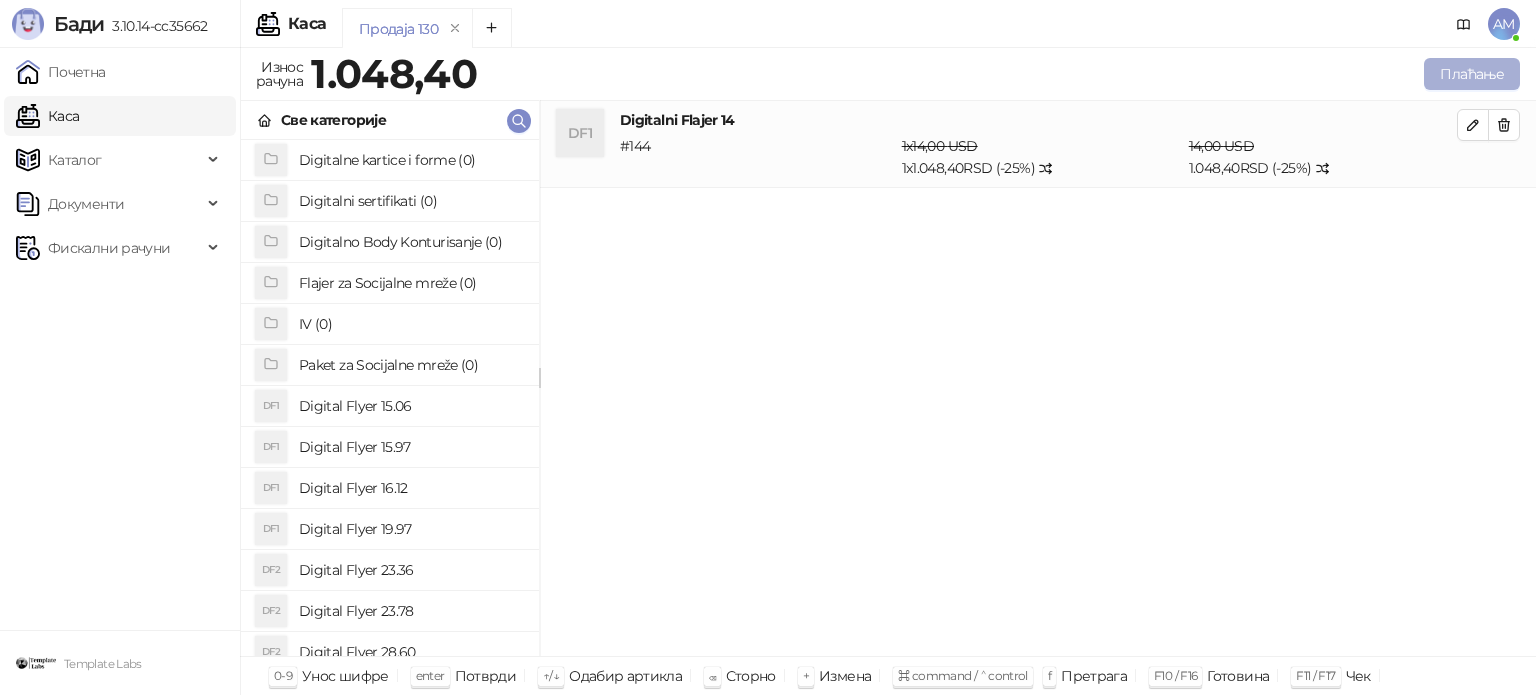 click on "Плаћање" at bounding box center (1472, 74) 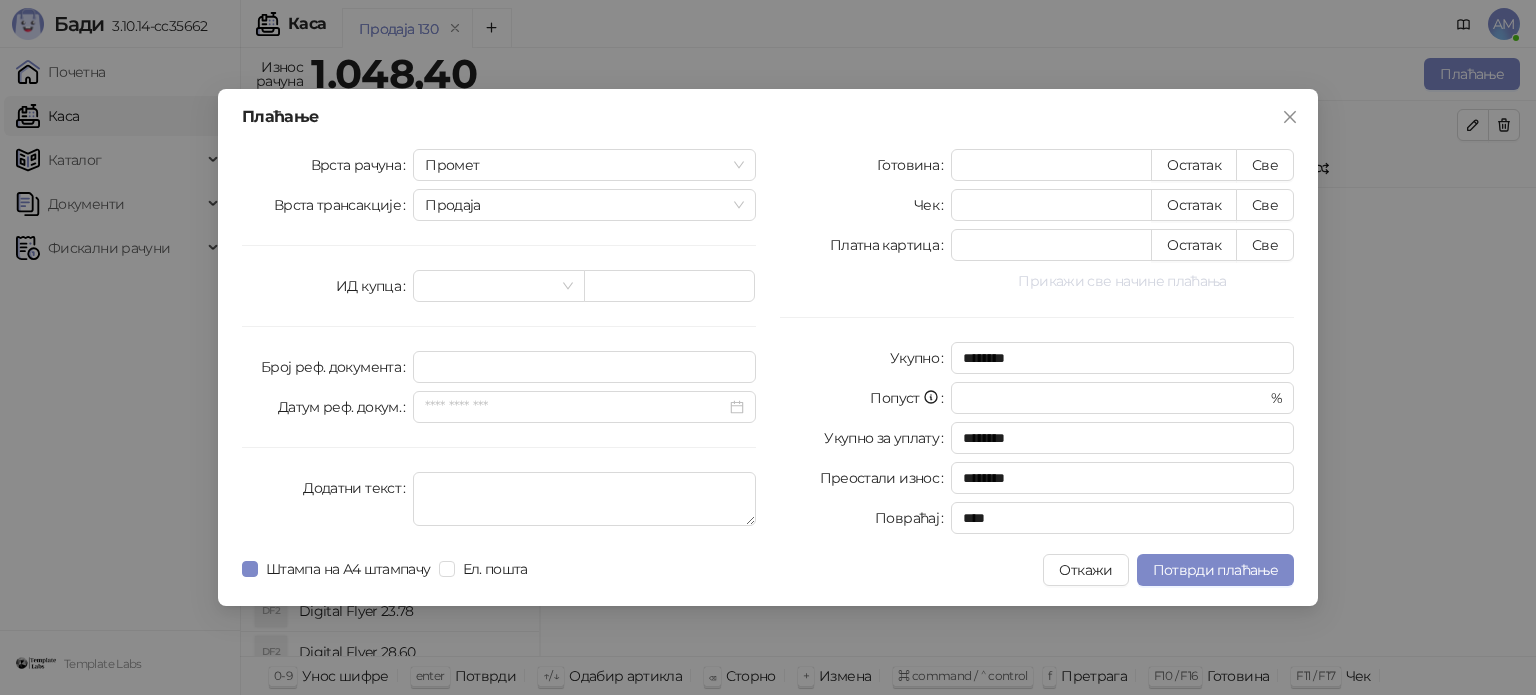 click on "Прикажи све начине плаћања" at bounding box center (1122, 281) 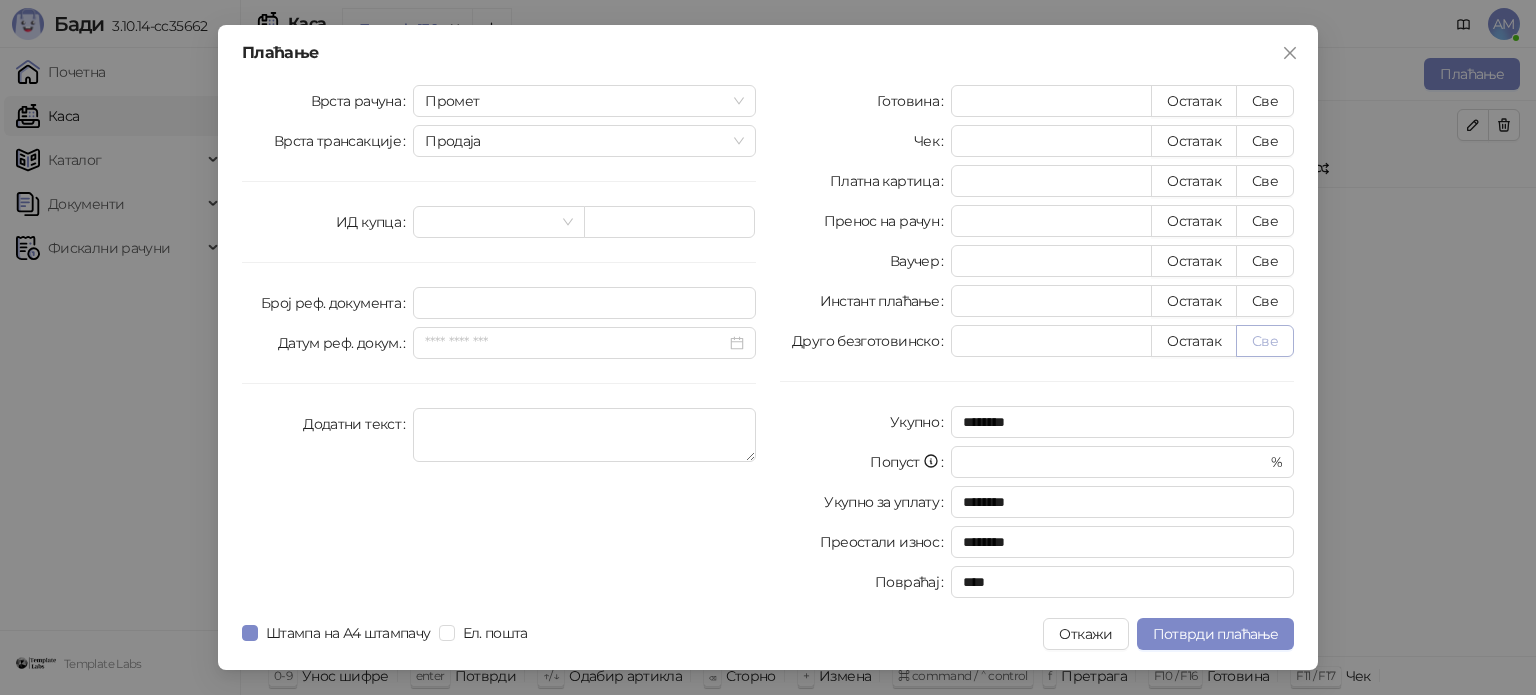 click on "Све" at bounding box center (1265, 341) 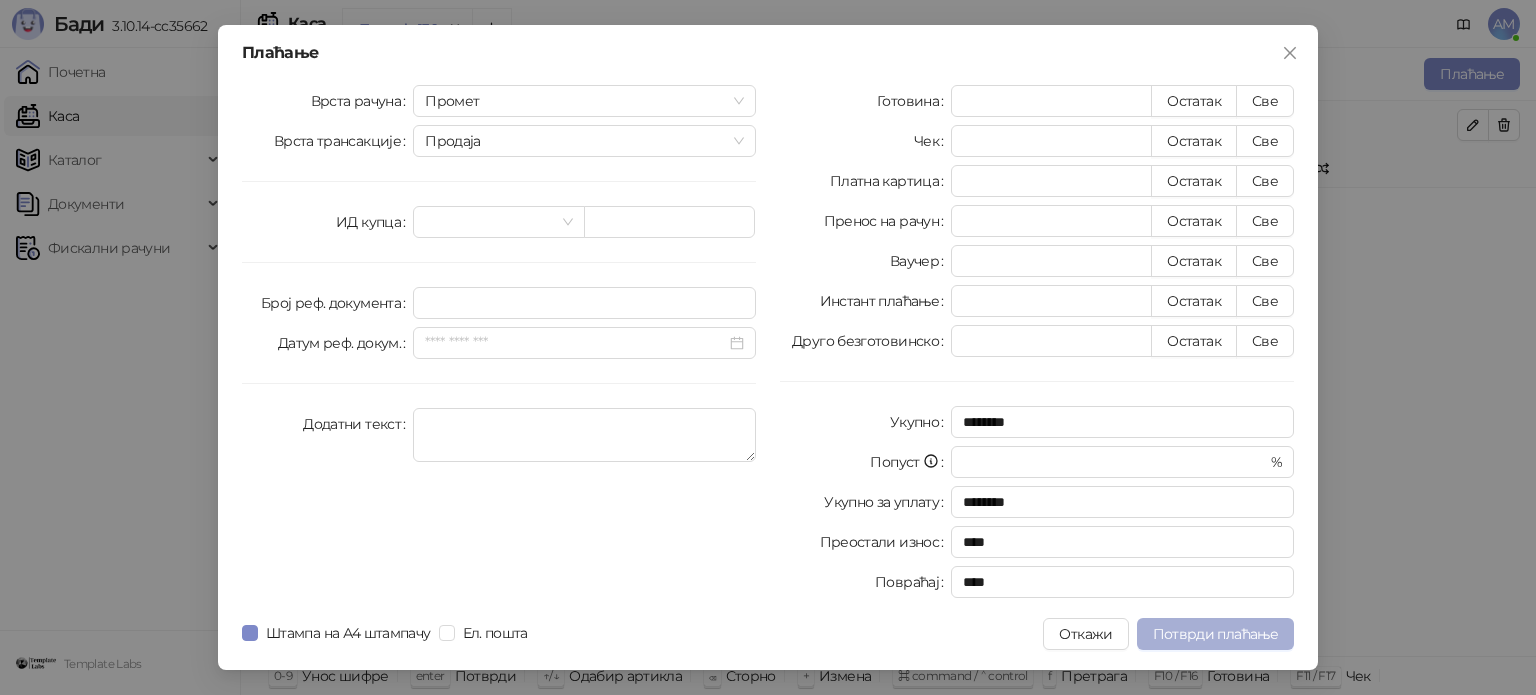 click on "Потврди плаћање" at bounding box center (1215, 634) 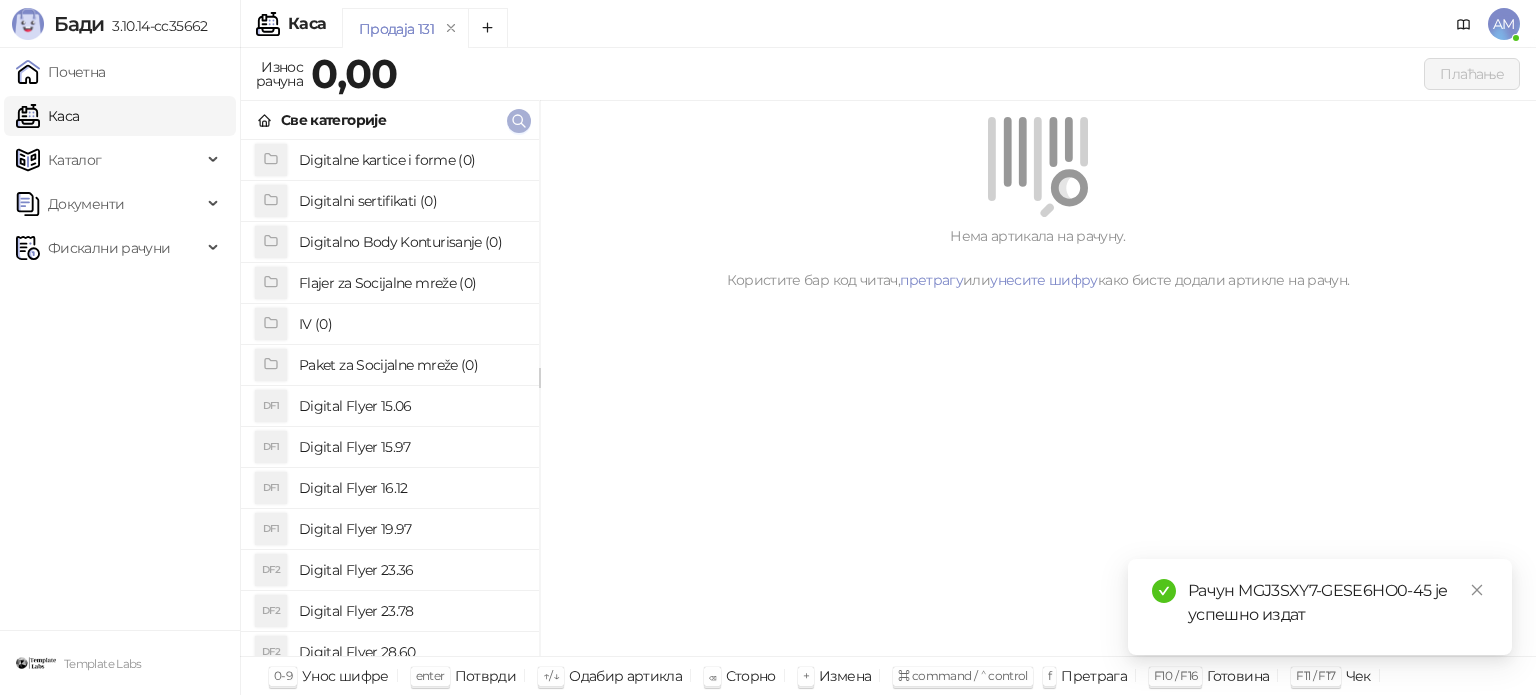 click 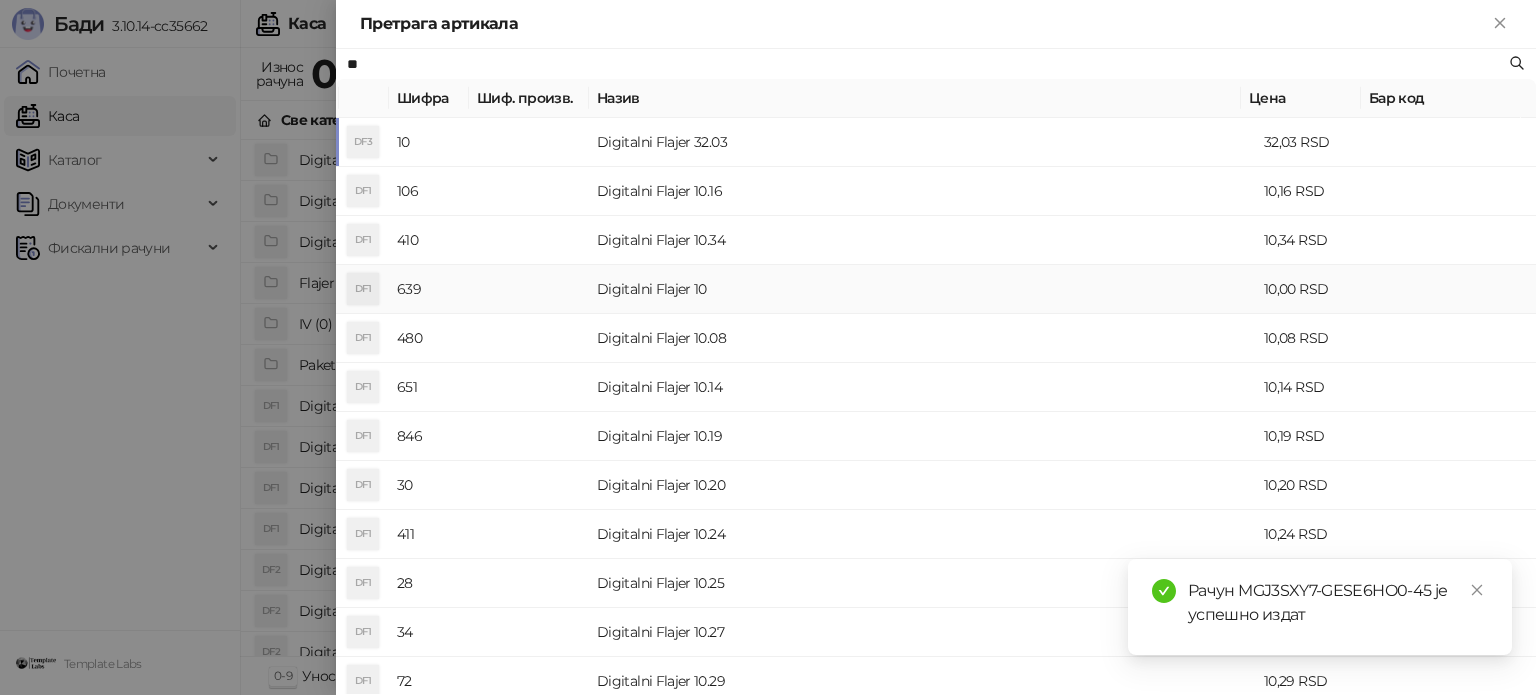 type on "**" 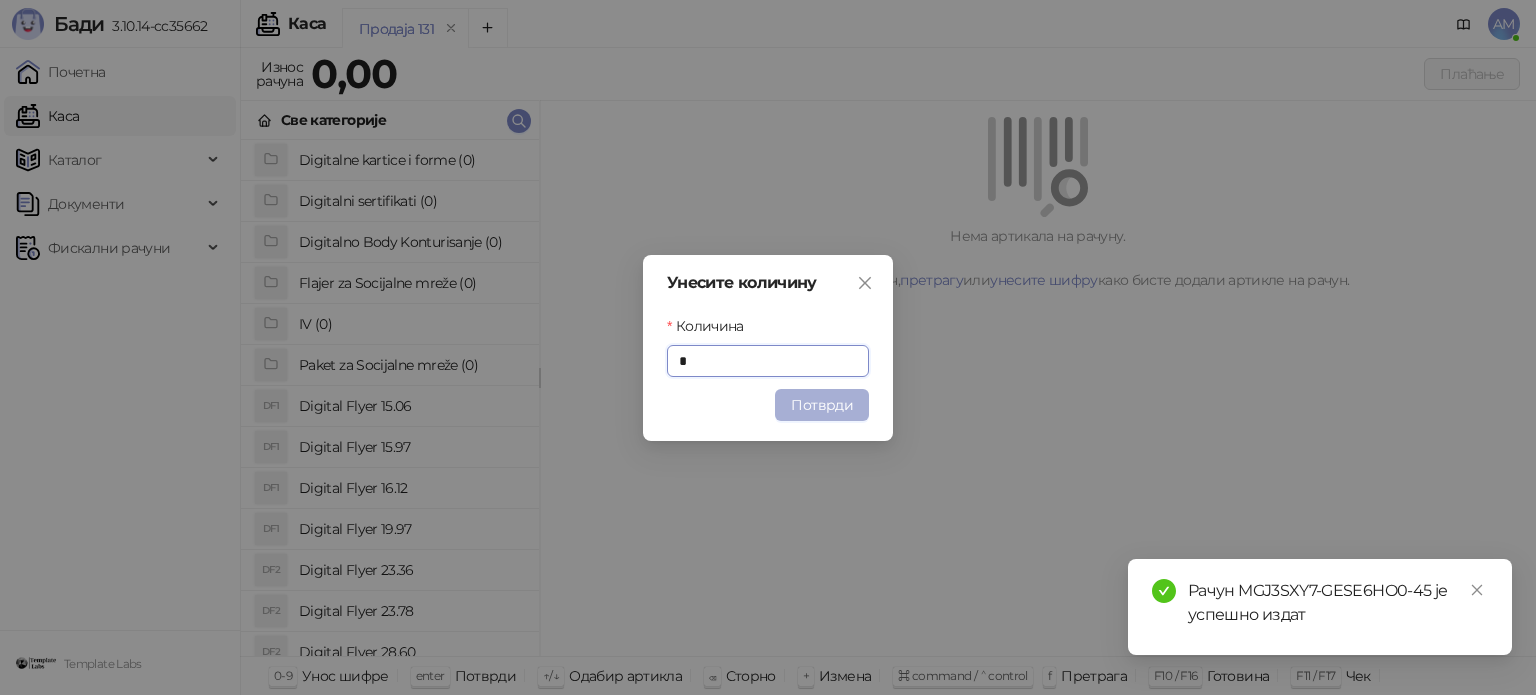 click on "Потврди" at bounding box center (822, 405) 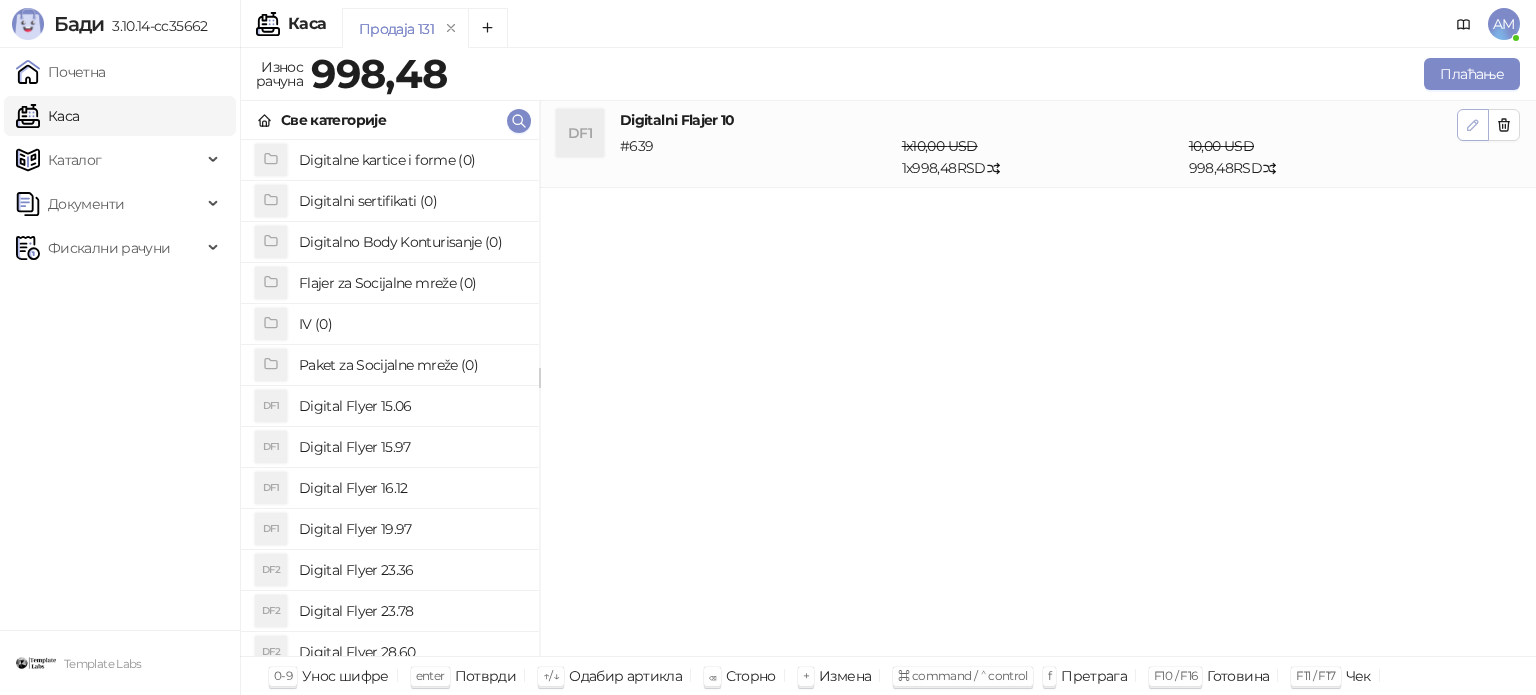click at bounding box center [1473, 125] 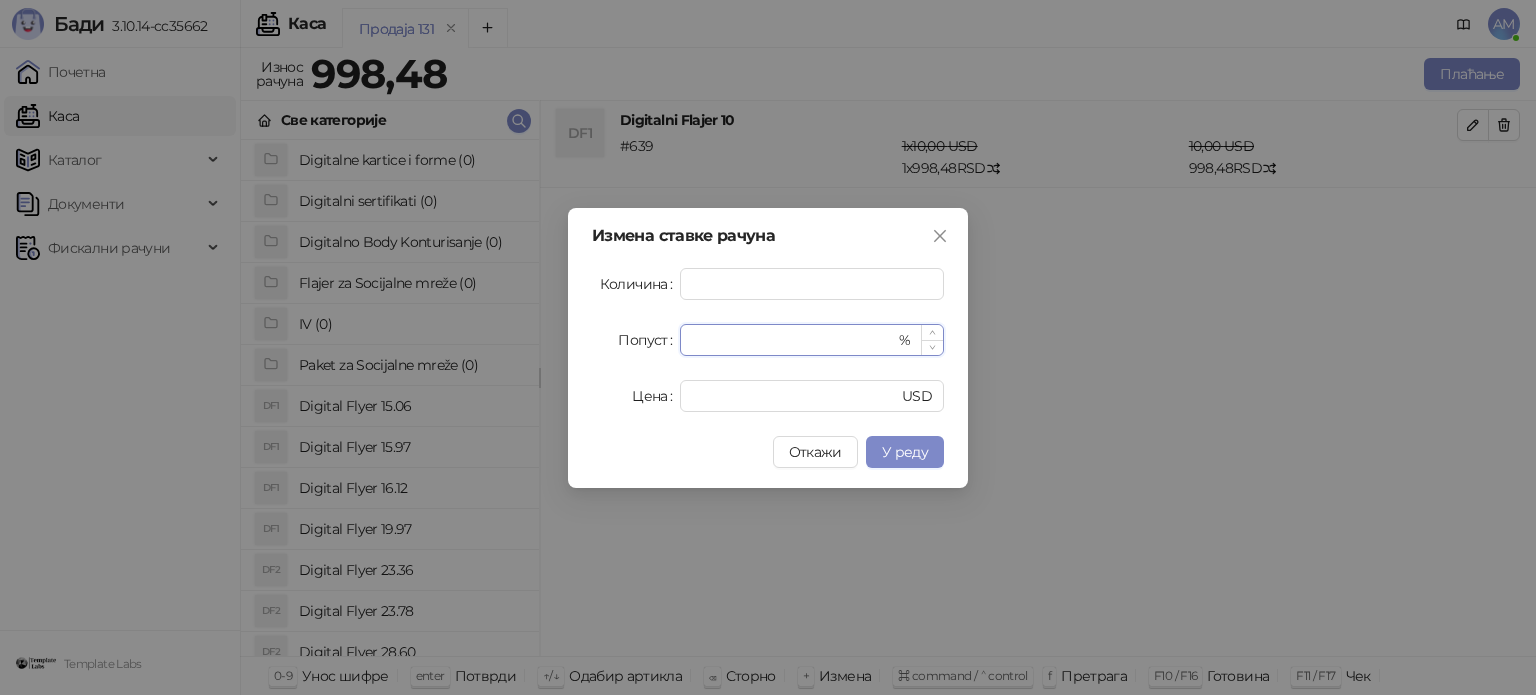 drag, startPoint x: 728, startPoint y: 333, endPoint x: 683, endPoint y: 338, distance: 45.276924 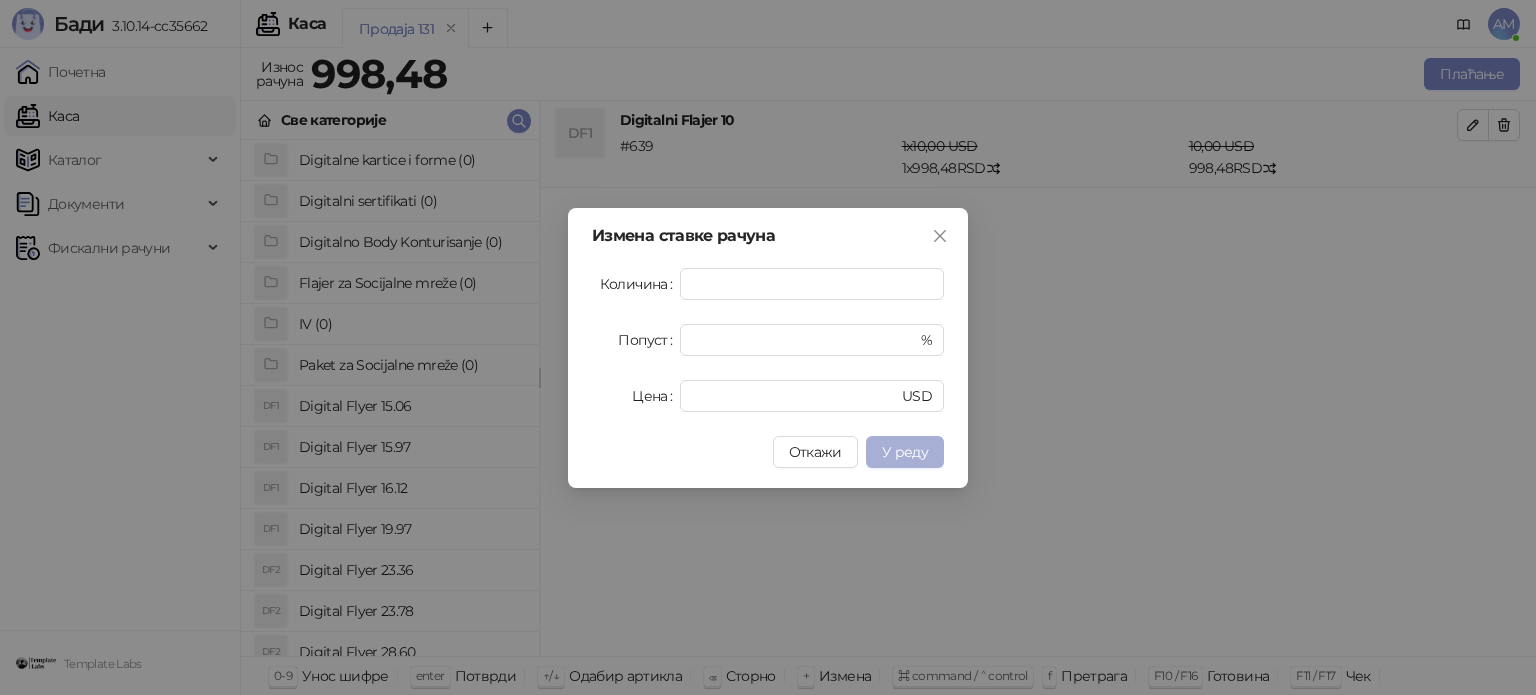 click on "У реду" at bounding box center [905, 452] 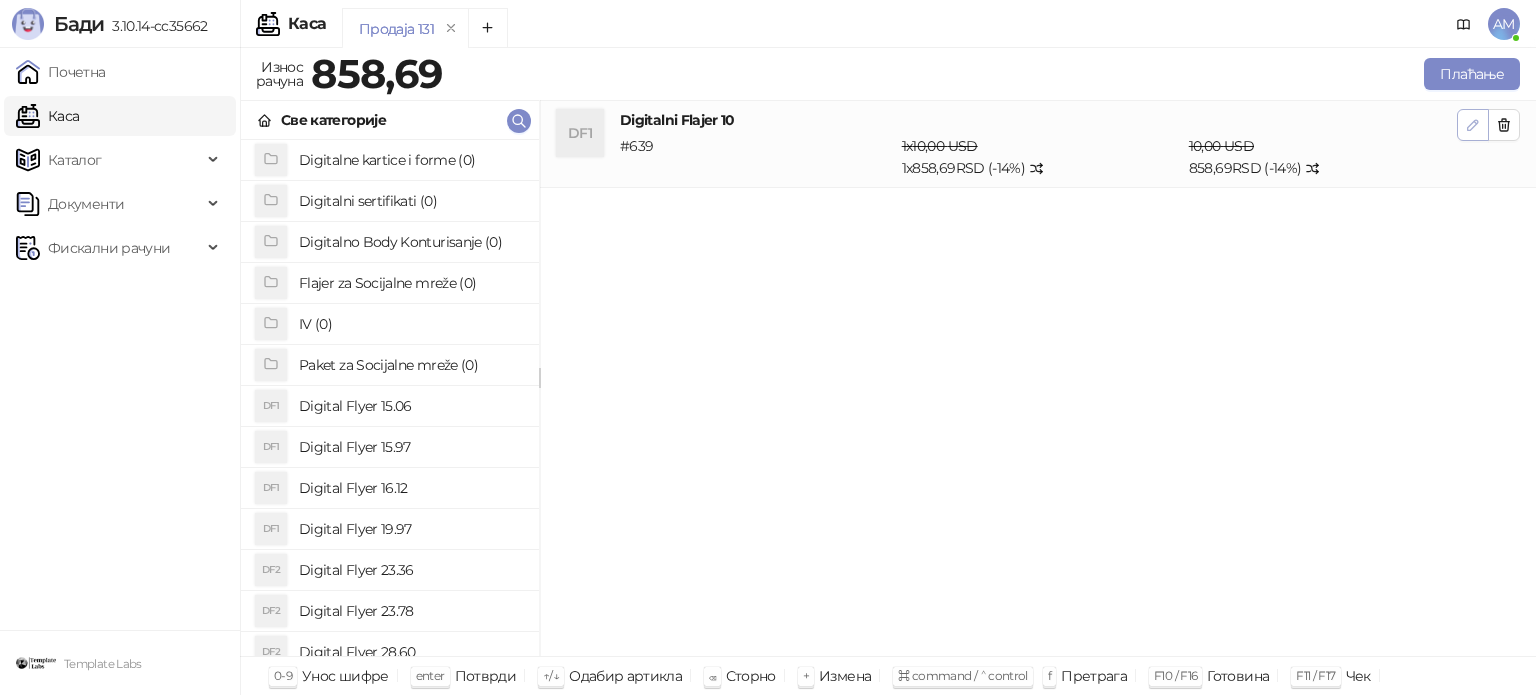 click 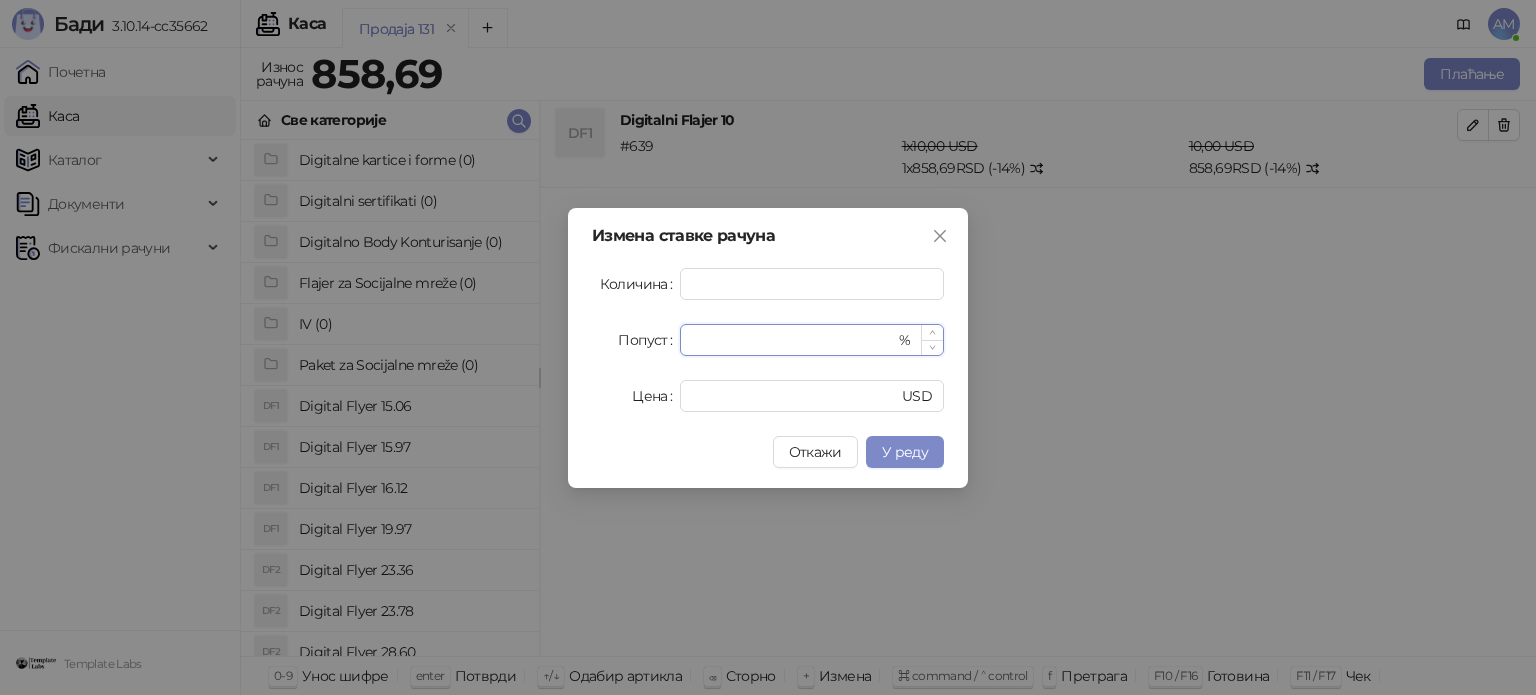 click 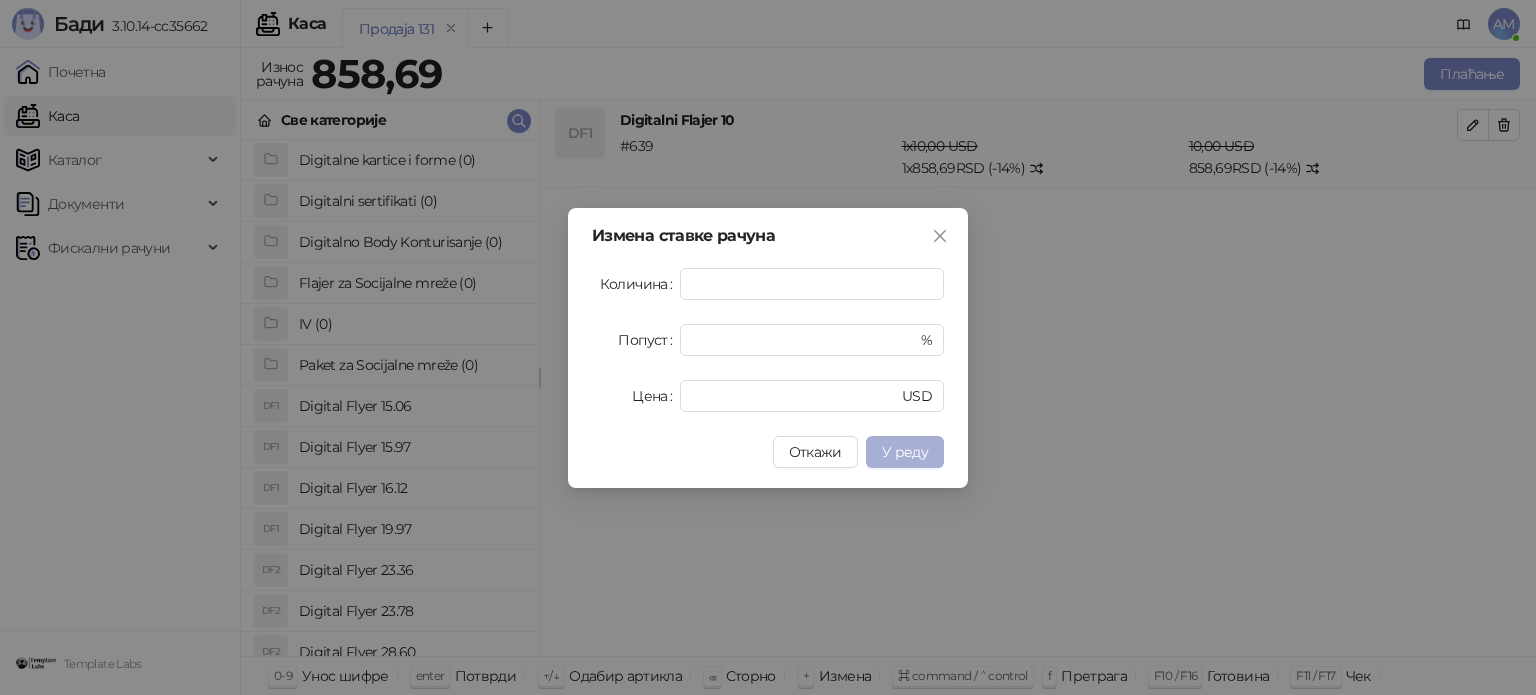 click on "У реду" at bounding box center (905, 452) 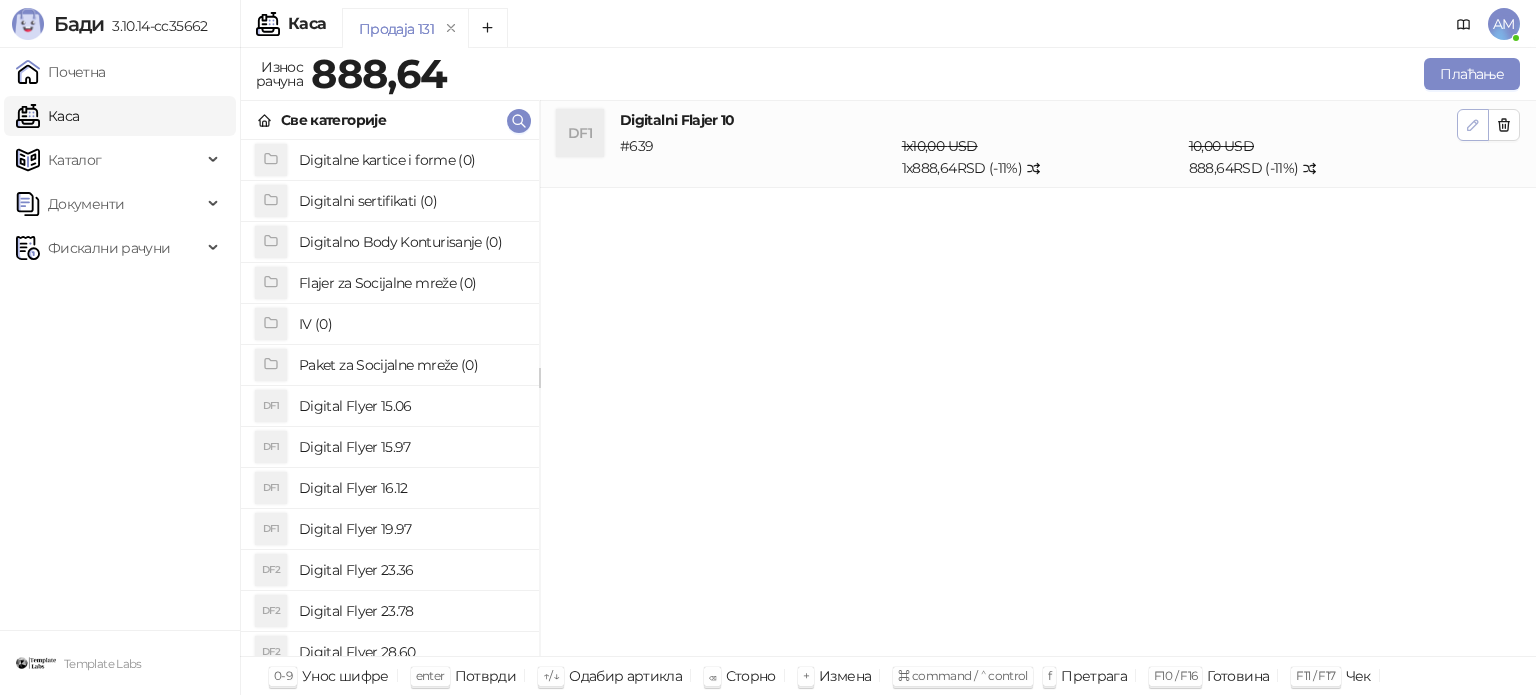 click at bounding box center (1473, 124) 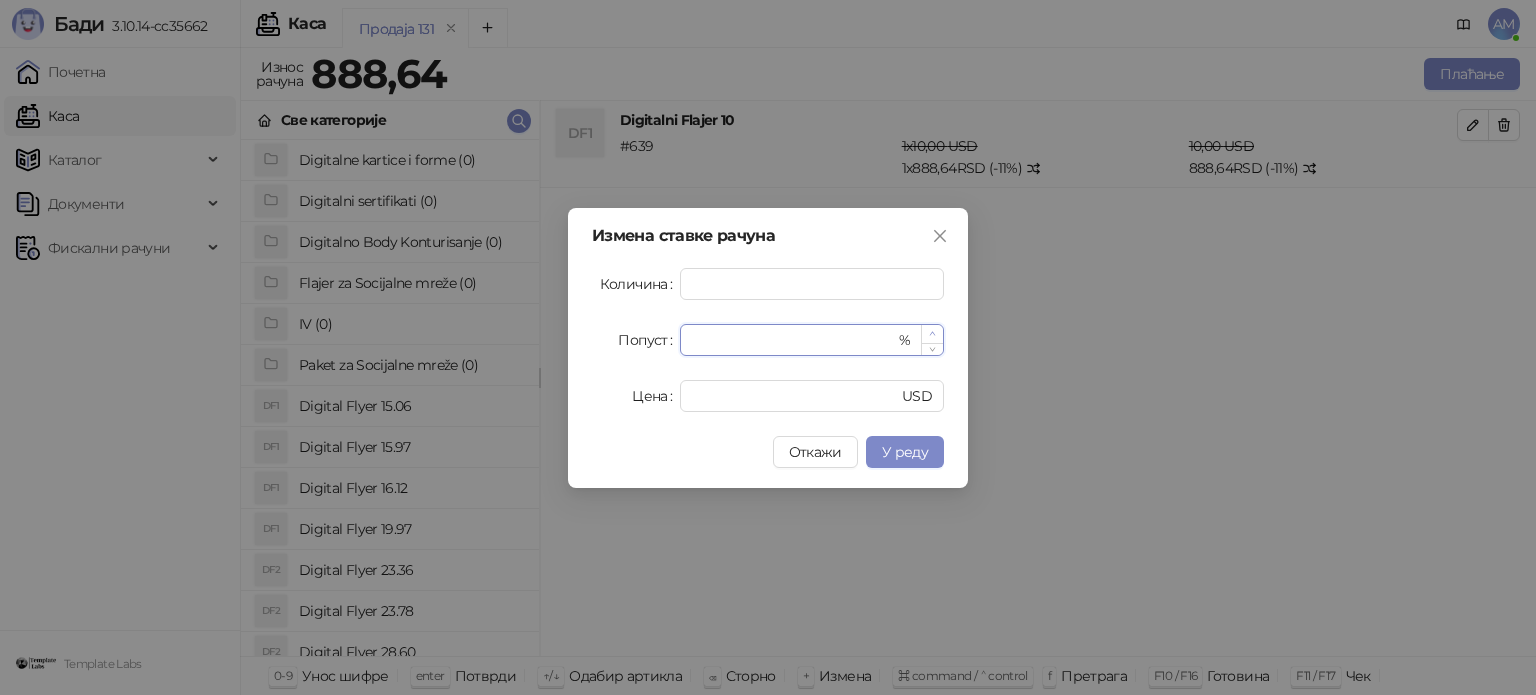 click at bounding box center [932, 334] 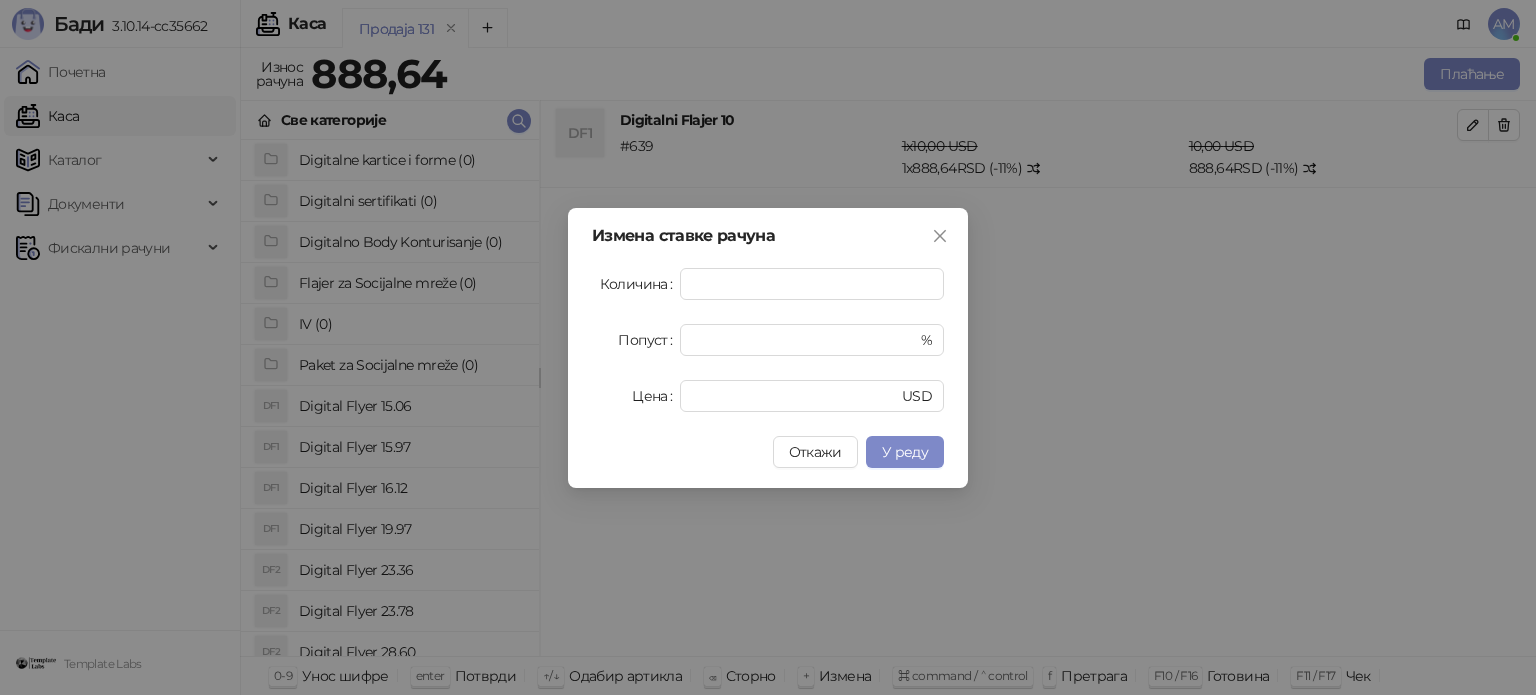 click on "У реду" at bounding box center [905, 452] 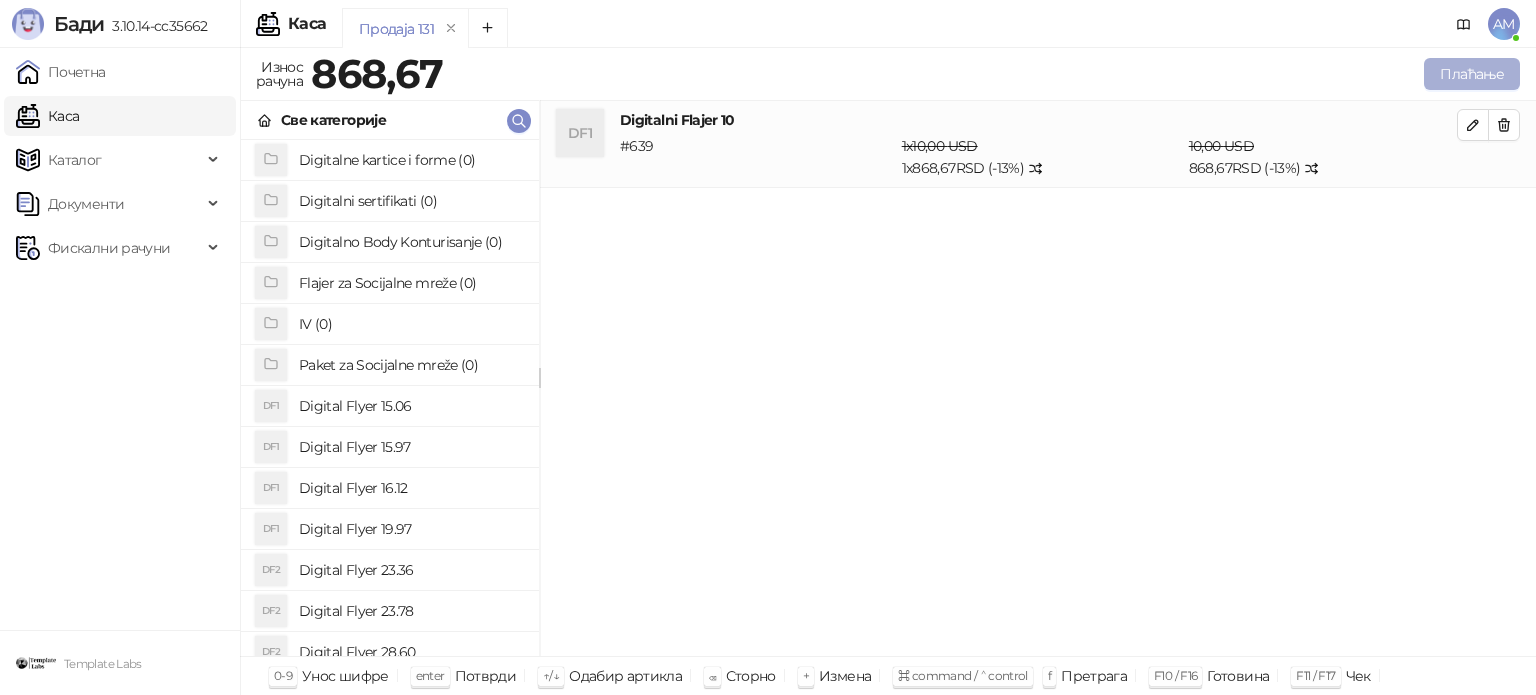 click on "Плаћање" at bounding box center [1472, 74] 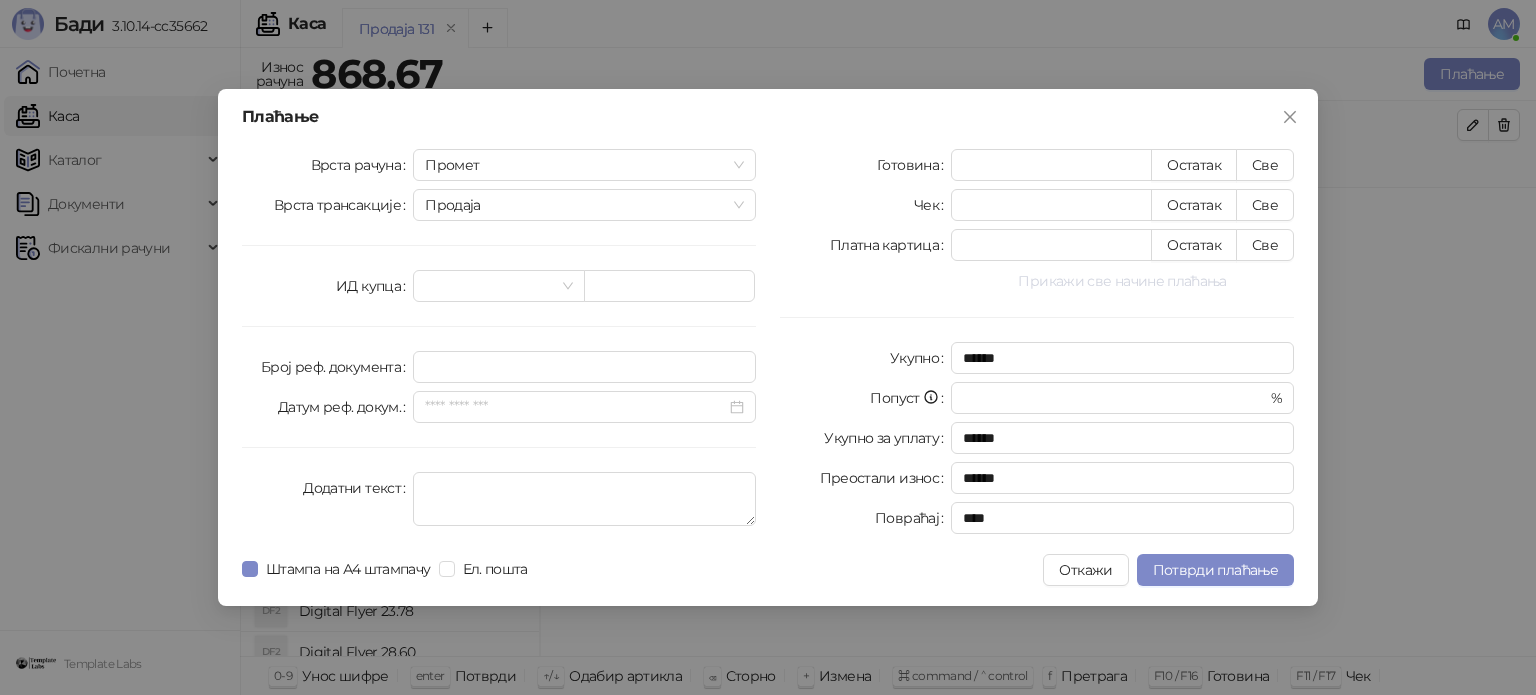 click on "Прикажи све начине плаћања" at bounding box center (1122, 281) 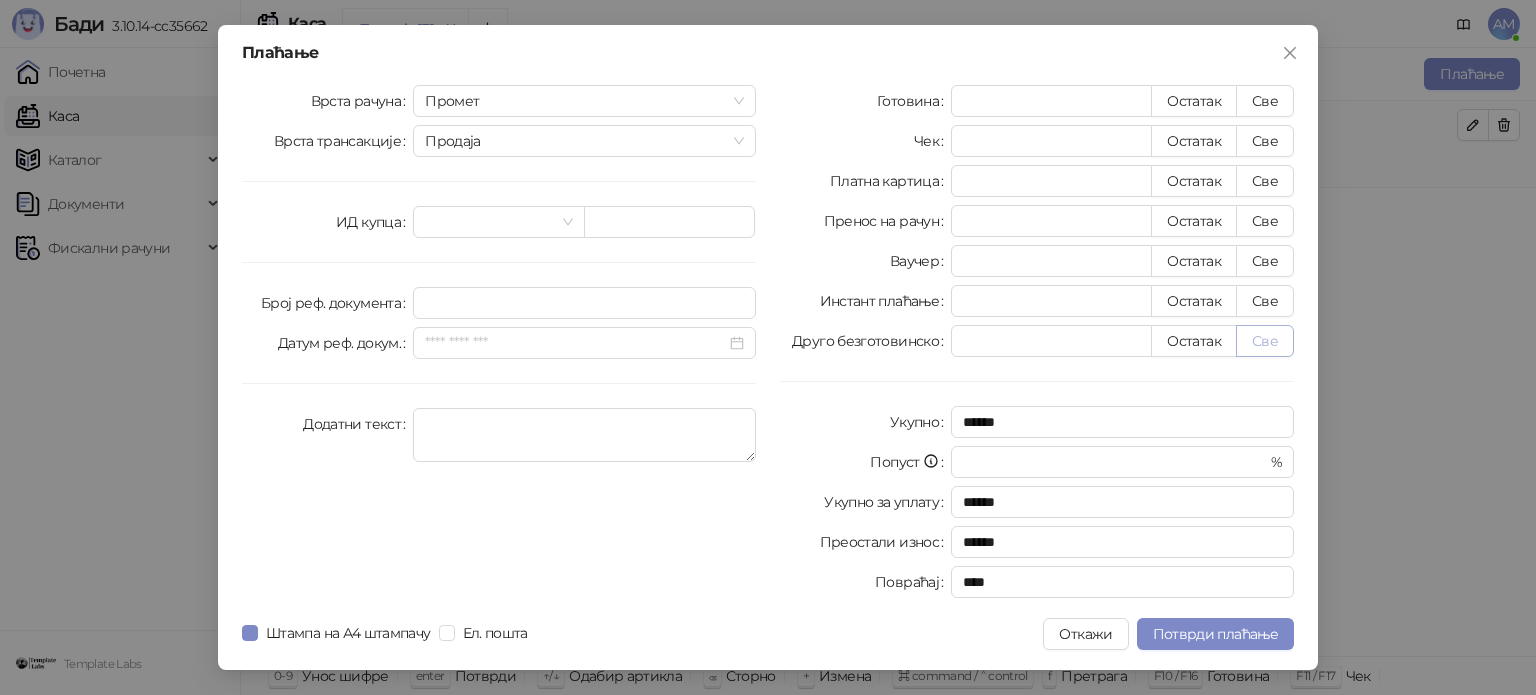 click on "Све" at bounding box center (1265, 341) 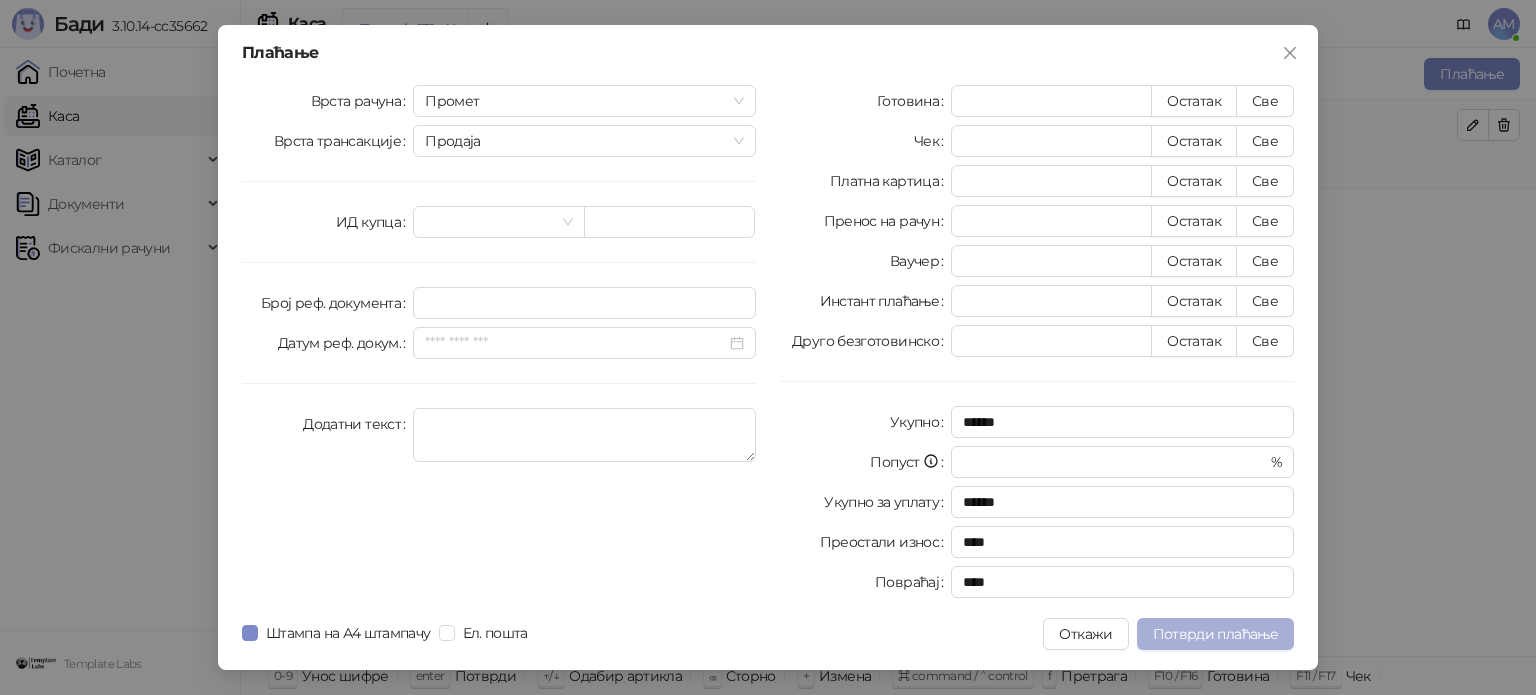 click on "Потврди плаћање" at bounding box center (1215, 634) 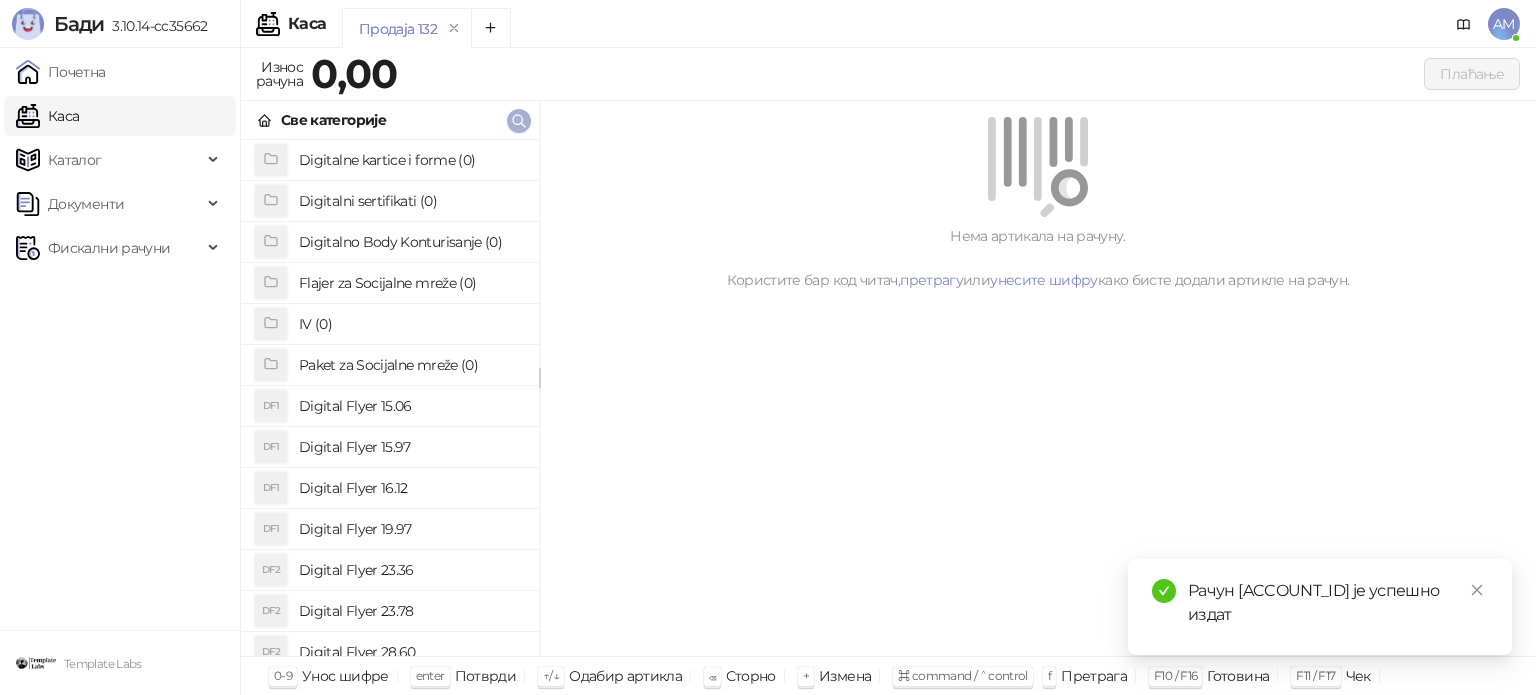 click 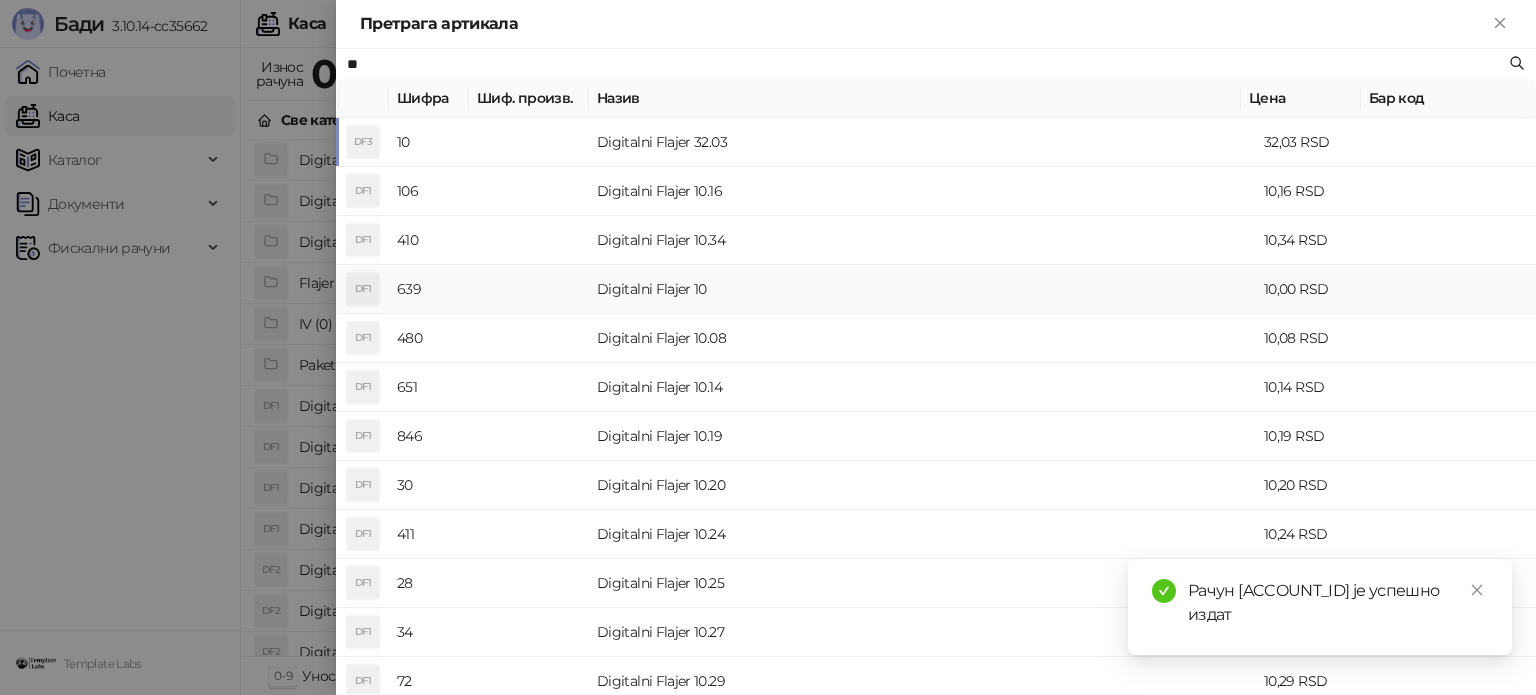 type on "**" 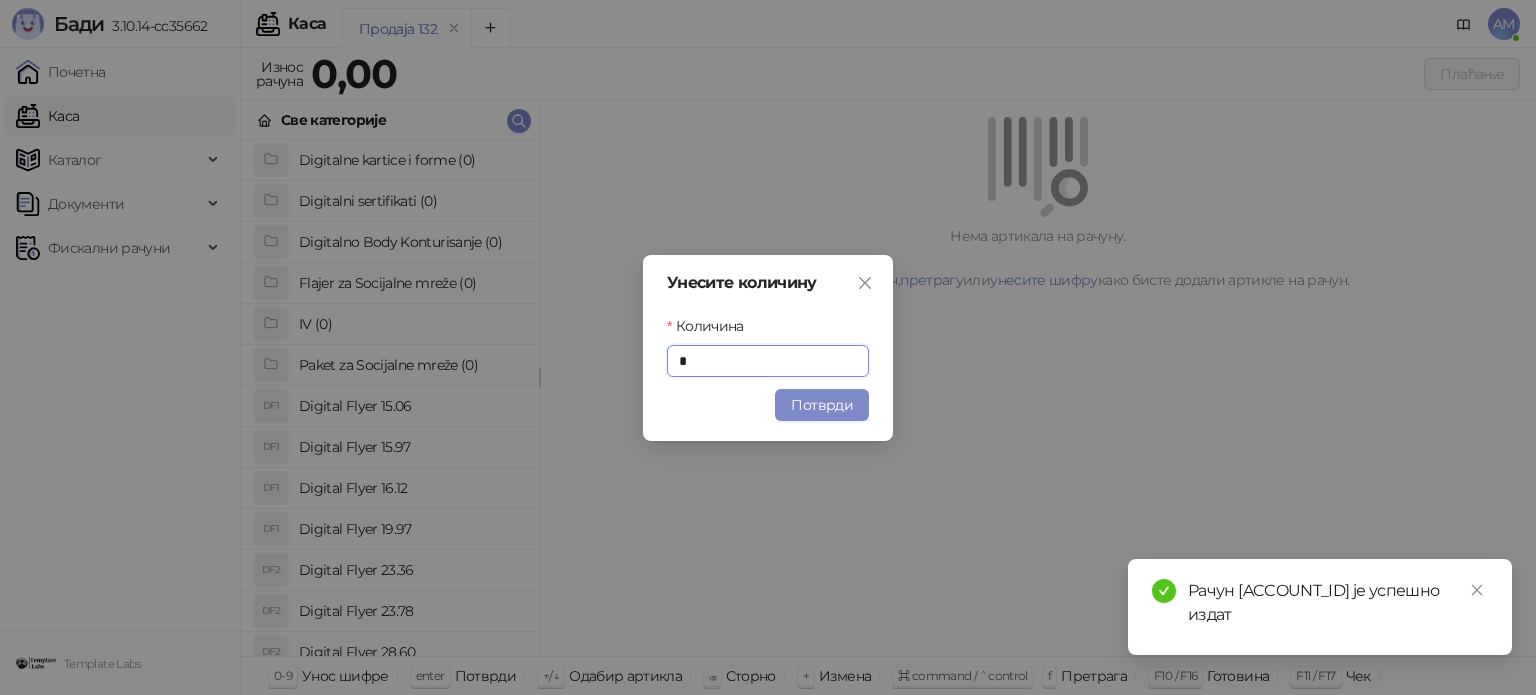 click on "Потврди" at bounding box center [822, 405] 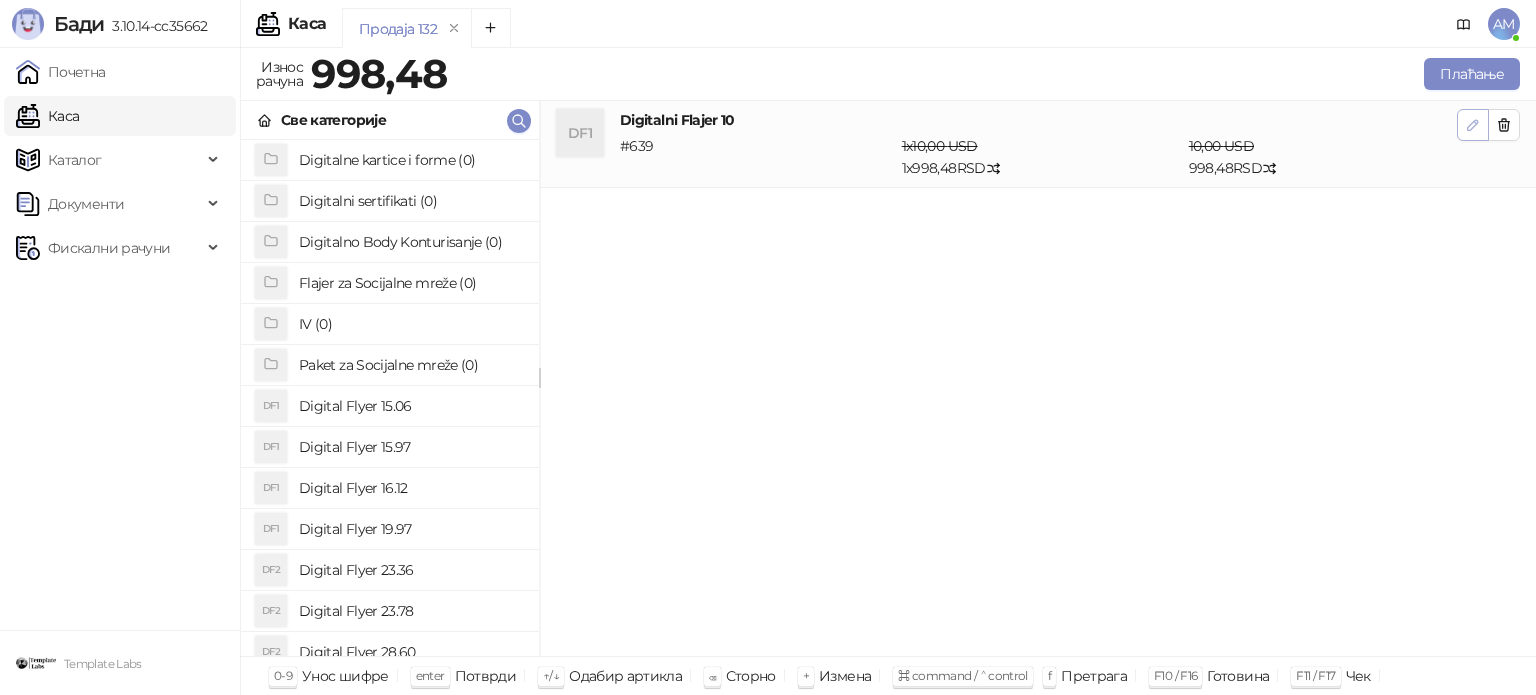 click at bounding box center [1473, 125] 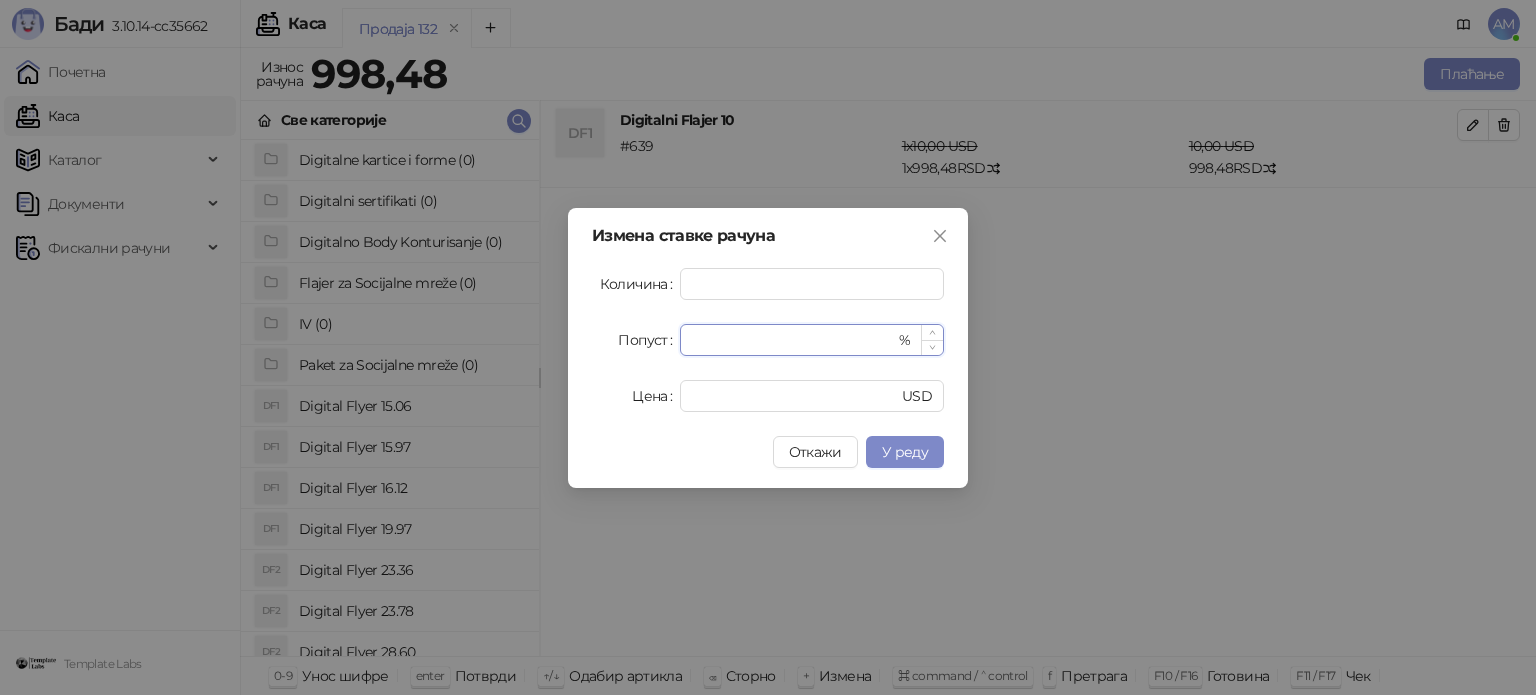 drag, startPoint x: 788, startPoint y: 339, endPoint x: 698, endPoint y: 345, distance: 90.199776 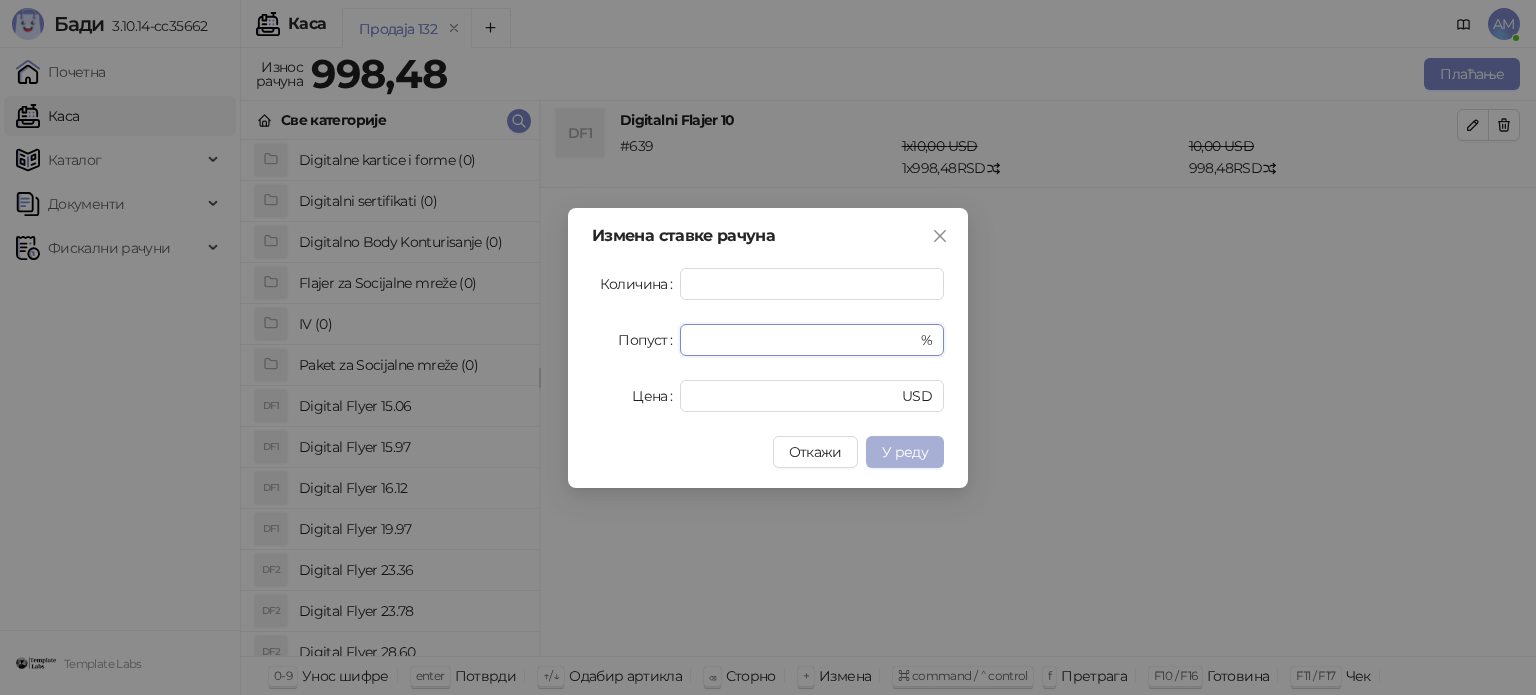 type on "**" 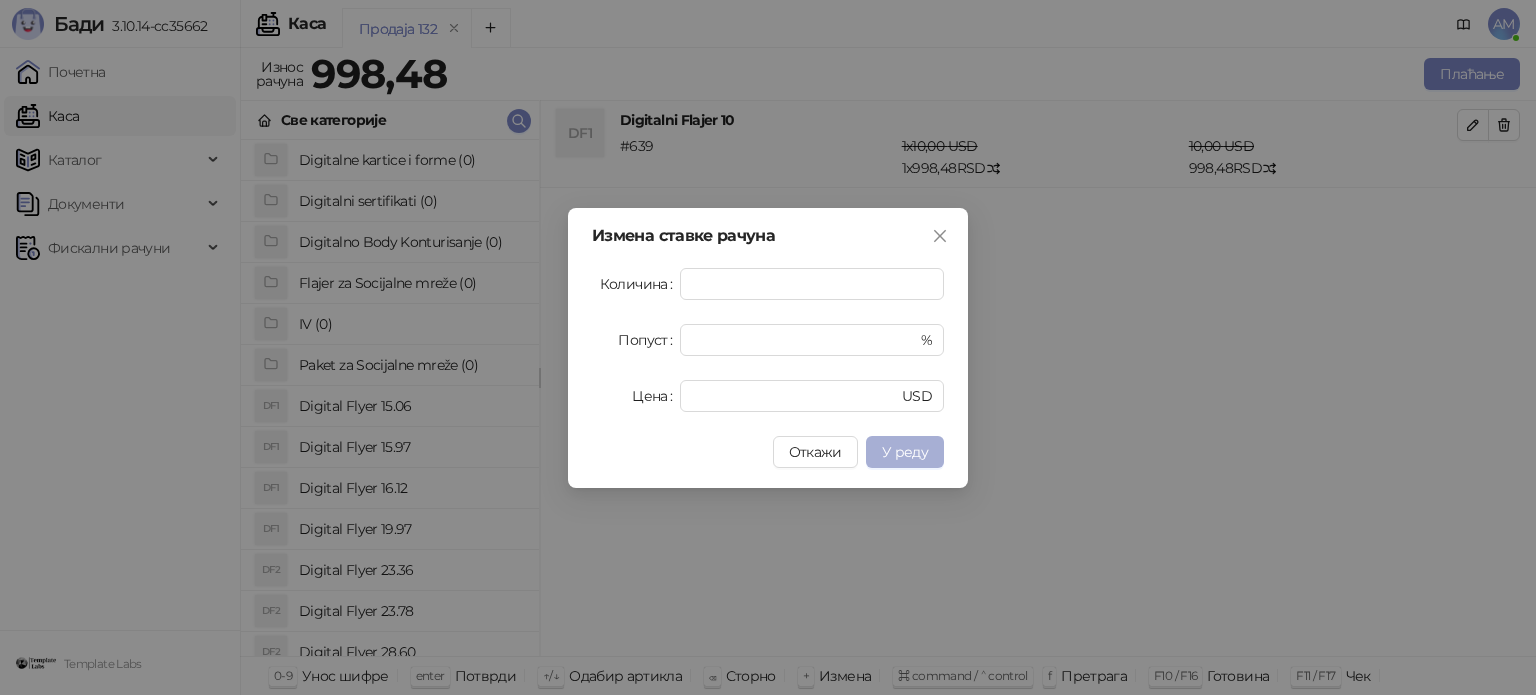click on "У реду" at bounding box center (905, 452) 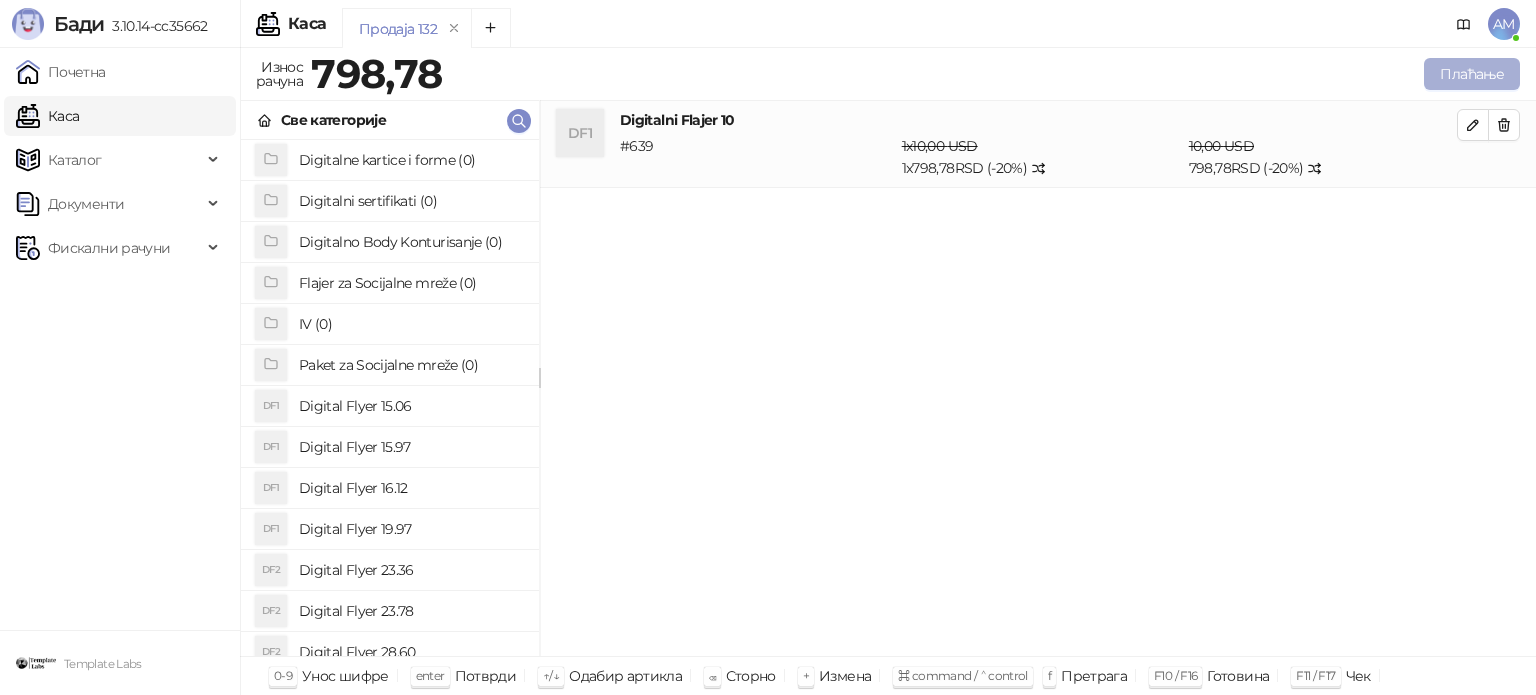 click on "Плаћање" at bounding box center [1472, 74] 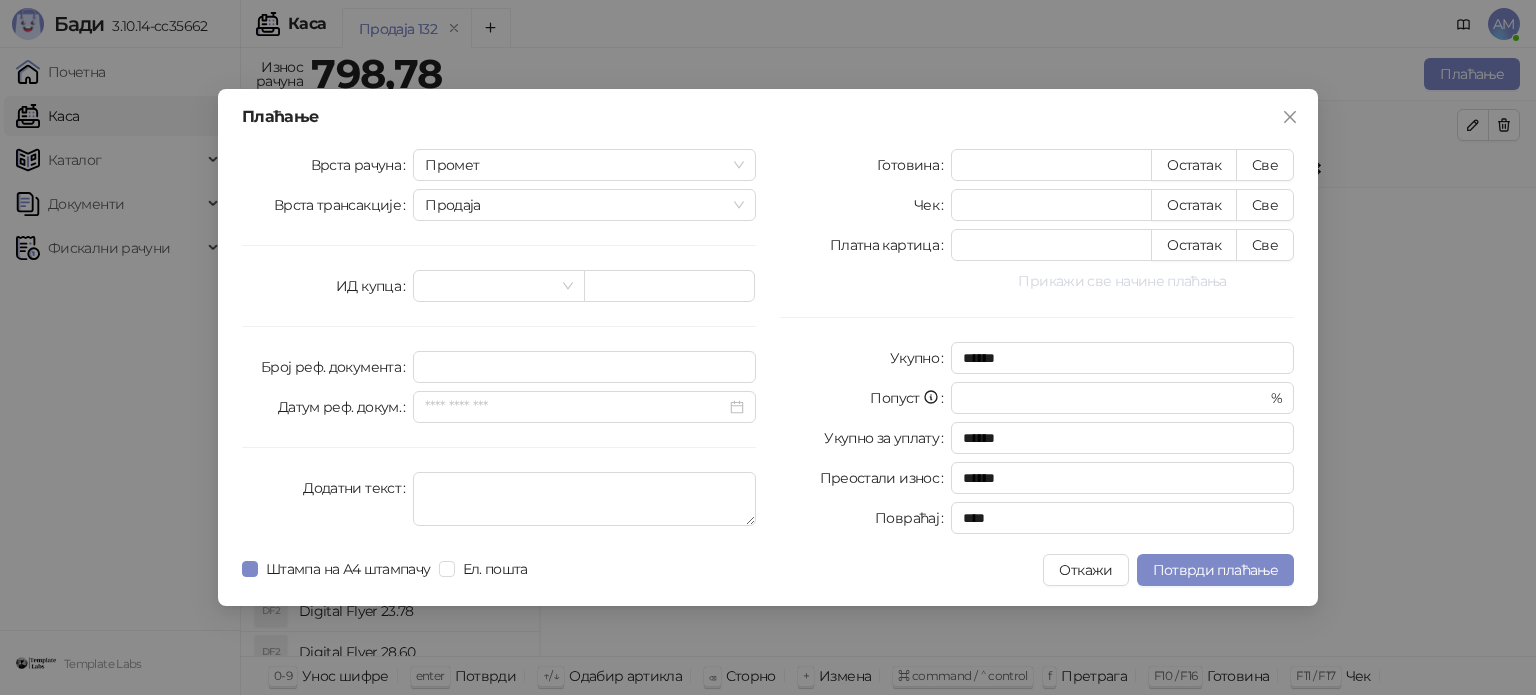 click on "Прикажи све начине плаћања" at bounding box center [1122, 281] 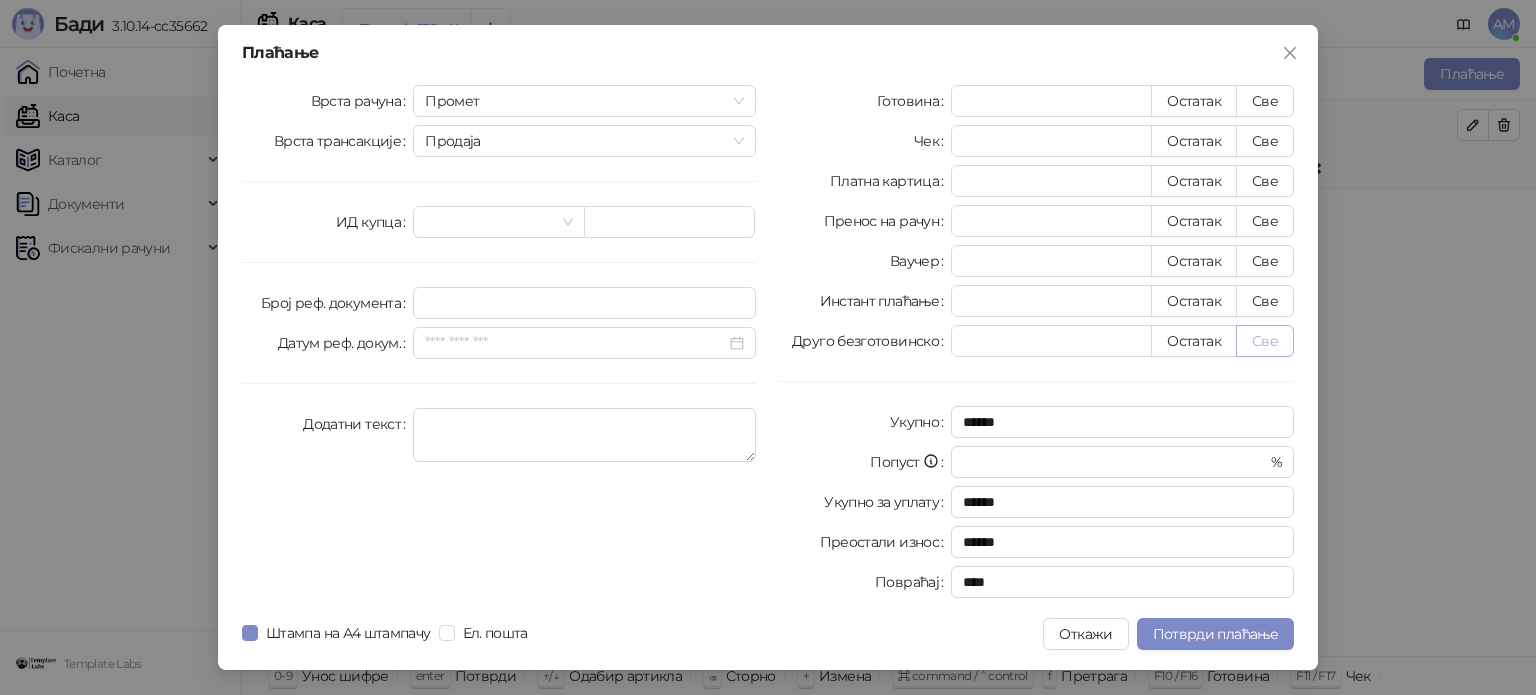 click on "Све" at bounding box center (1265, 341) 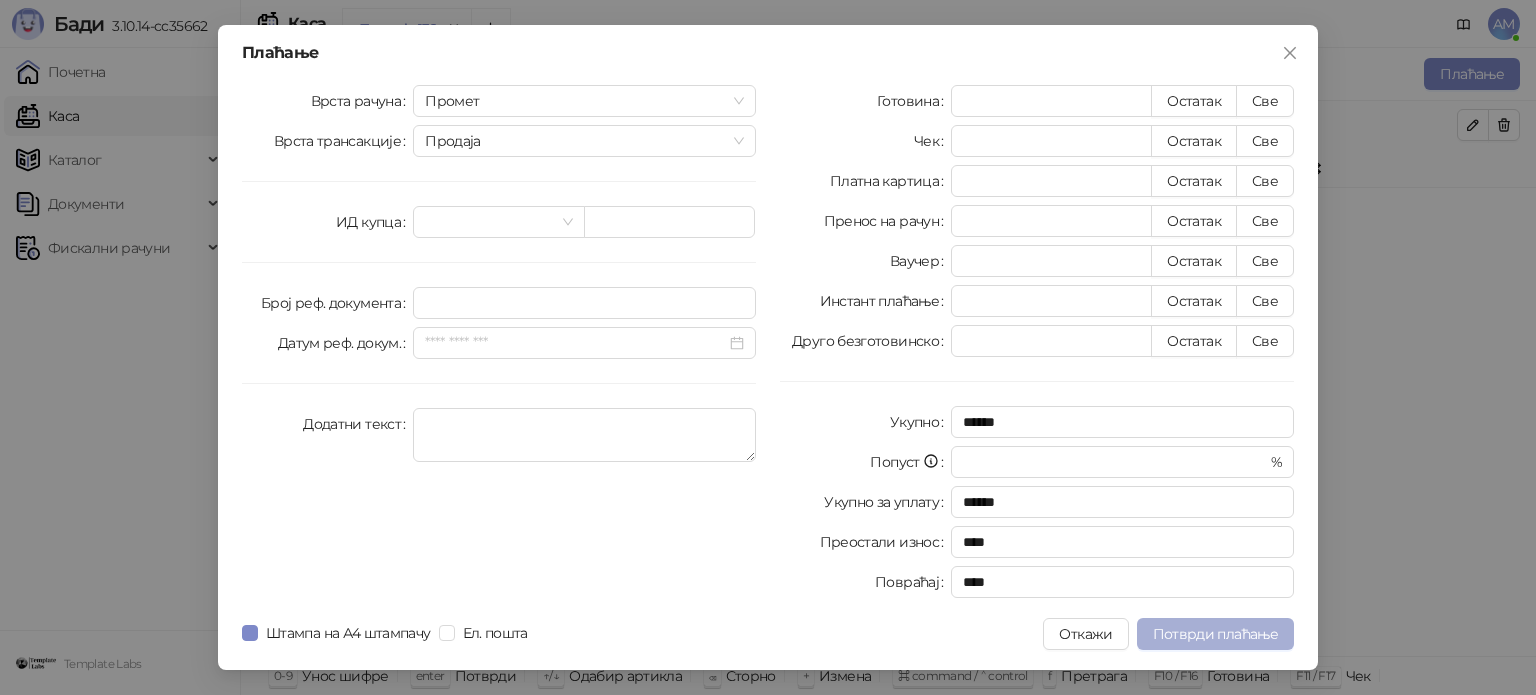 click on "Потврди плаћање" at bounding box center [1215, 634] 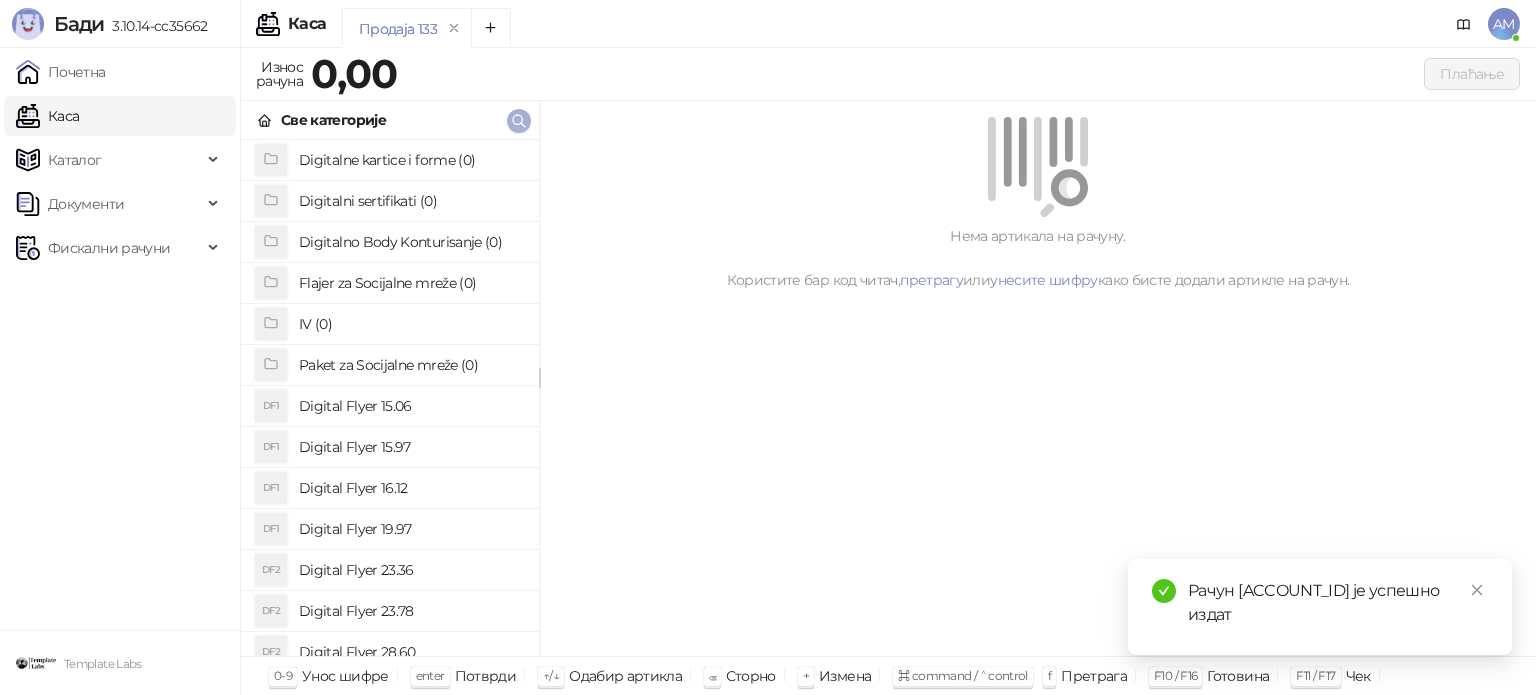click 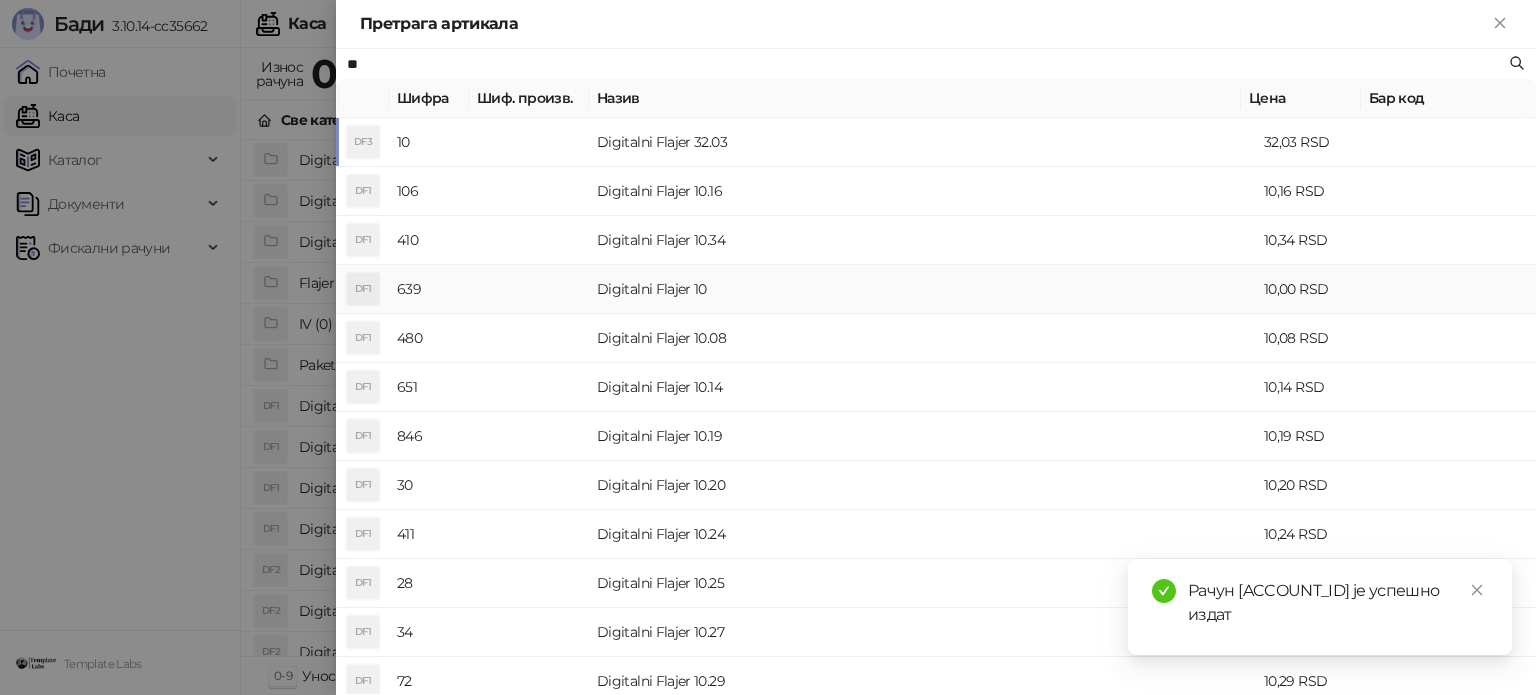 type on "**" 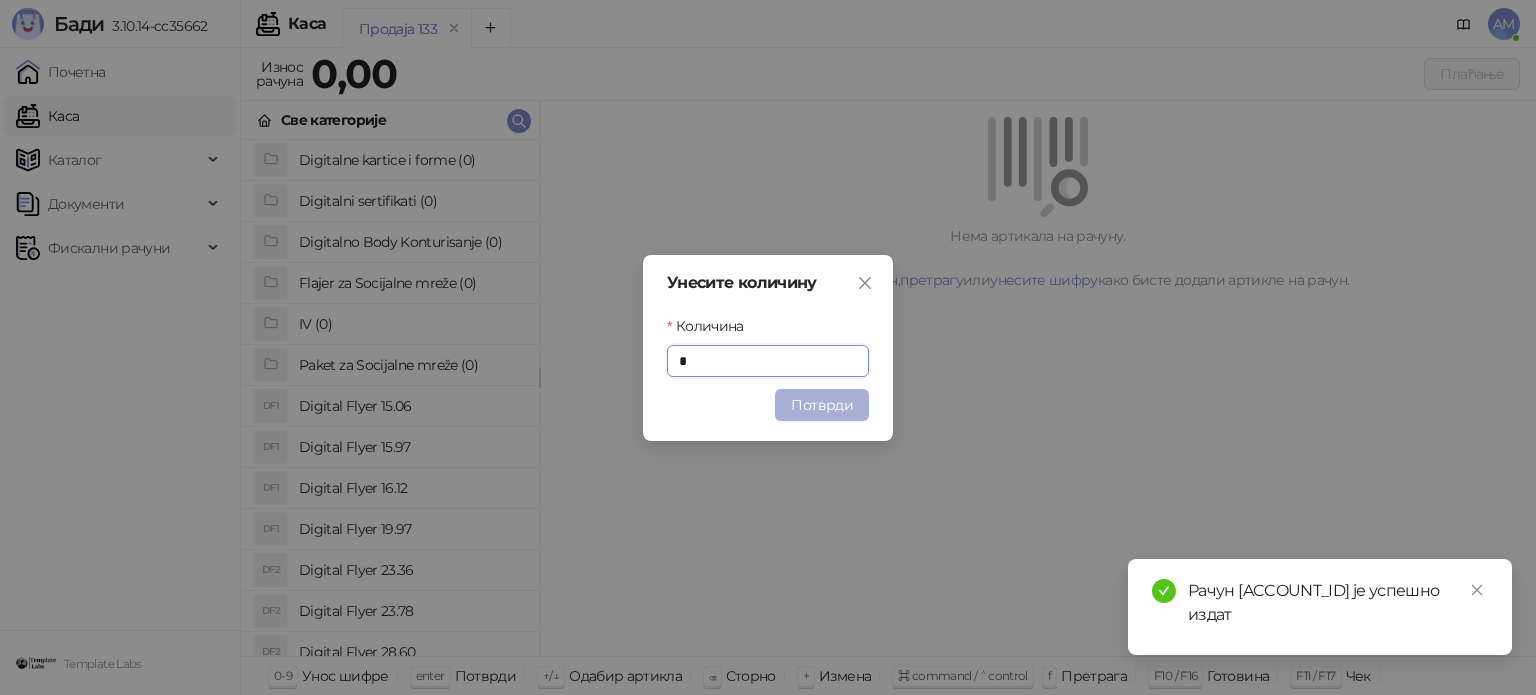 click on "Потврди" at bounding box center [822, 405] 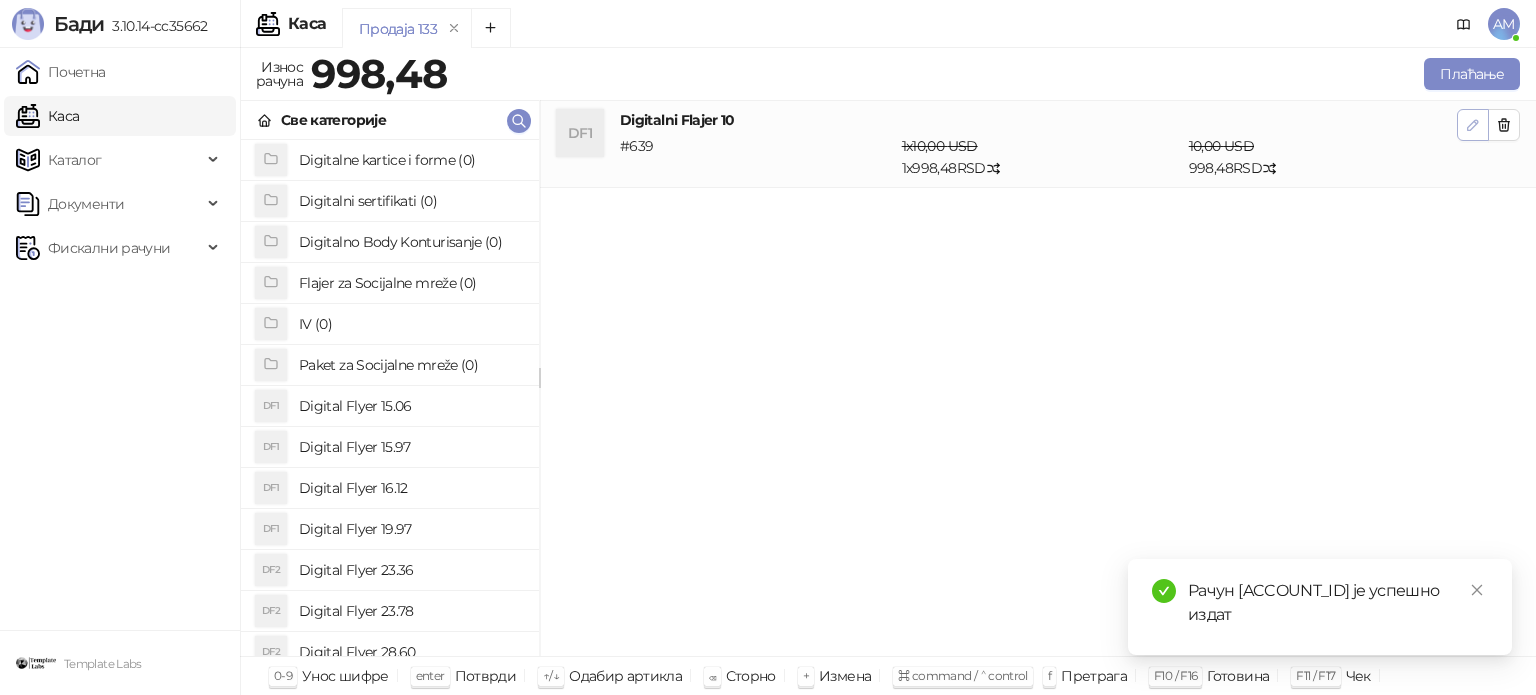 click at bounding box center (1473, 125) 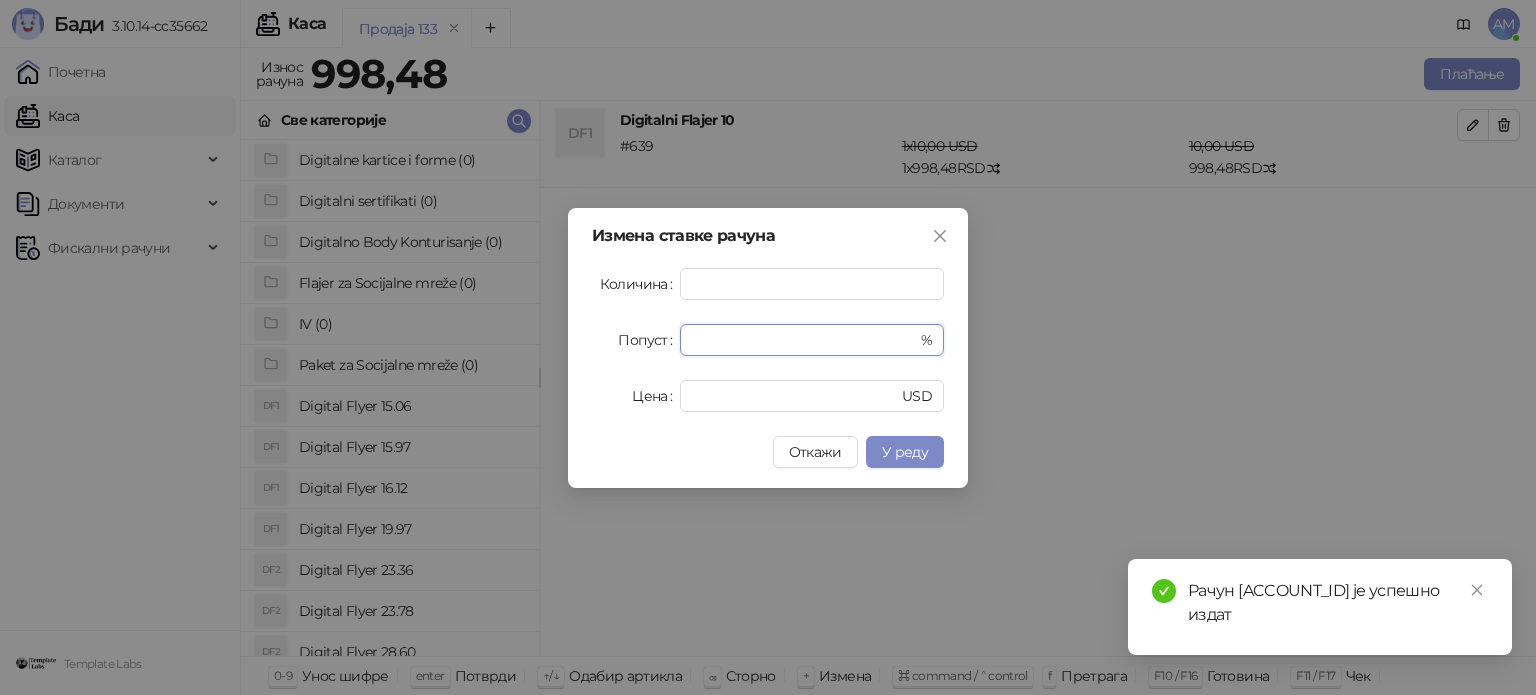 drag, startPoint x: 773, startPoint y: 343, endPoint x: 656, endPoint y: 347, distance: 117.06836 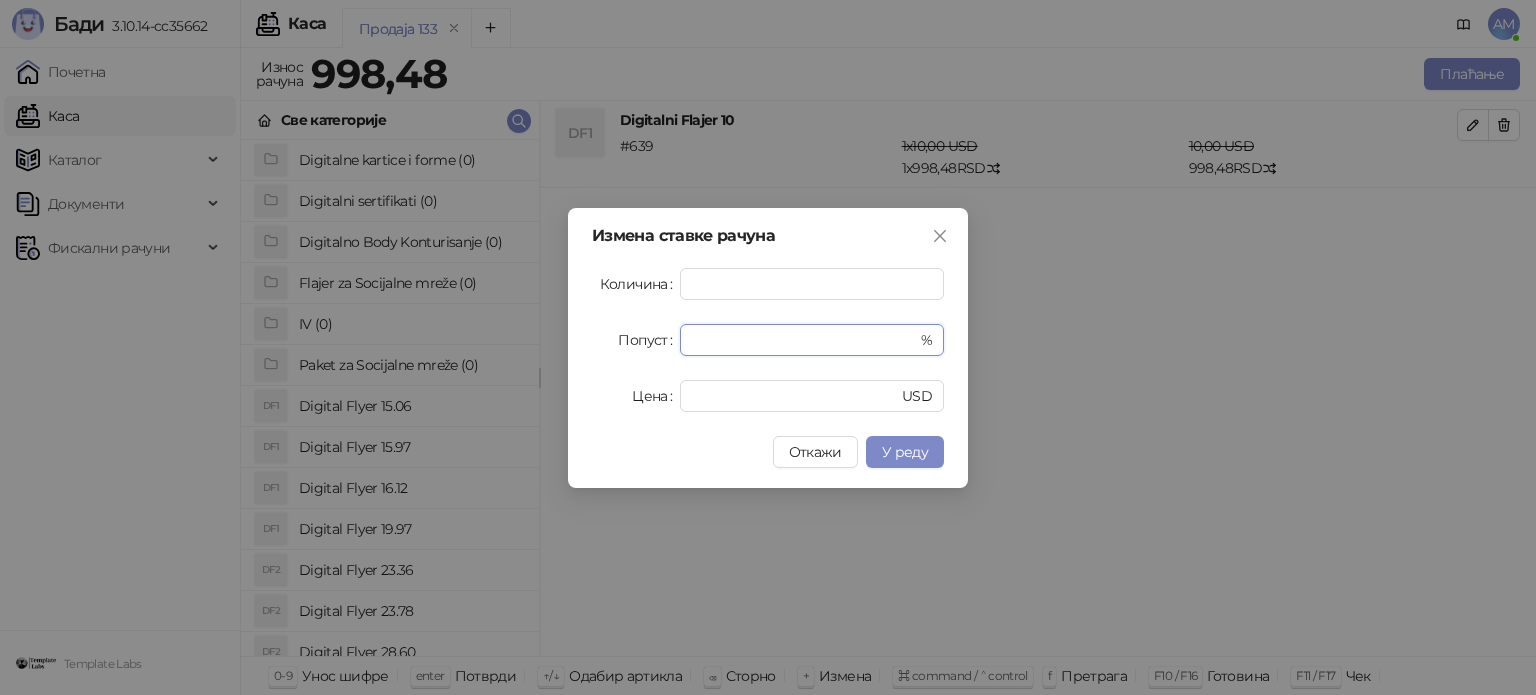 type on "**" 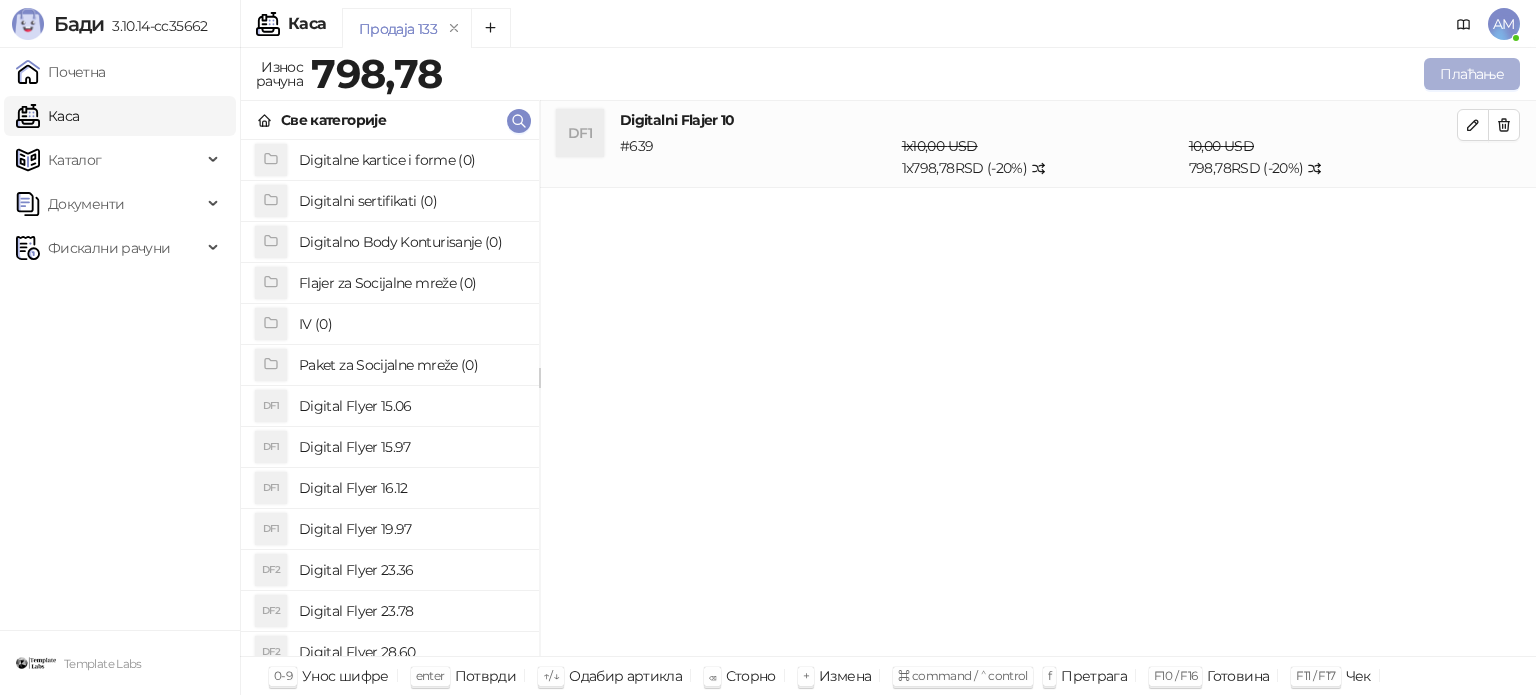 click on "Плаћање" at bounding box center [1472, 74] 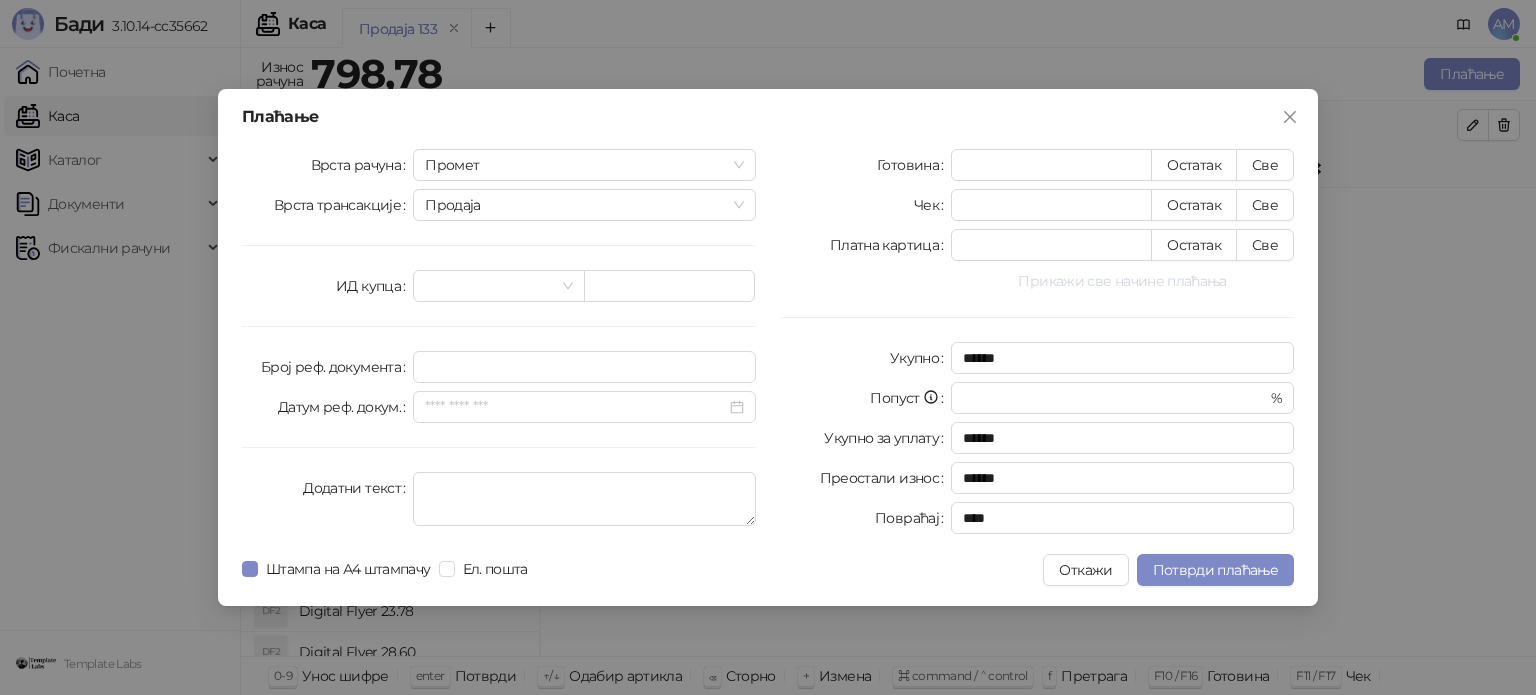 click on "Прикажи све начине плаћања" at bounding box center [1122, 281] 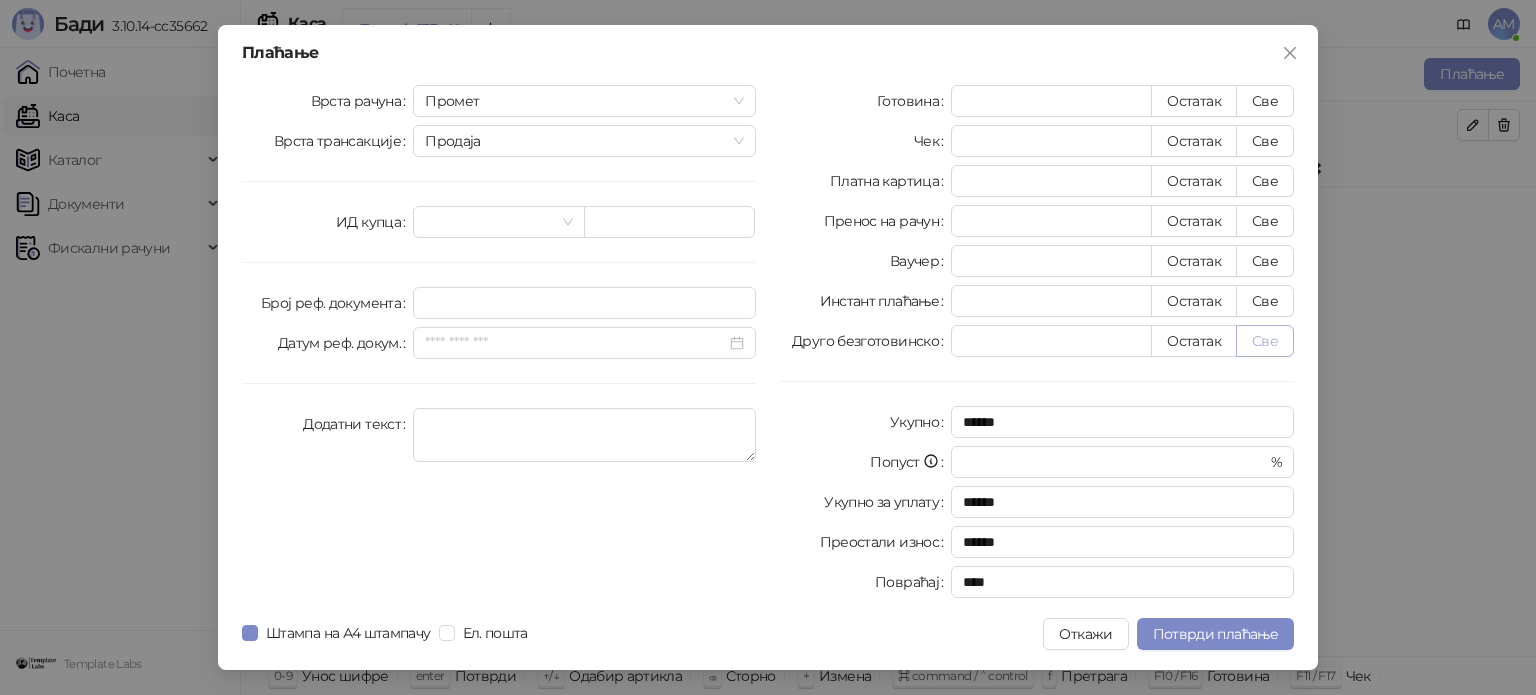 click on "Све" at bounding box center [1265, 341] 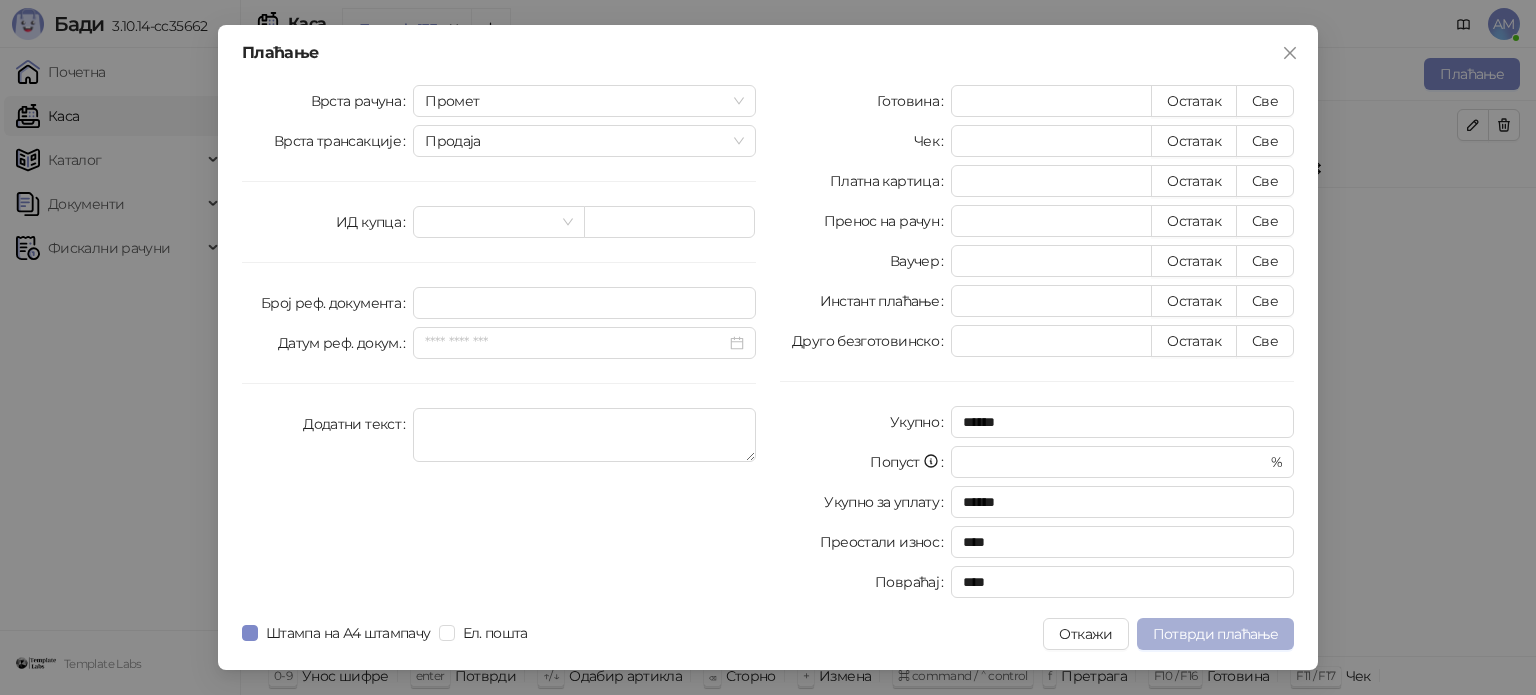 click on "Потврди плаћање" at bounding box center [1215, 634] 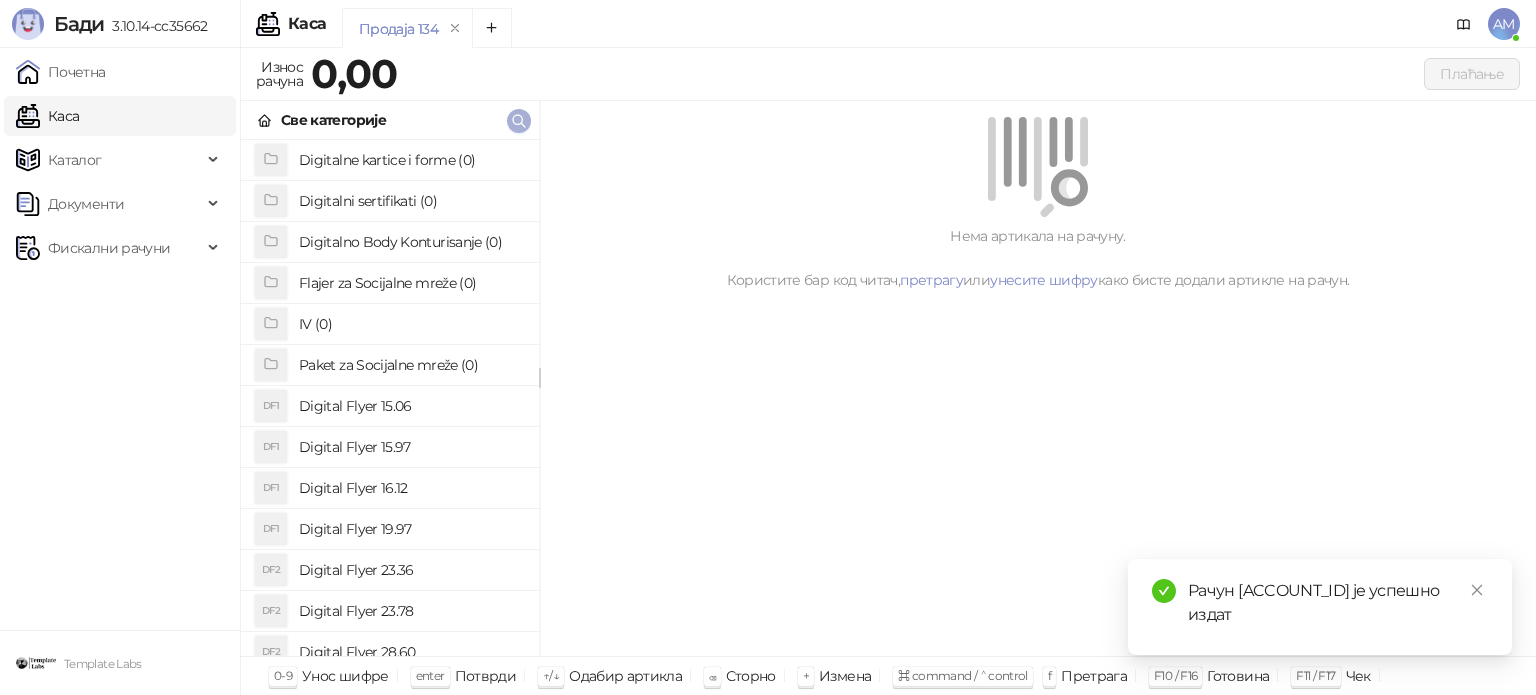 click 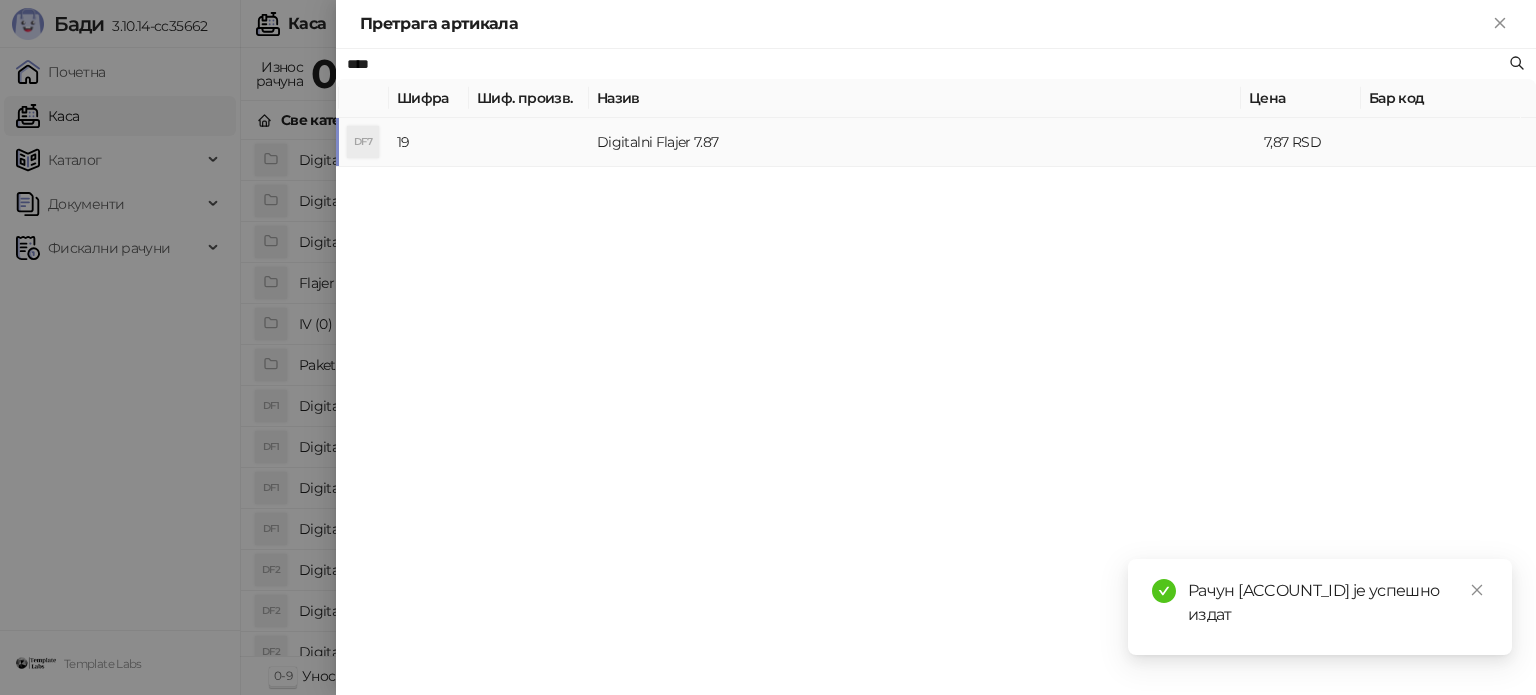 type on "****" 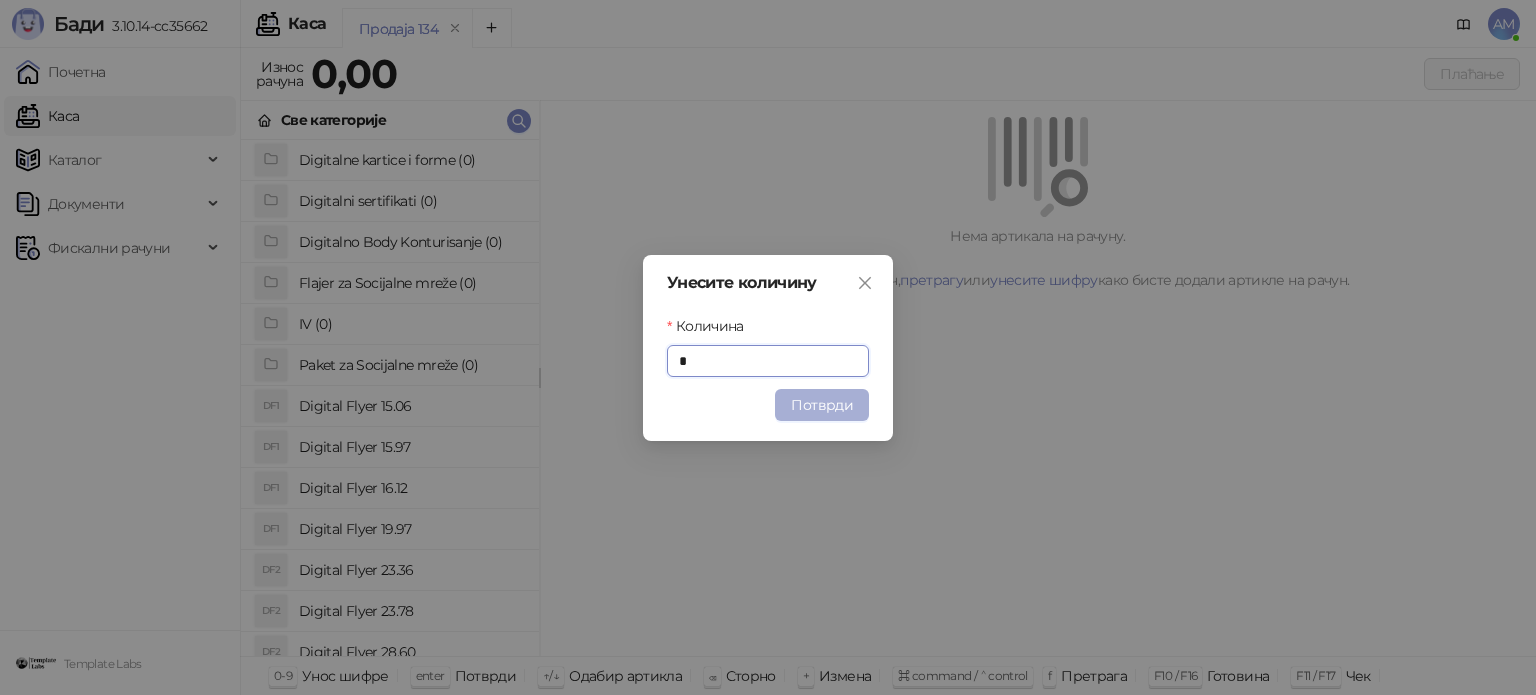 click on "Потврди" at bounding box center (822, 405) 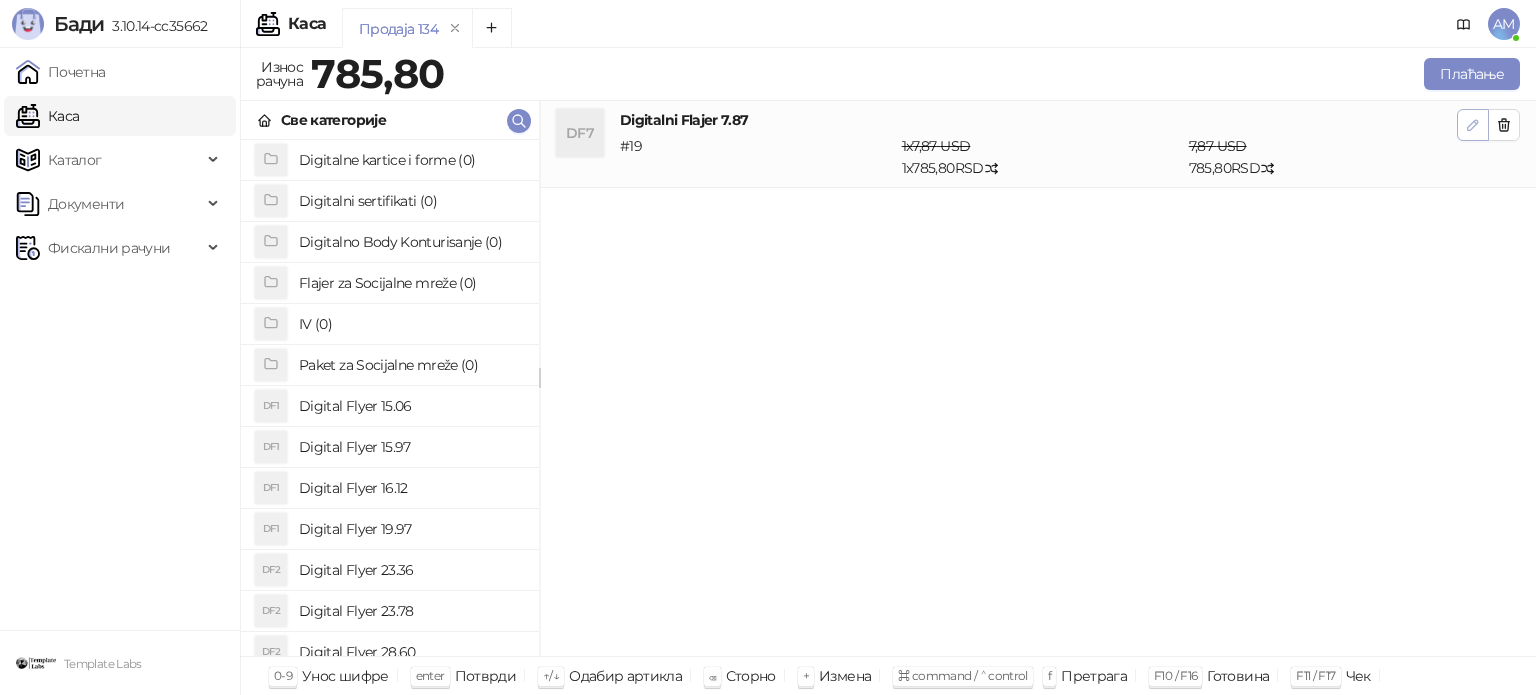 click at bounding box center [1473, 124] 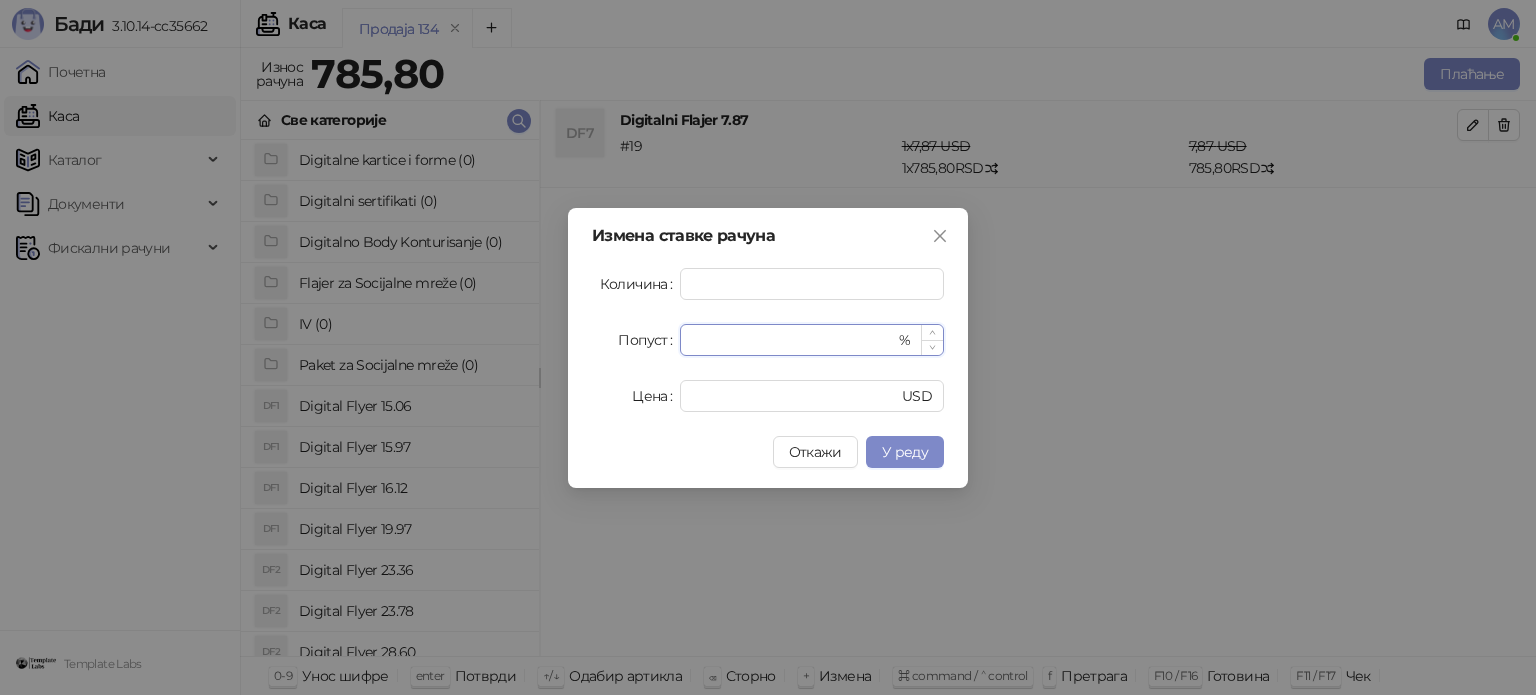 drag, startPoint x: 720, startPoint y: 344, endPoint x: 682, endPoint y: 337, distance: 38.63936 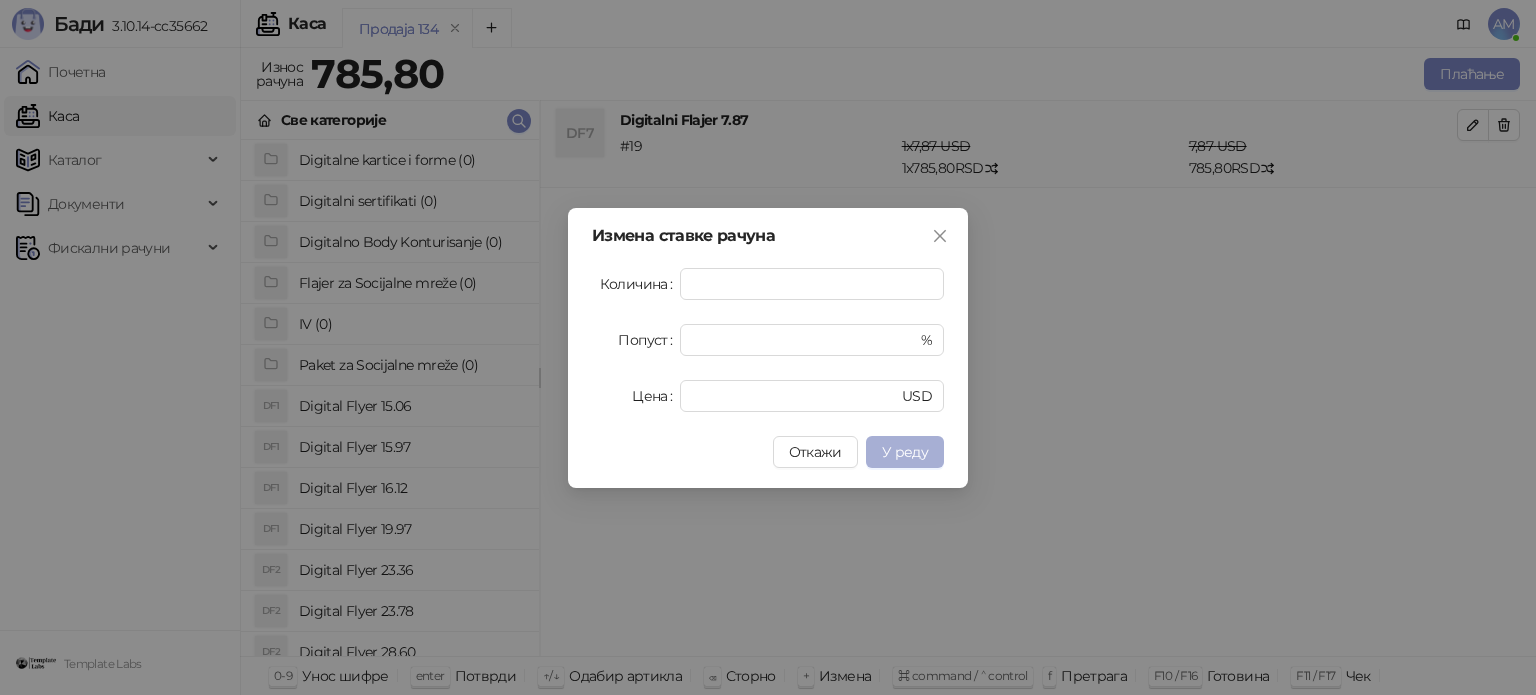 click on "У реду" at bounding box center [905, 452] 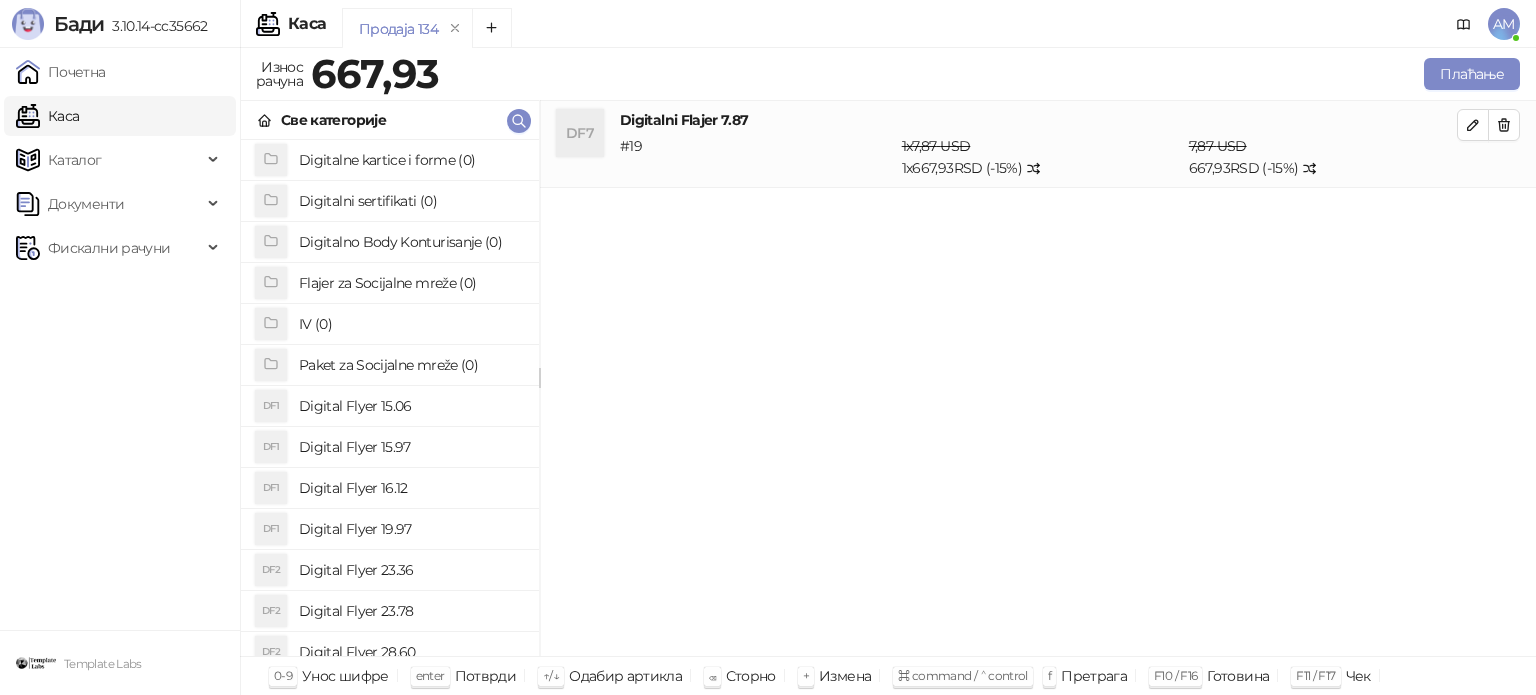 drag, startPoint x: 1482, startPoint y: 121, endPoint x: 1331, endPoint y: 166, distance: 157.56268 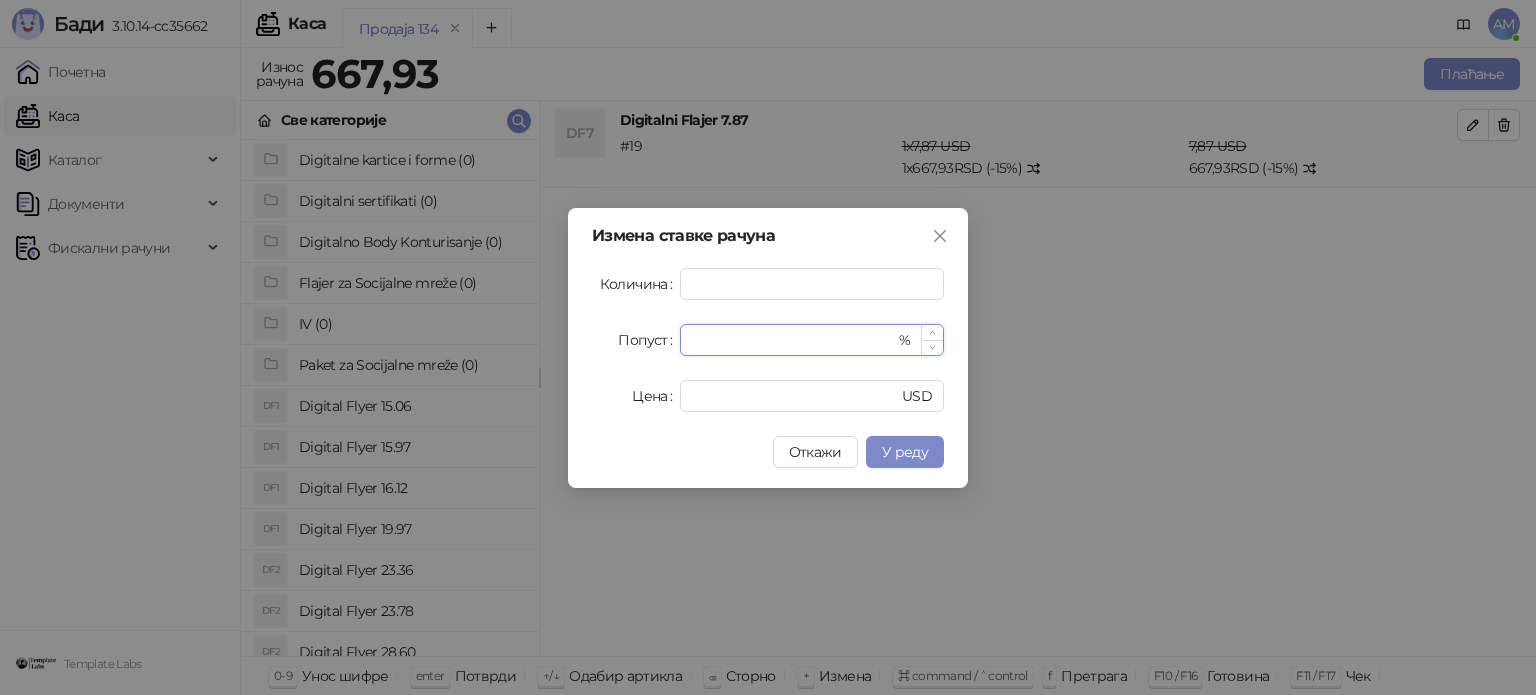 type on "**" 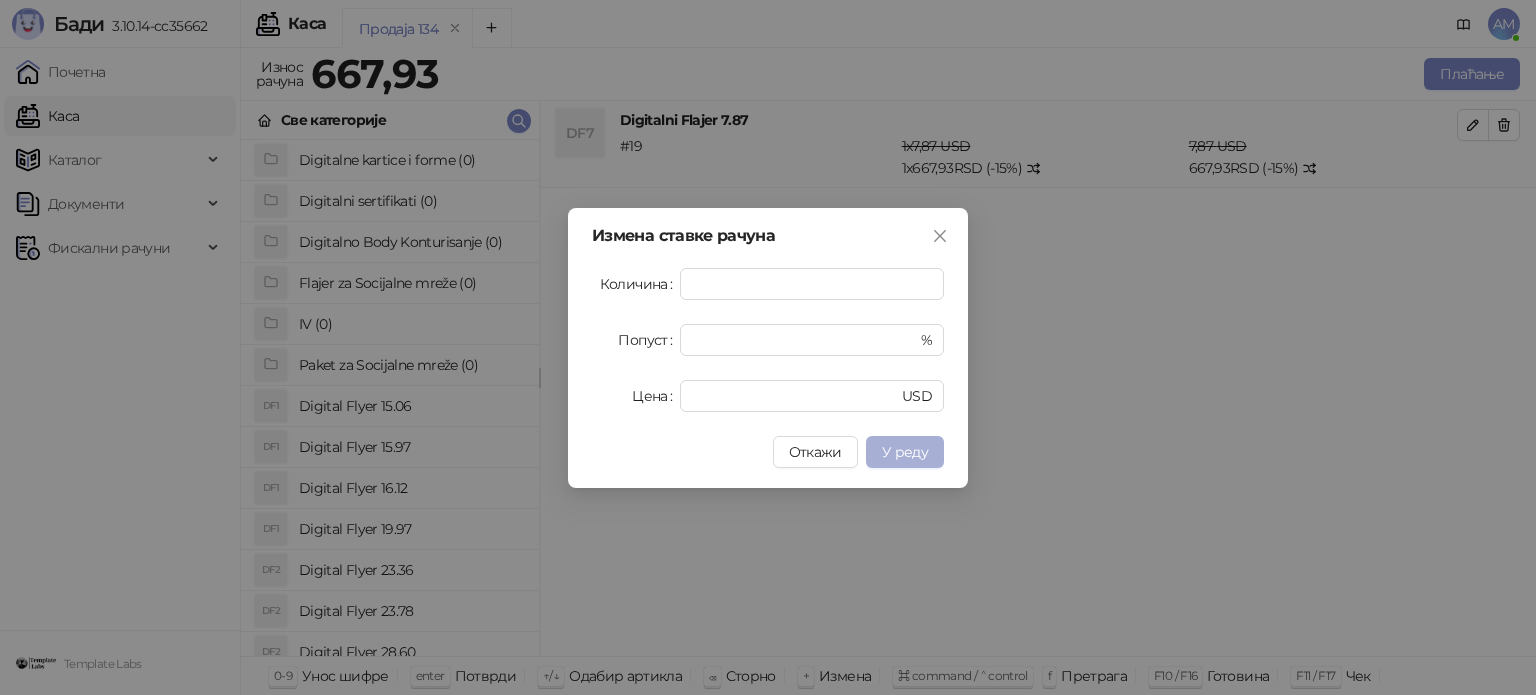 click on "У реду" at bounding box center [905, 452] 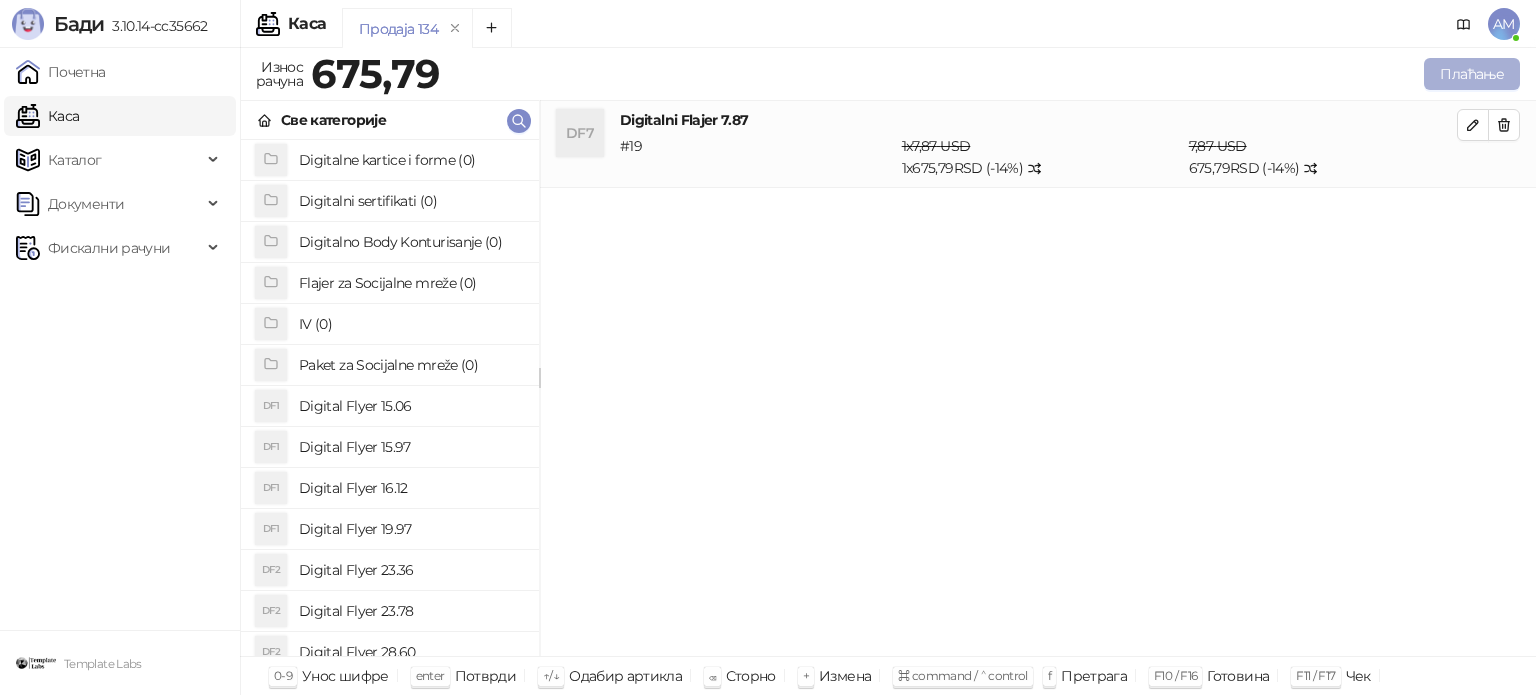 click on "Плаћање" at bounding box center [1472, 74] 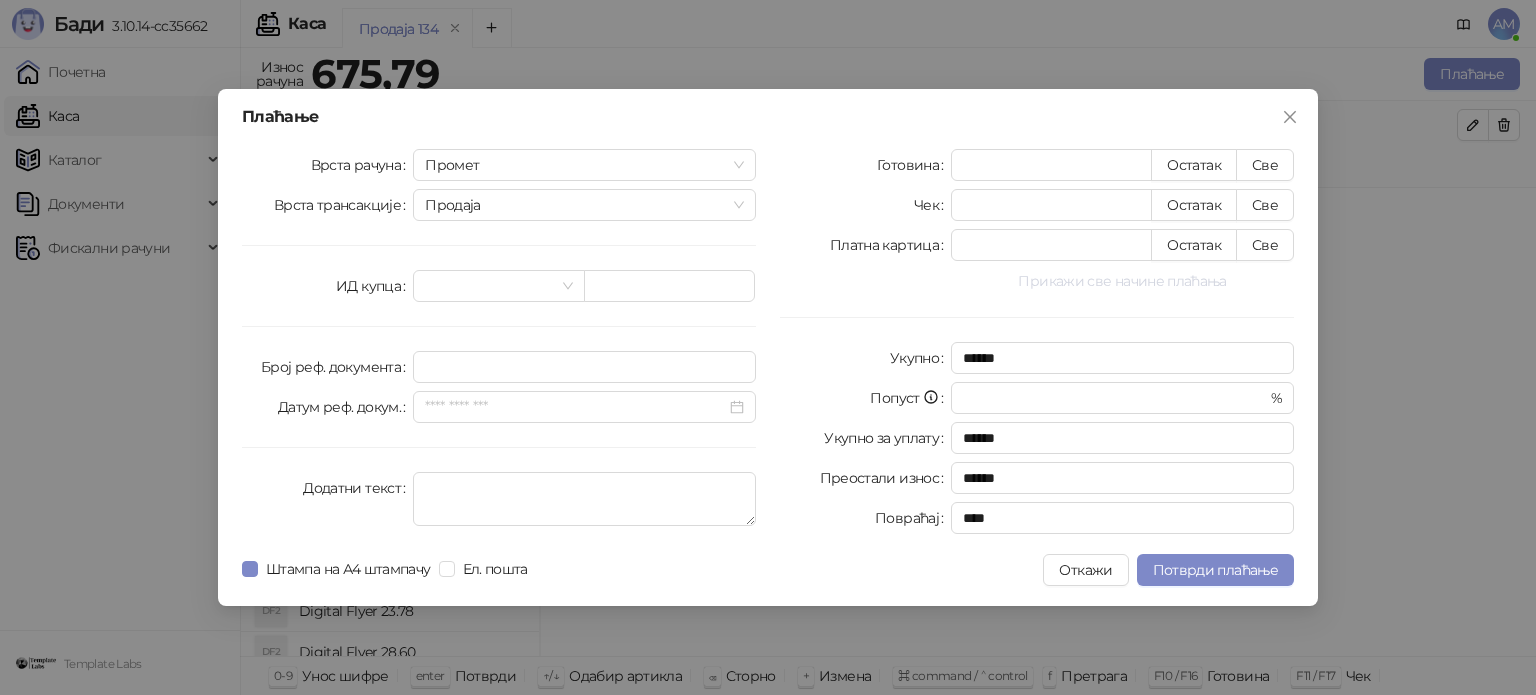 click on "Прикажи све начине плаћања" at bounding box center [1122, 281] 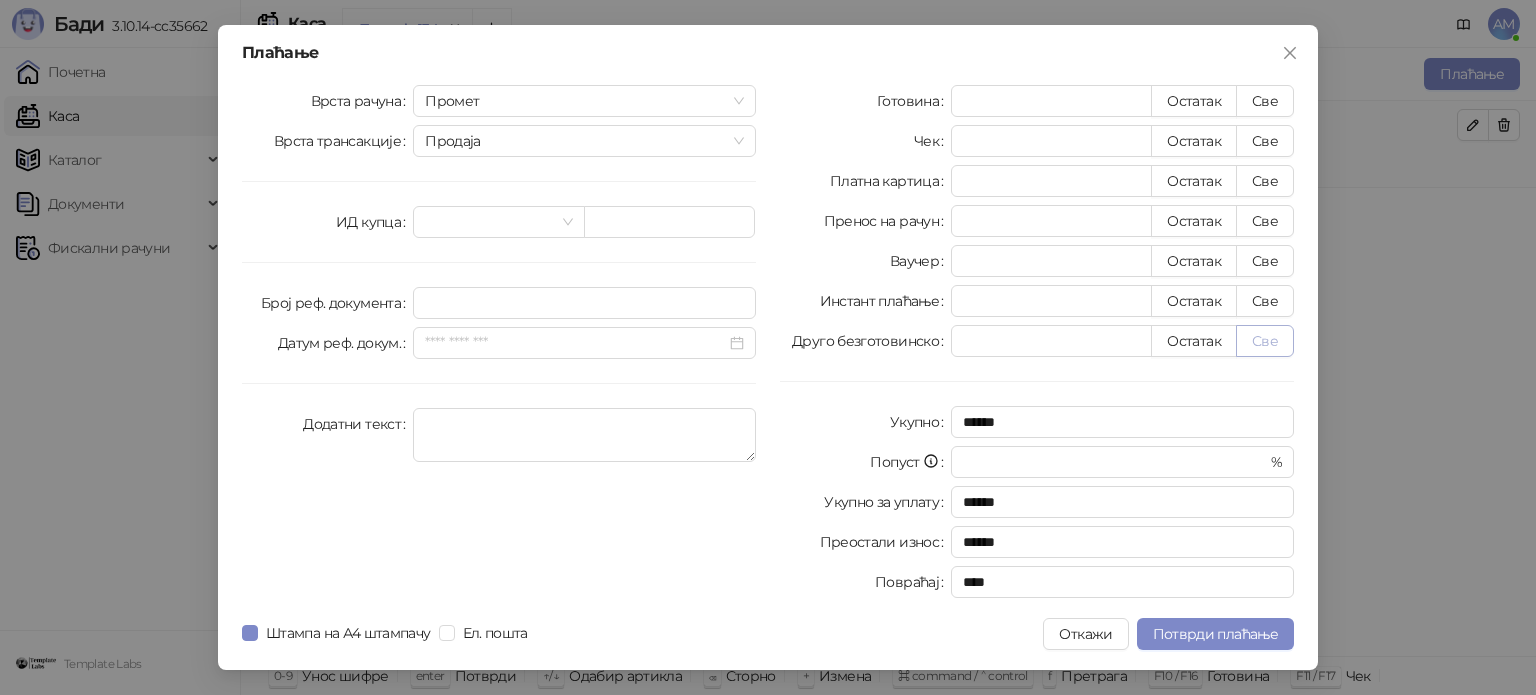 click on "Све" at bounding box center (1265, 341) 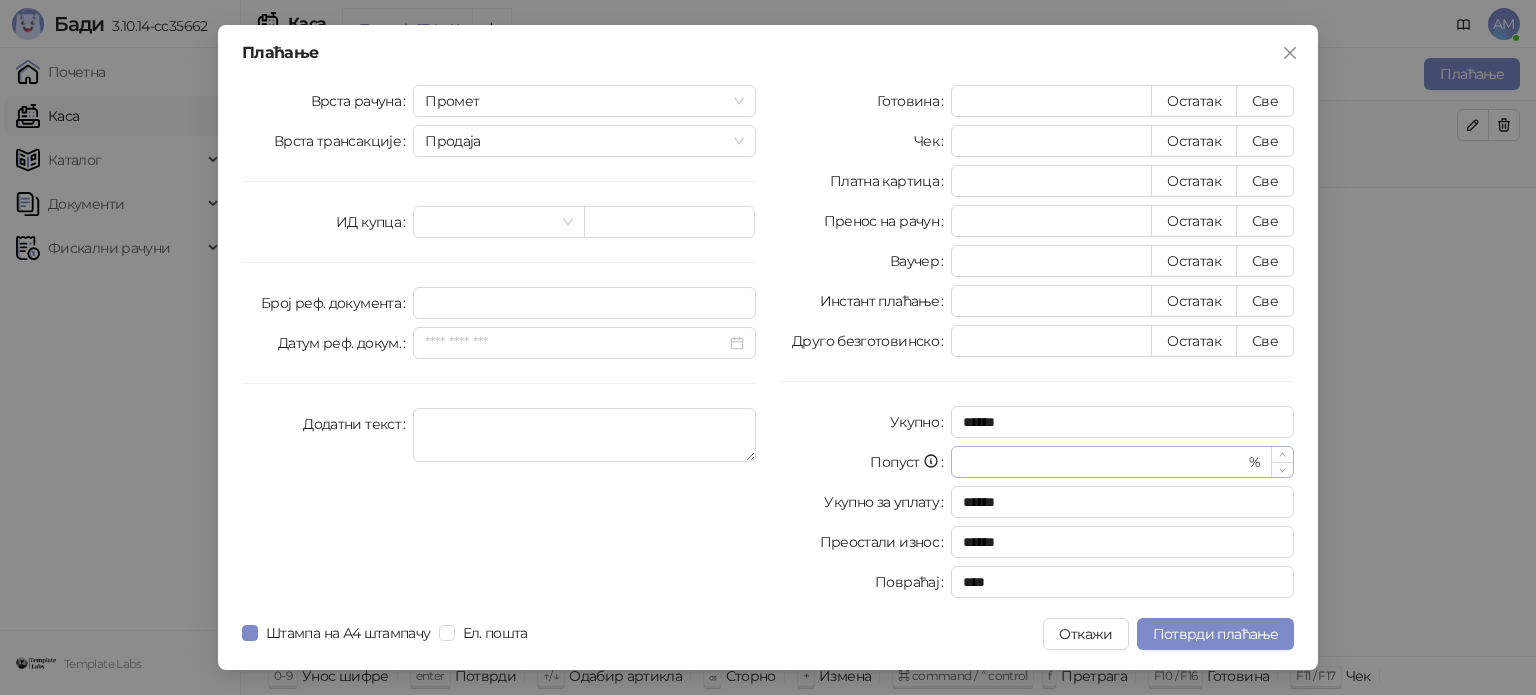 type on "******" 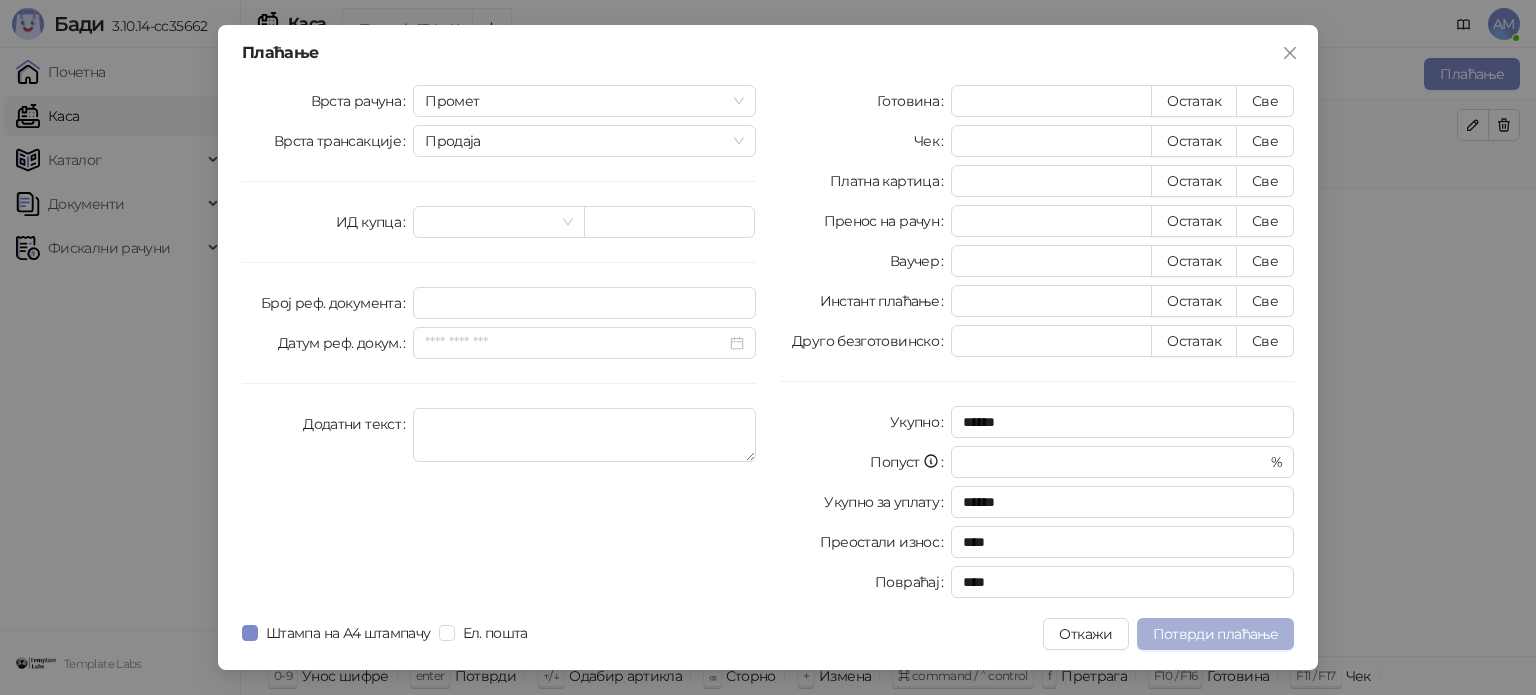click on "Потврди плаћање" at bounding box center (1215, 634) 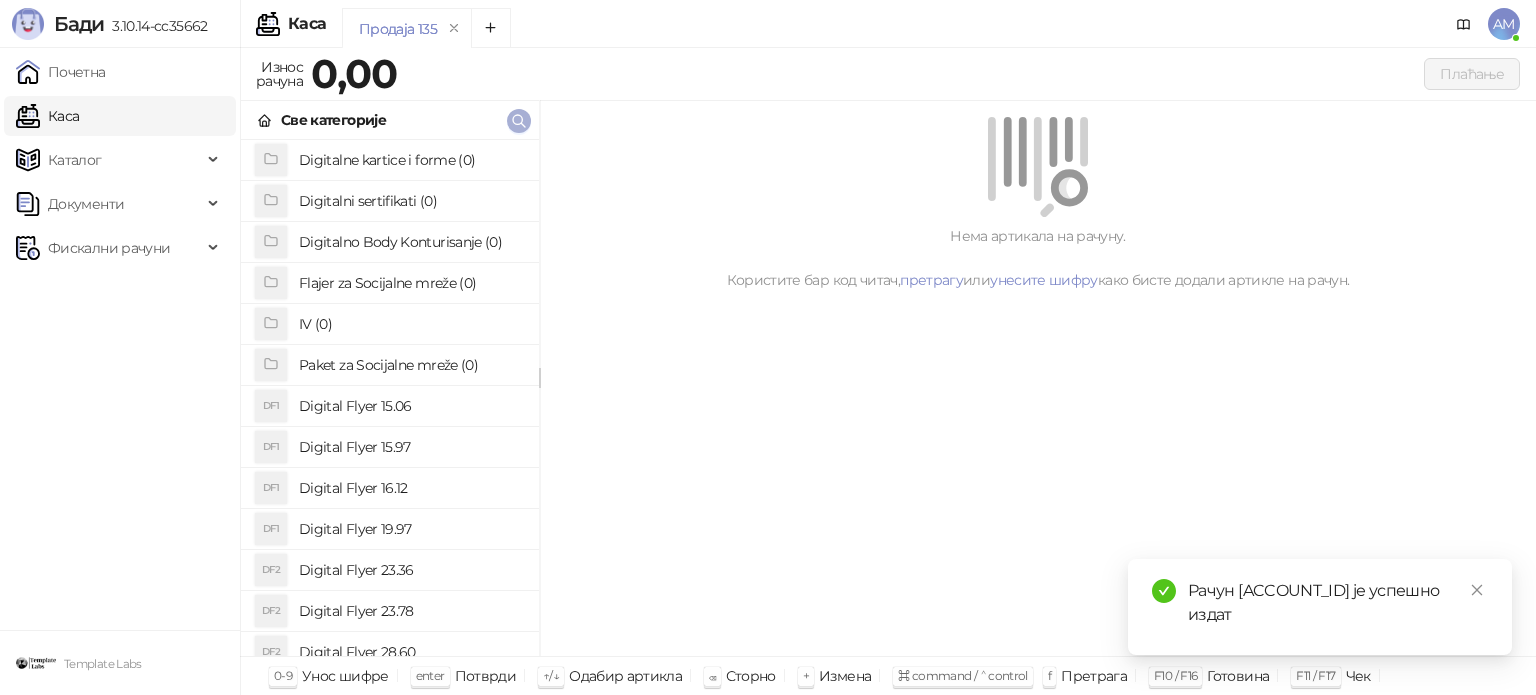 click 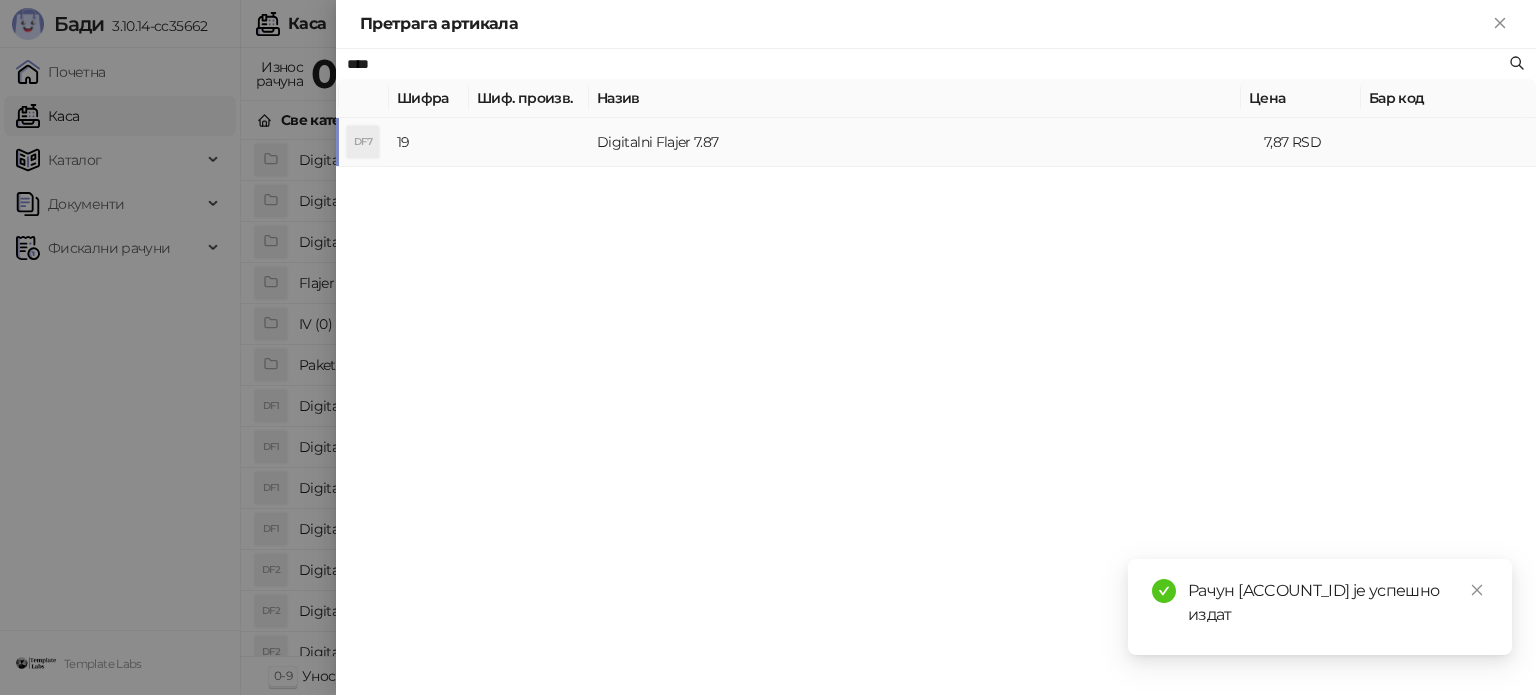 type on "****" 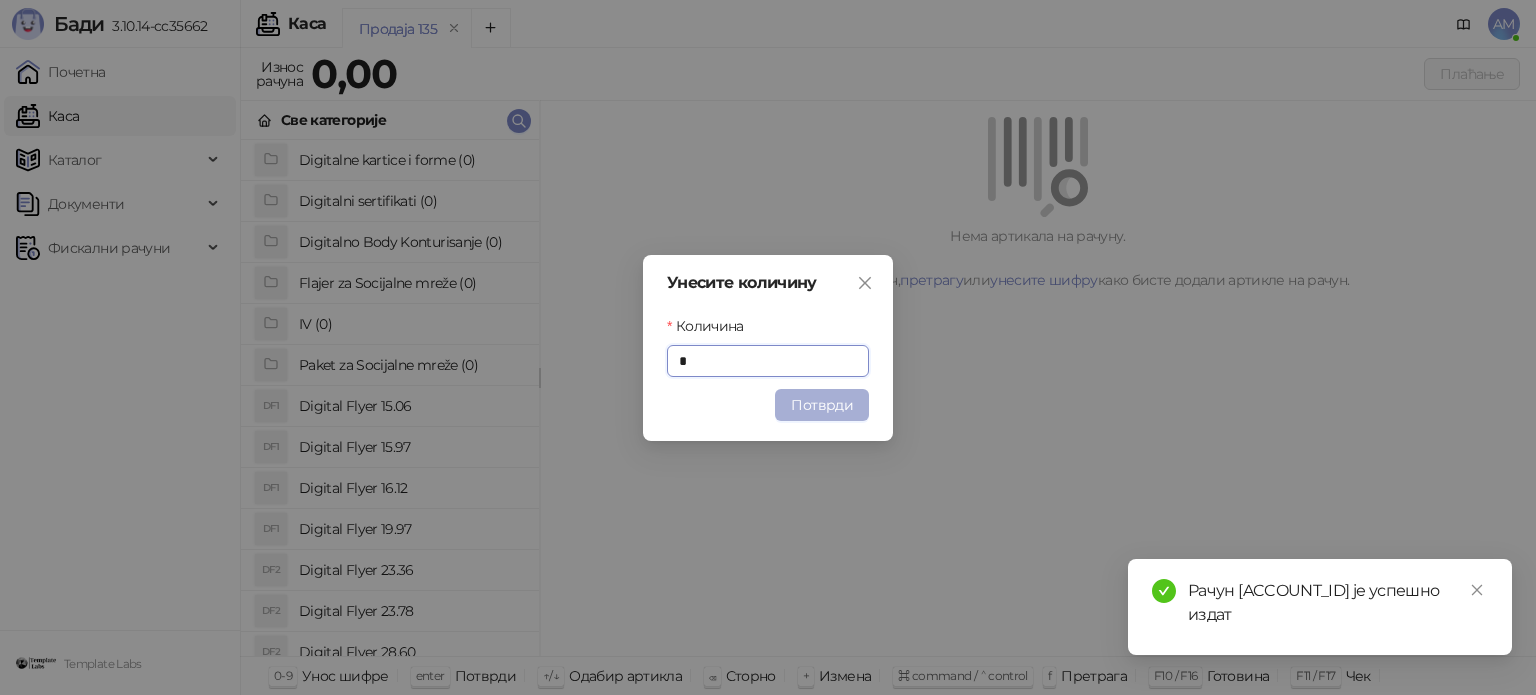click on "Потврди" at bounding box center (822, 405) 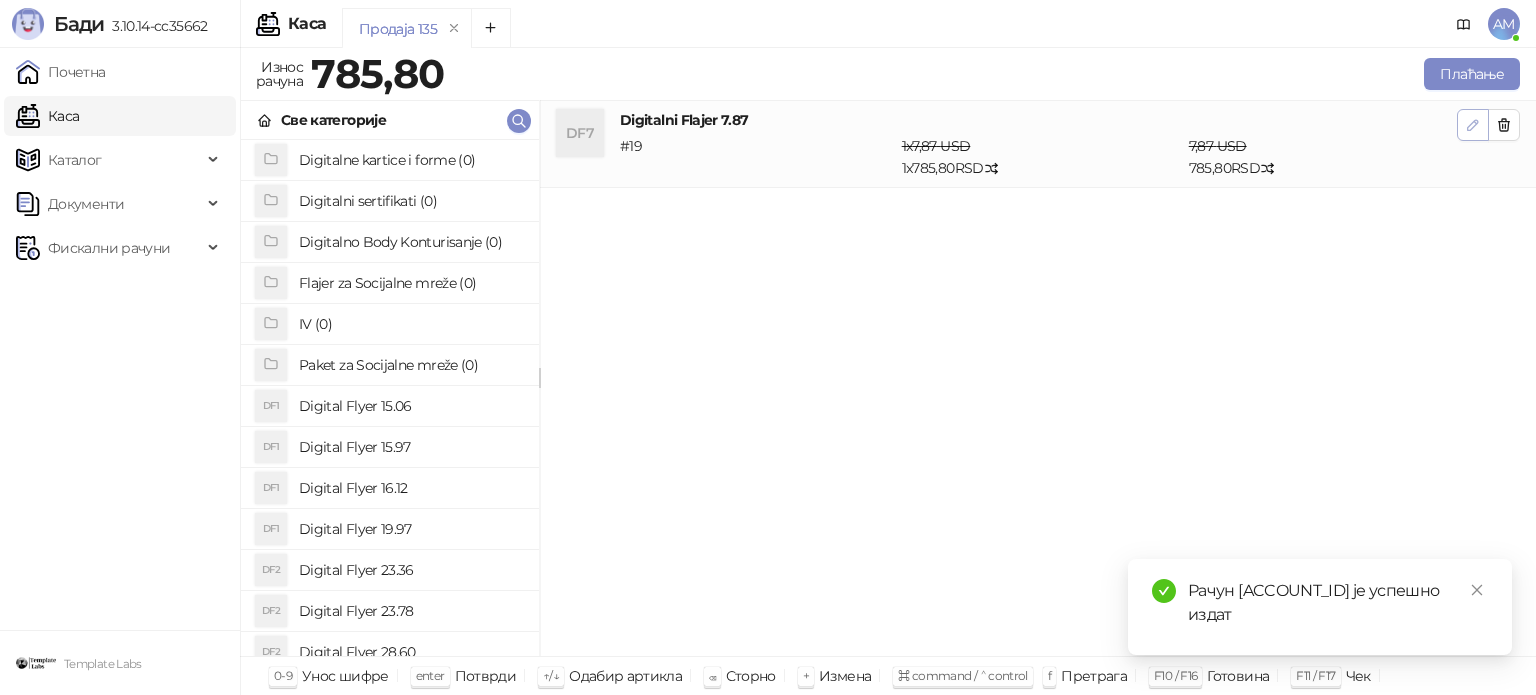 click 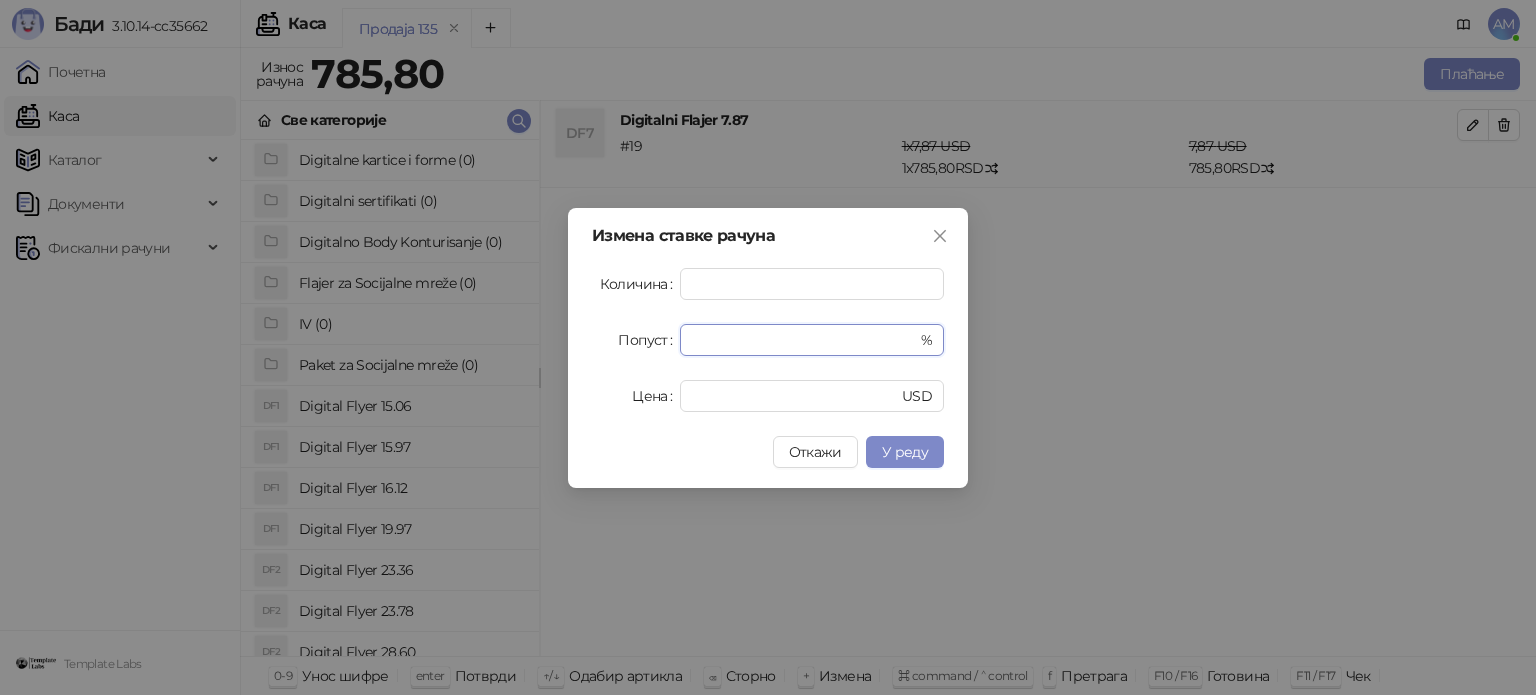 drag, startPoint x: 716, startPoint y: 331, endPoint x: 667, endPoint y: 335, distance: 49.162994 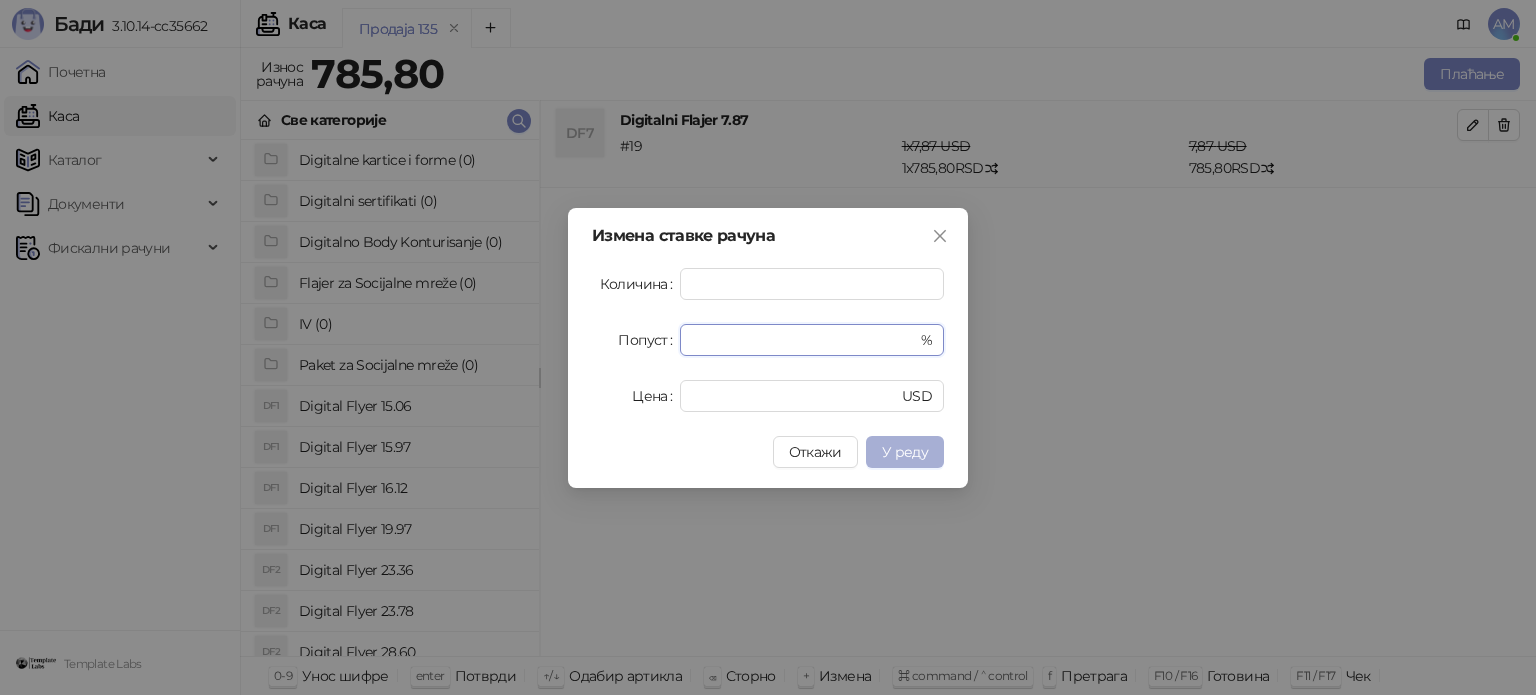 type on "**" 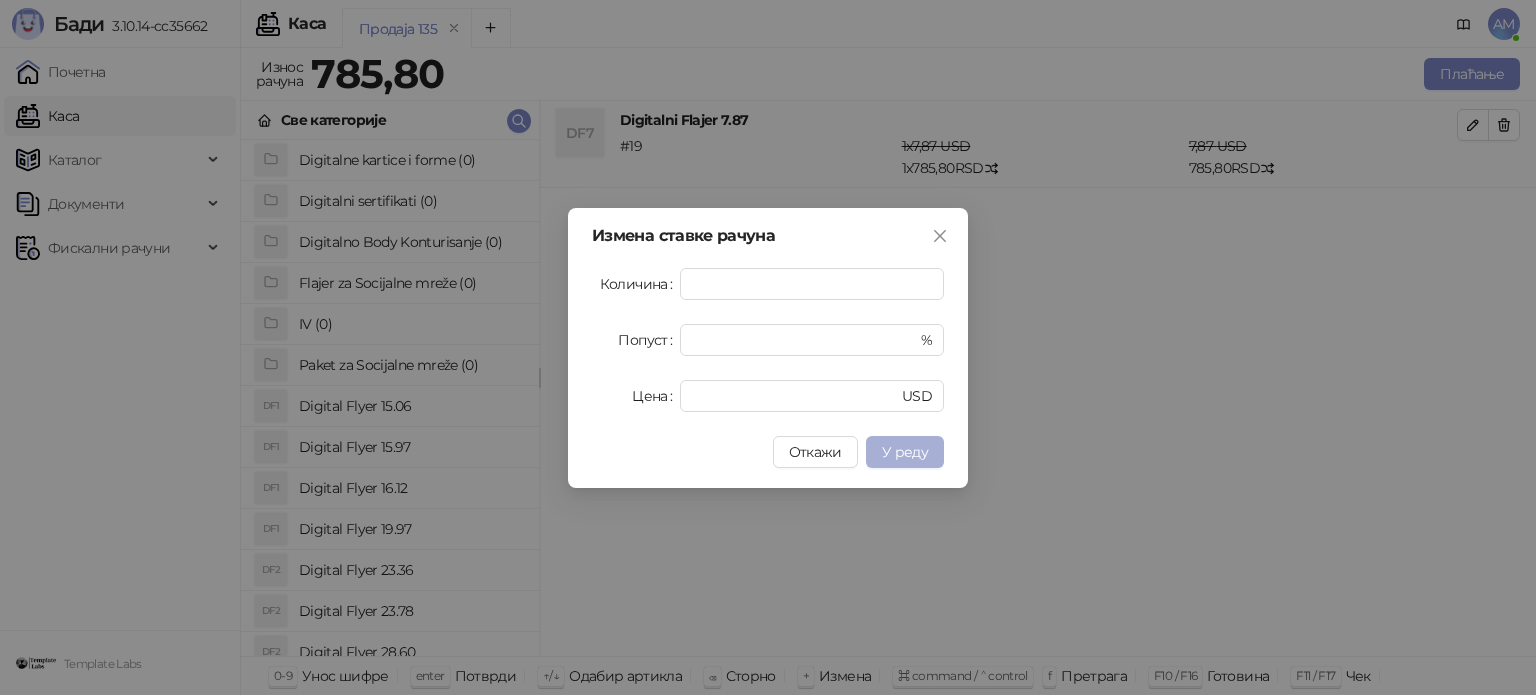 click on "У реду" at bounding box center [905, 452] 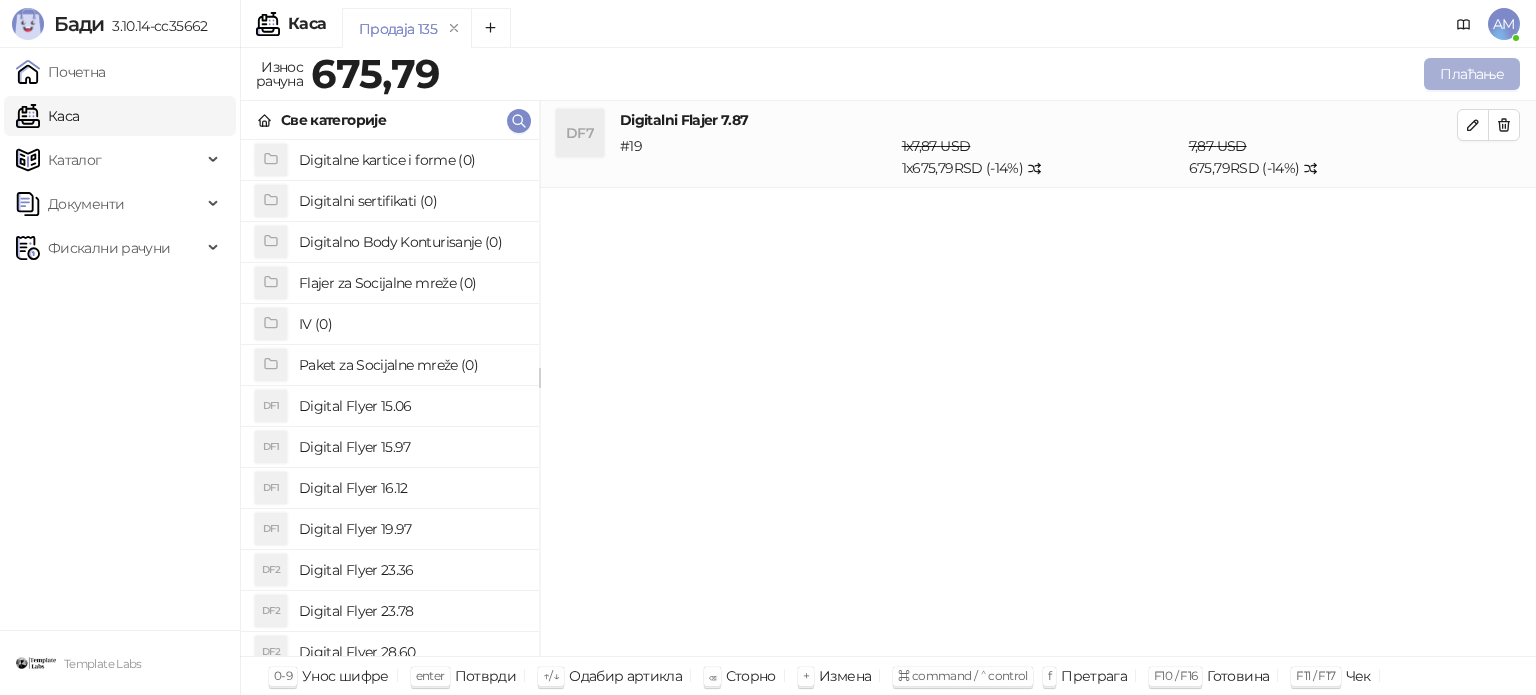 click on "Плаћање" at bounding box center (1472, 74) 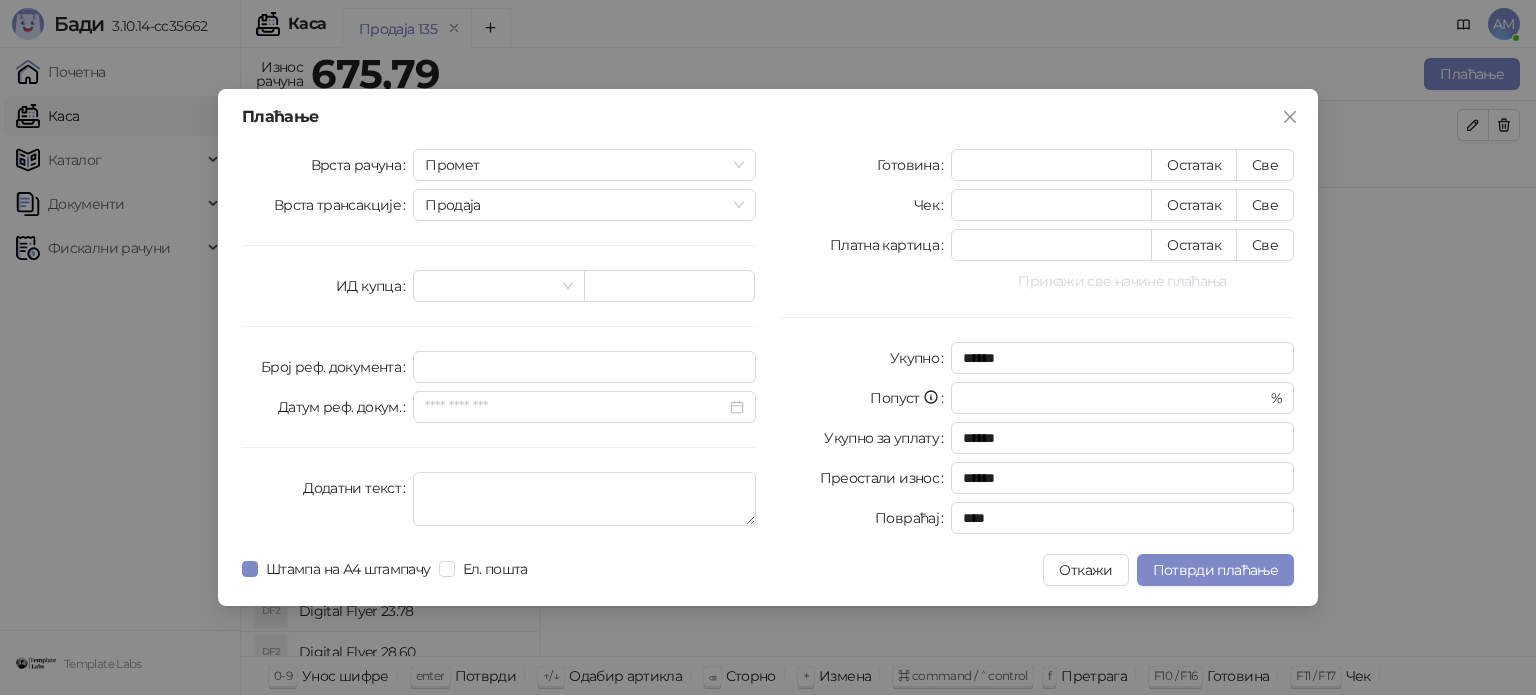 click on "Прикажи све начине плаћања" at bounding box center [1122, 281] 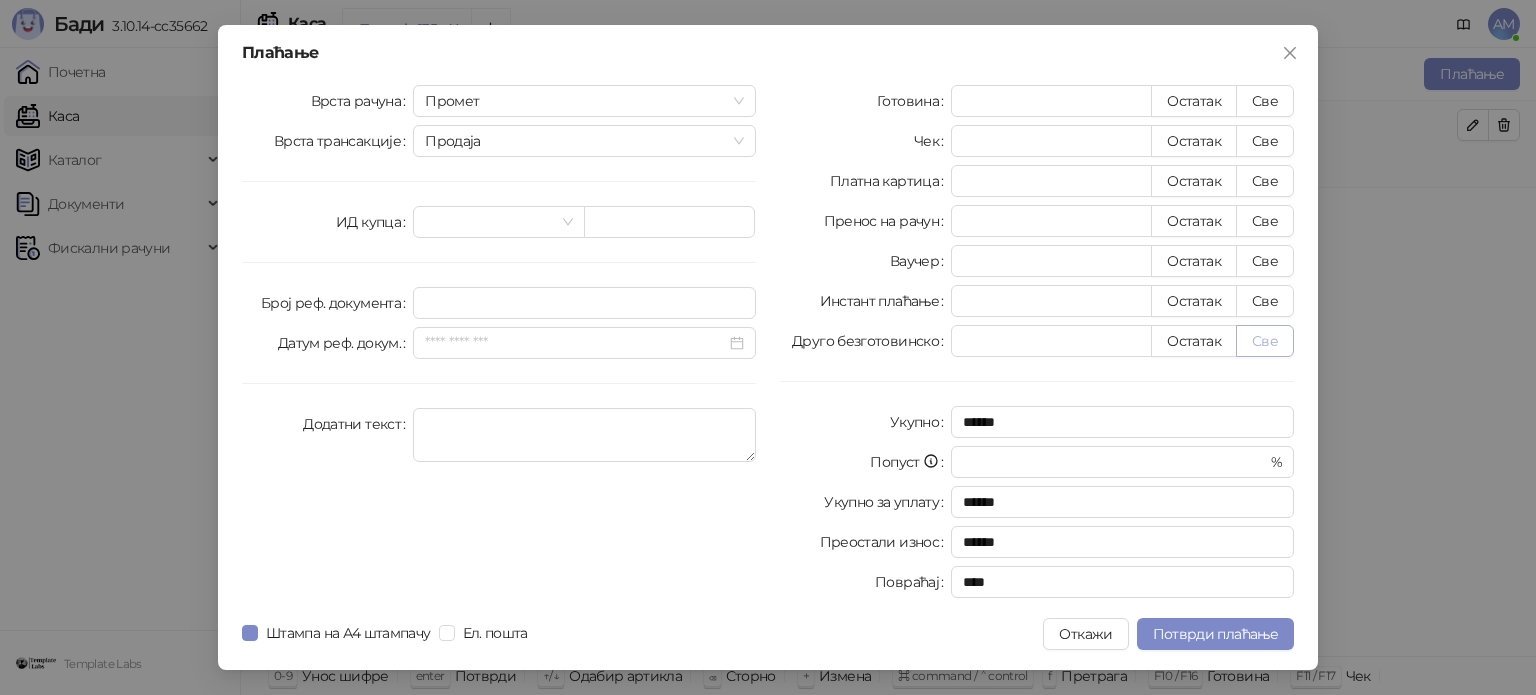 click on "Све" at bounding box center (1265, 341) 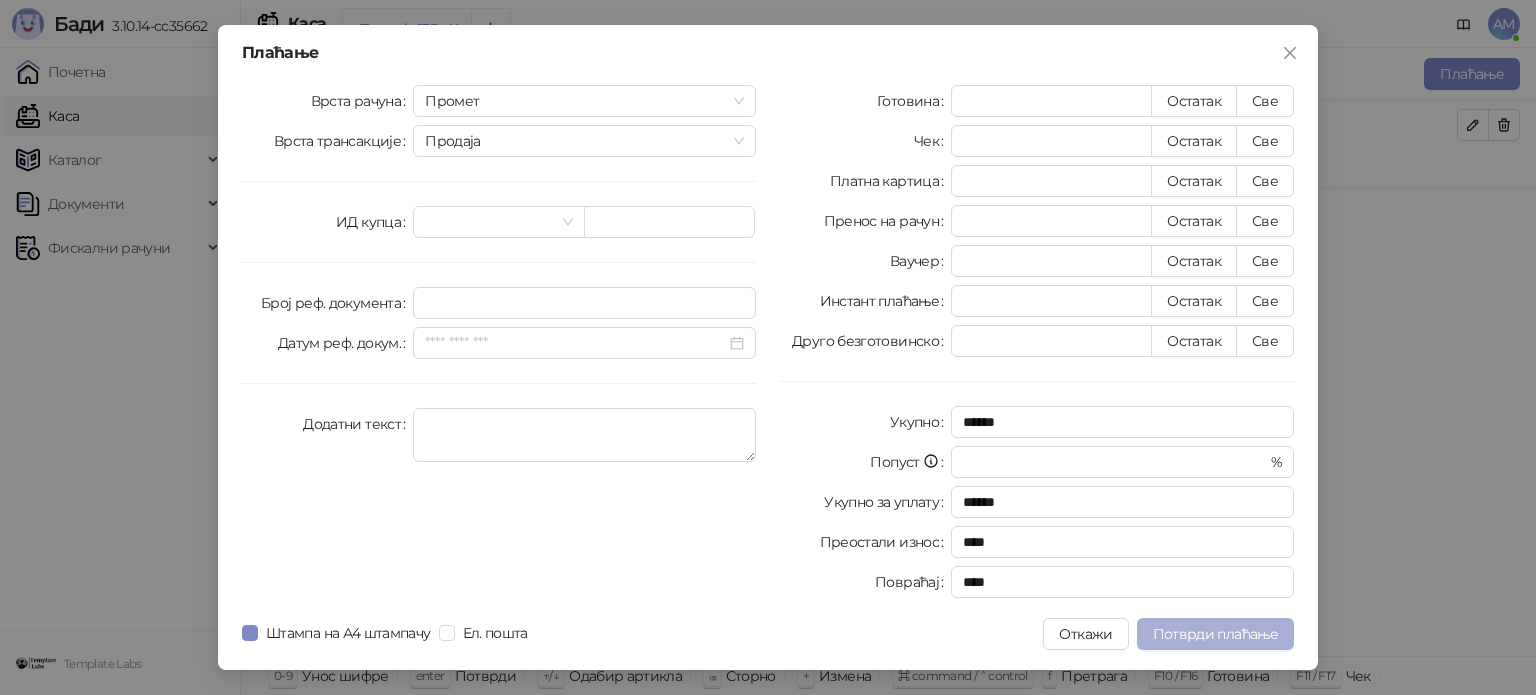click on "Потврди плаћање" at bounding box center (1215, 634) 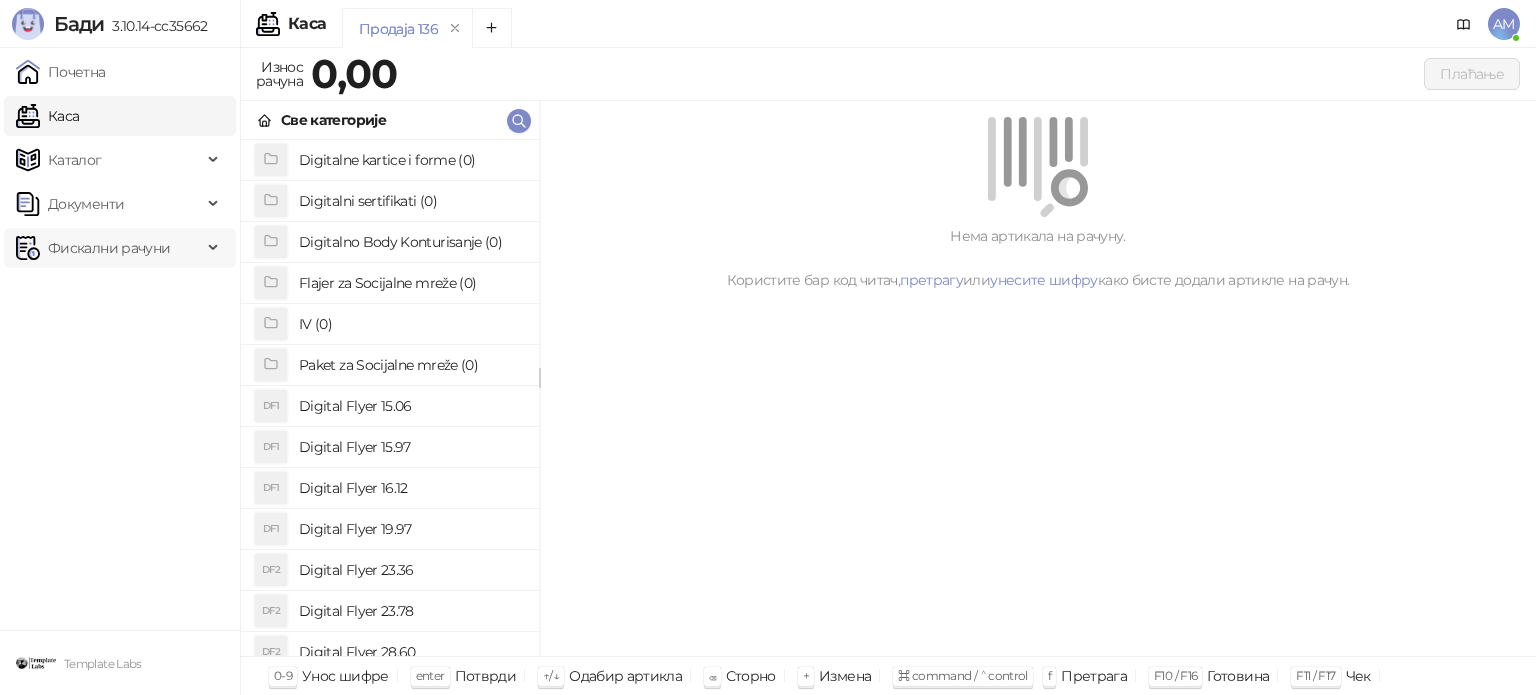 click on "Фискални рачуни" at bounding box center (109, 248) 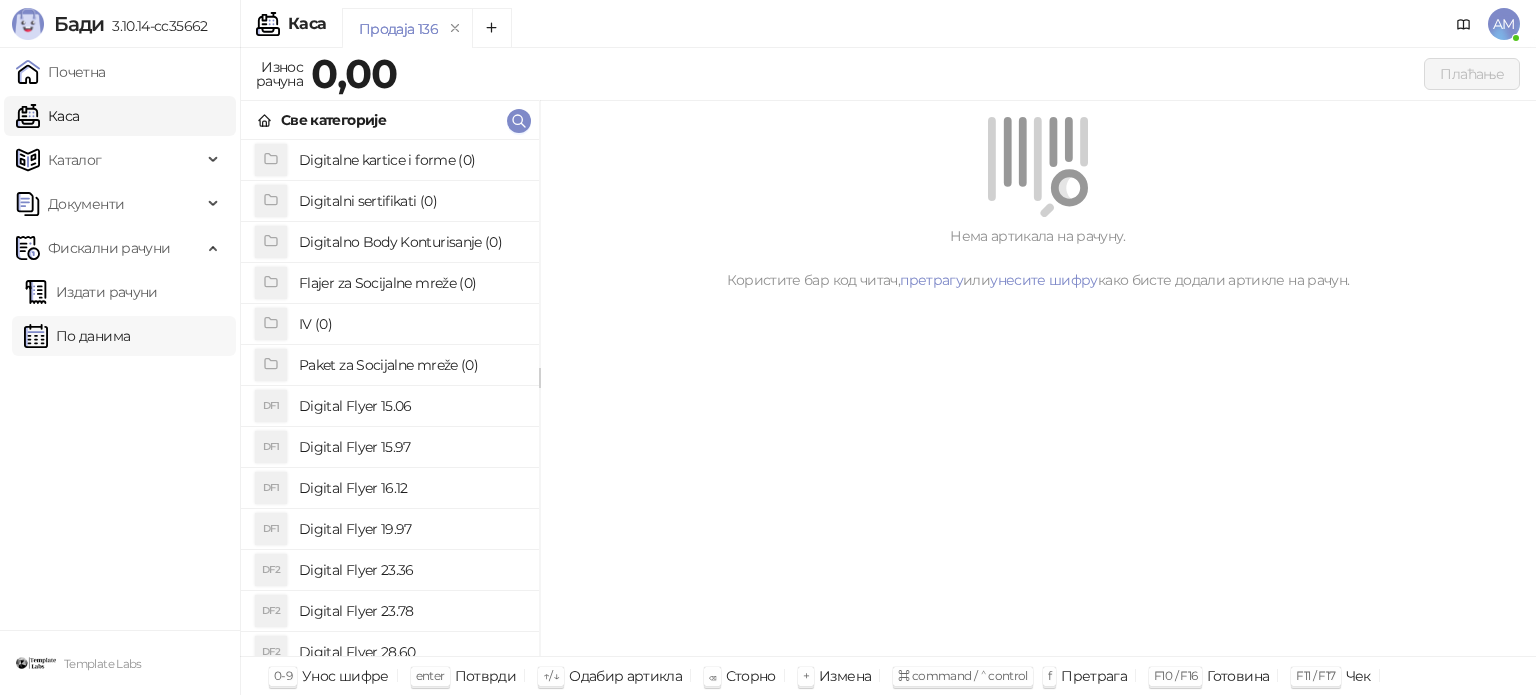 click on "По данима" at bounding box center (77, 336) 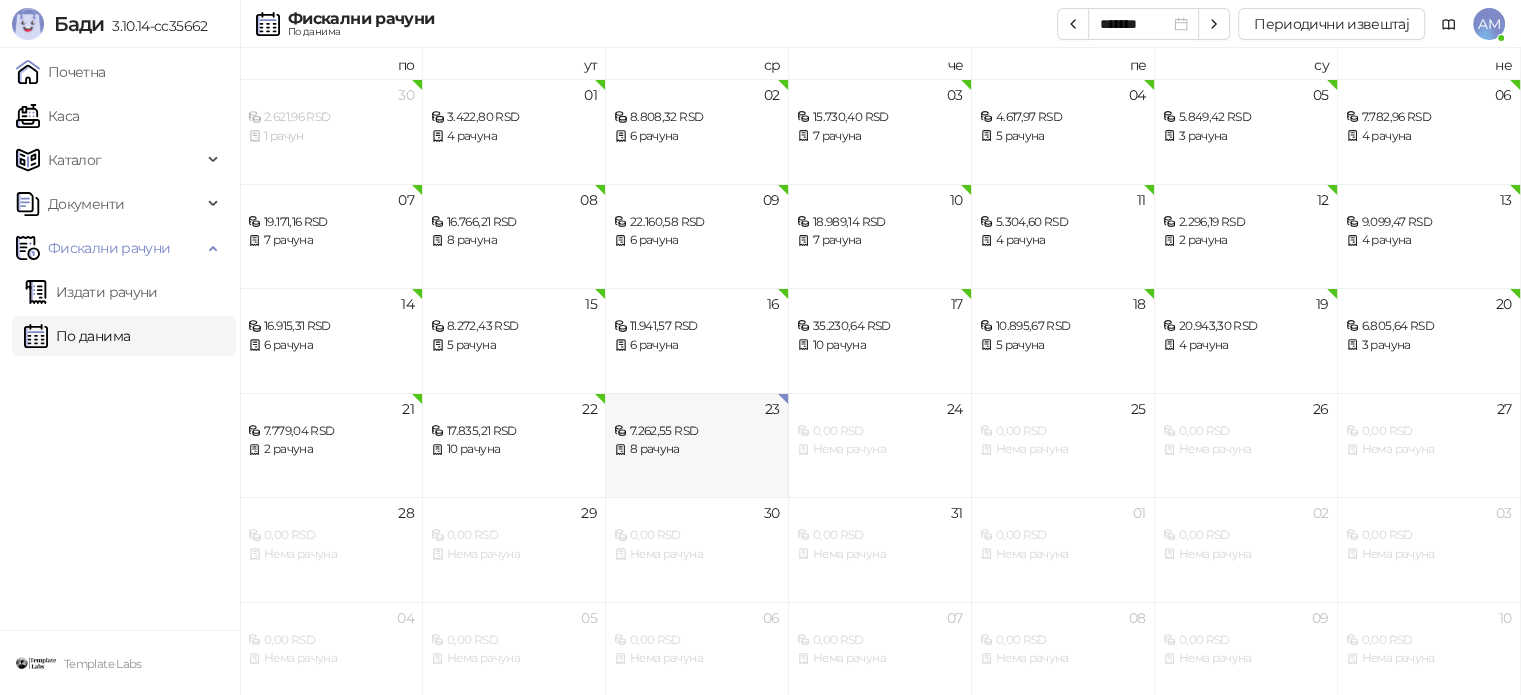 click on "8 рачуна" at bounding box center [697, 449] 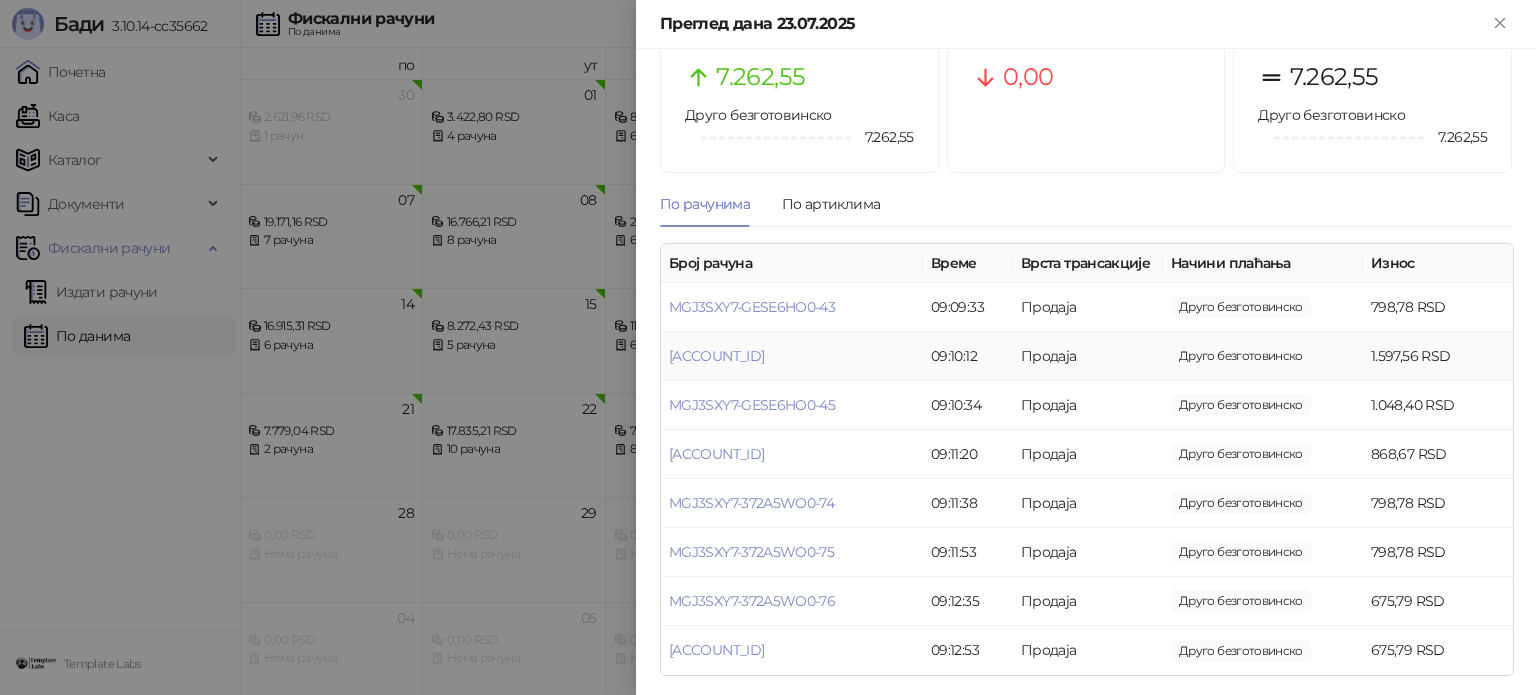 scroll, scrollTop: 75, scrollLeft: 0, axis: vertical 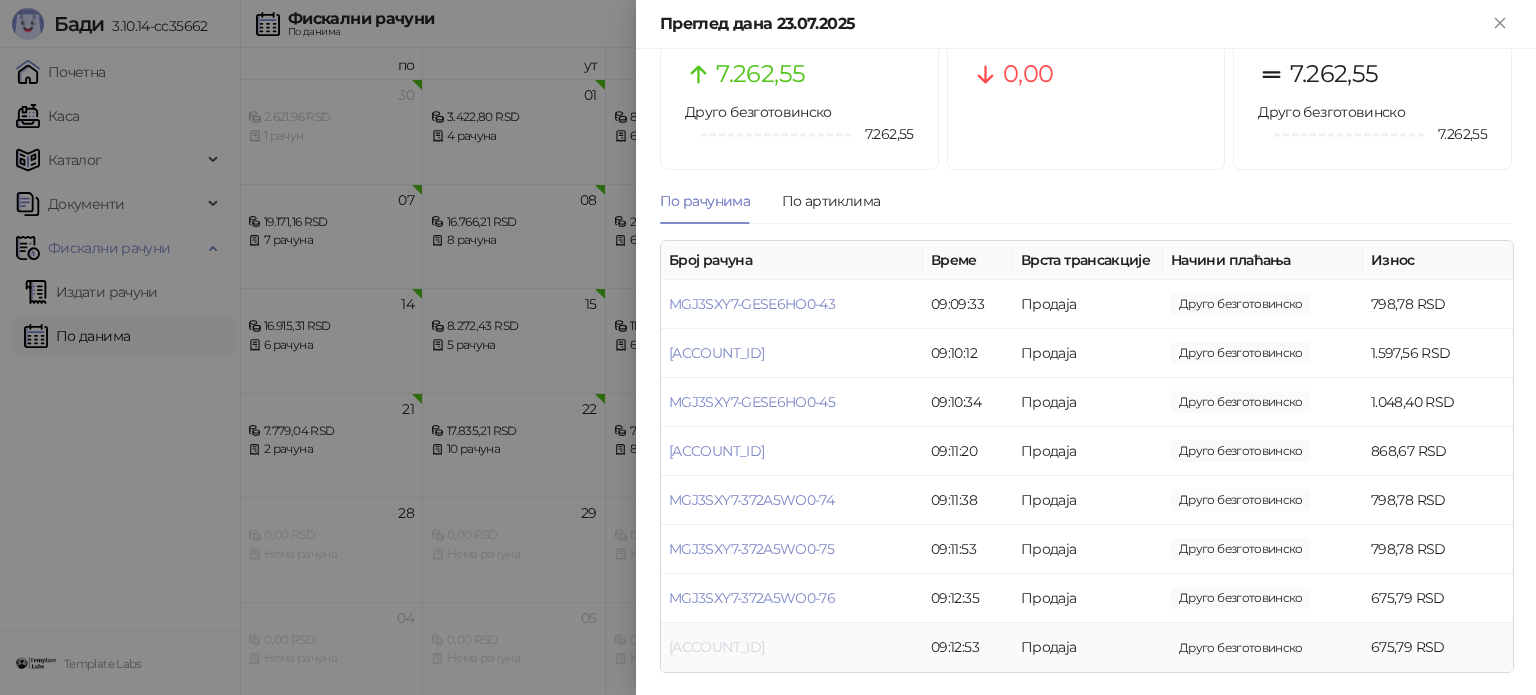click on "[ACCOUNT_ID]" at bounding box center (716, 647) 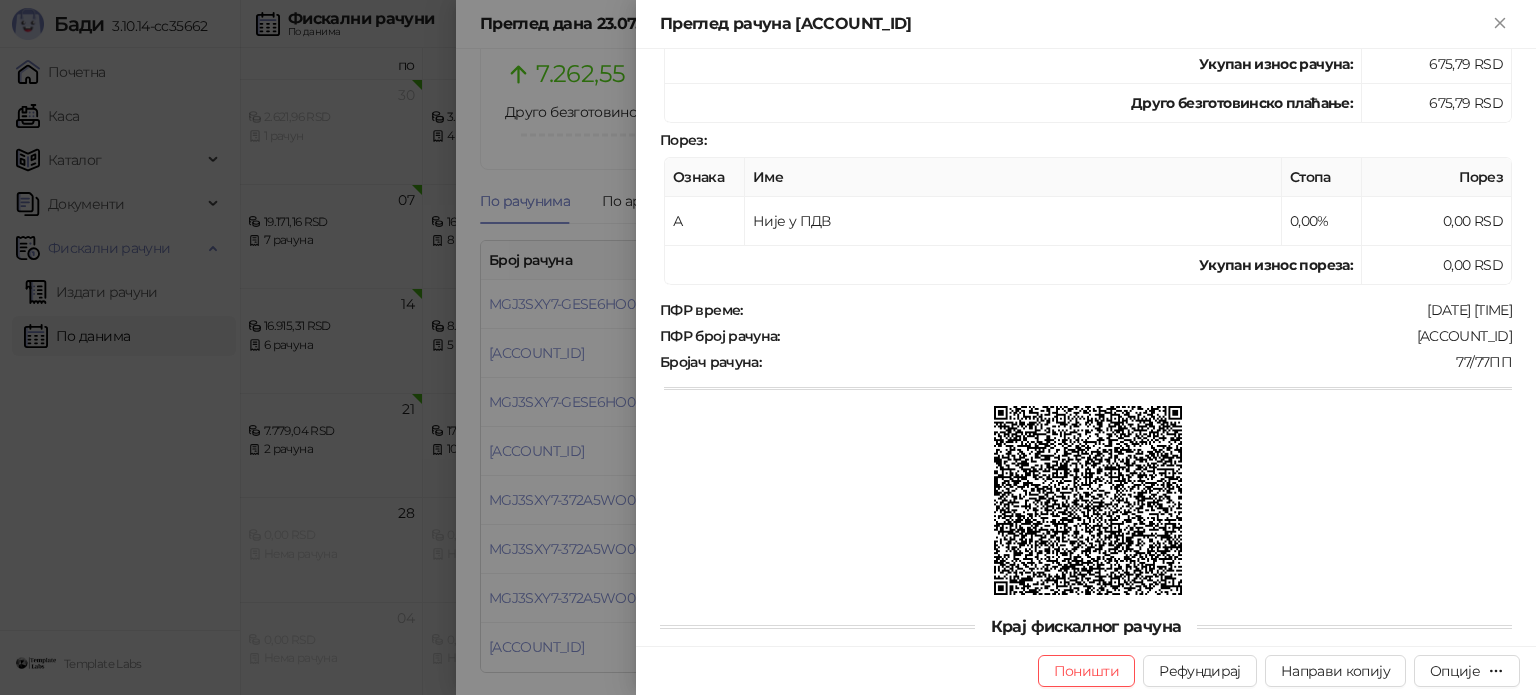 scroll, scrollTop: 400, scrollLeft: 0, axis: vertical 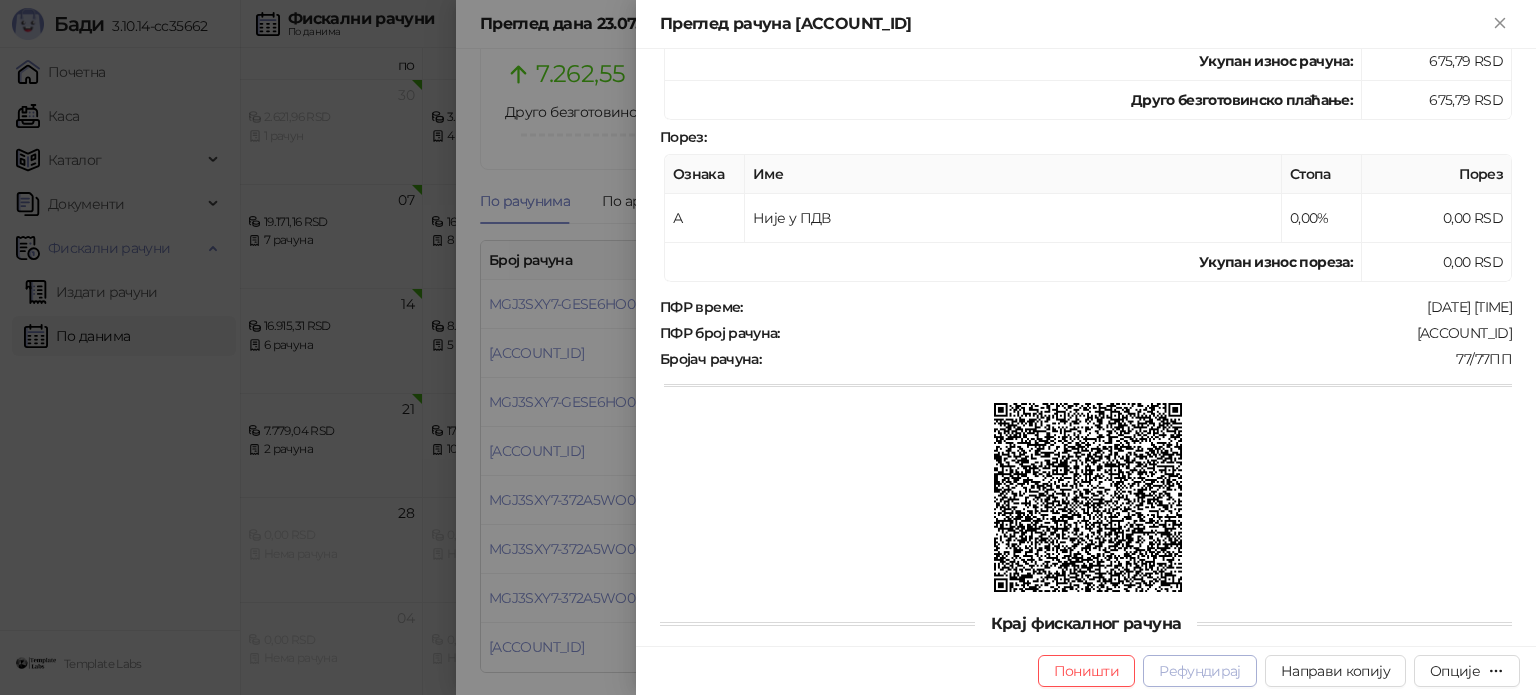 click on "Рефундирај" at bounding box center [1200, 671] 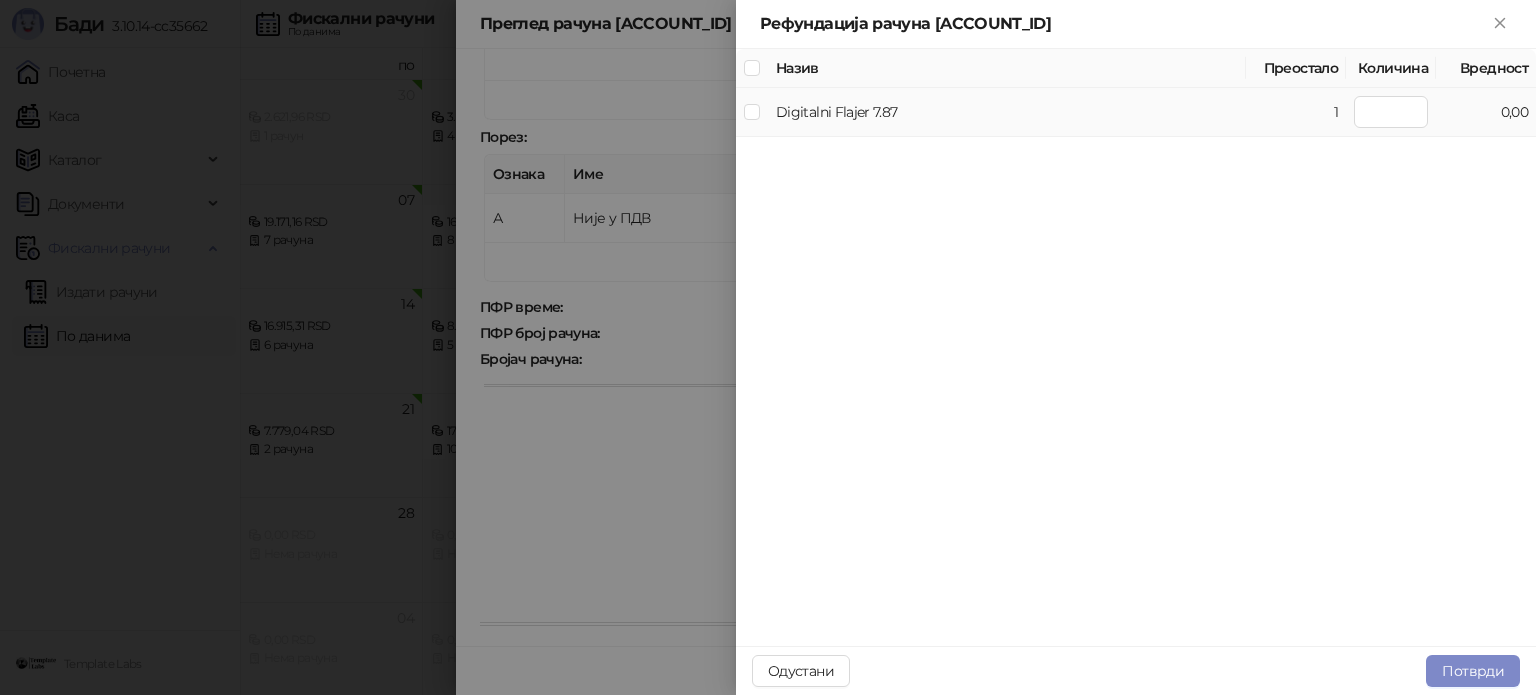 type on "*" 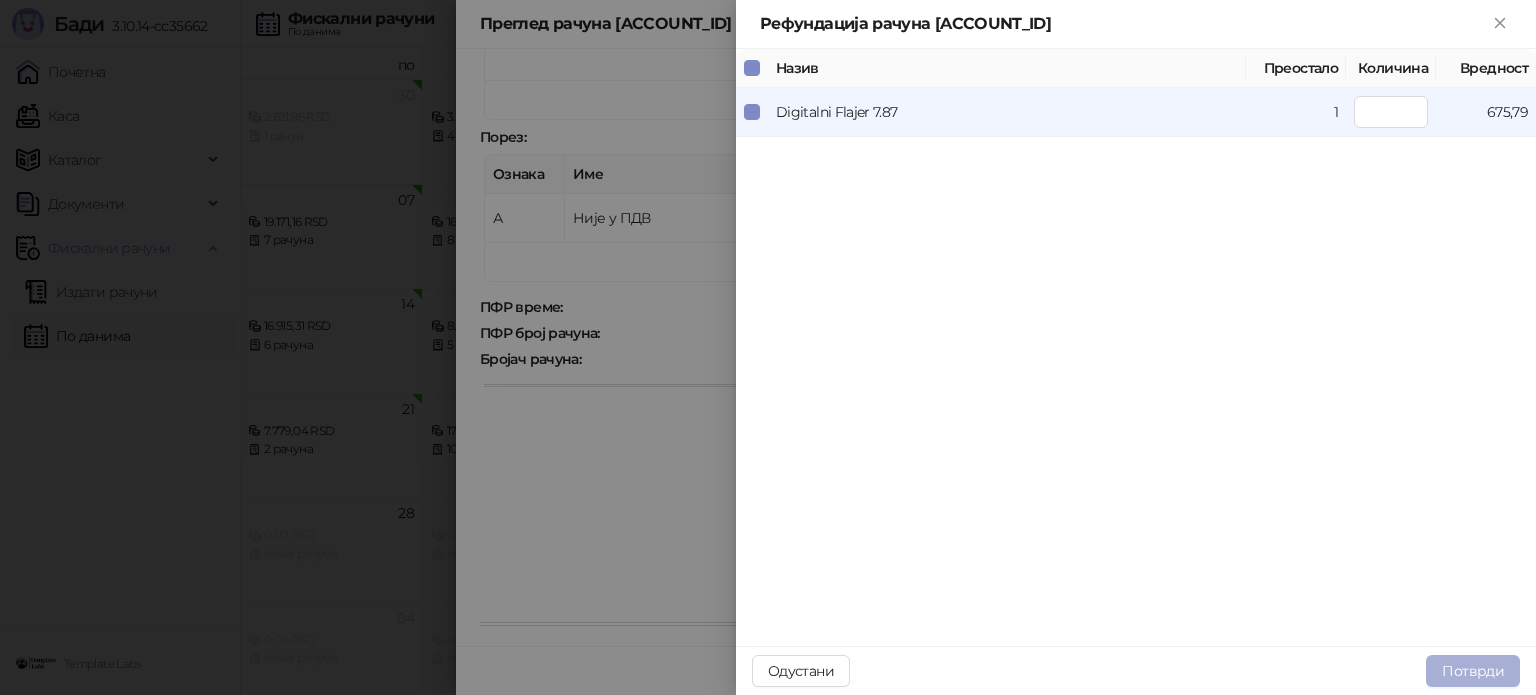 click on "Потврди" at bounding box center [1473, 671] 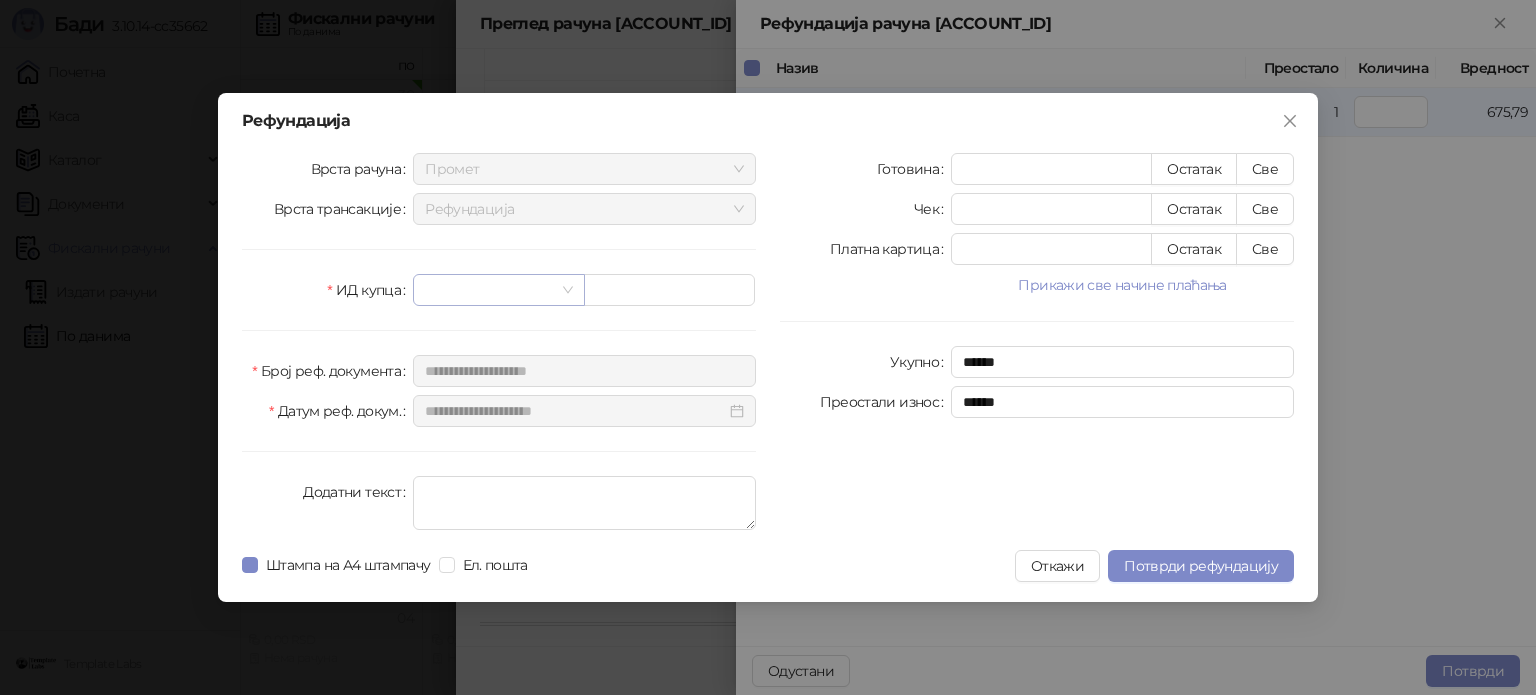 click at bounding box center (489, 290) 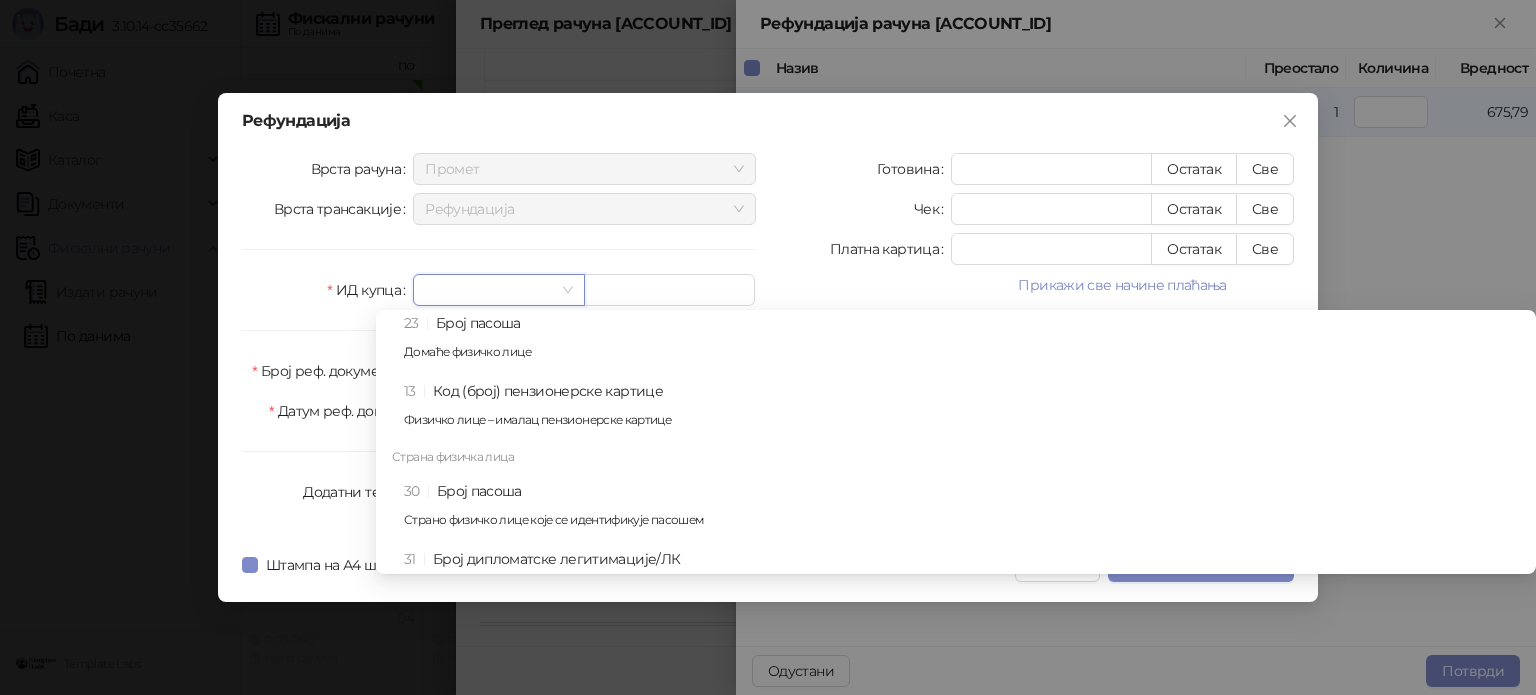 scroll, scrollTop: 800, scrollLeft: 0, axis: vertical 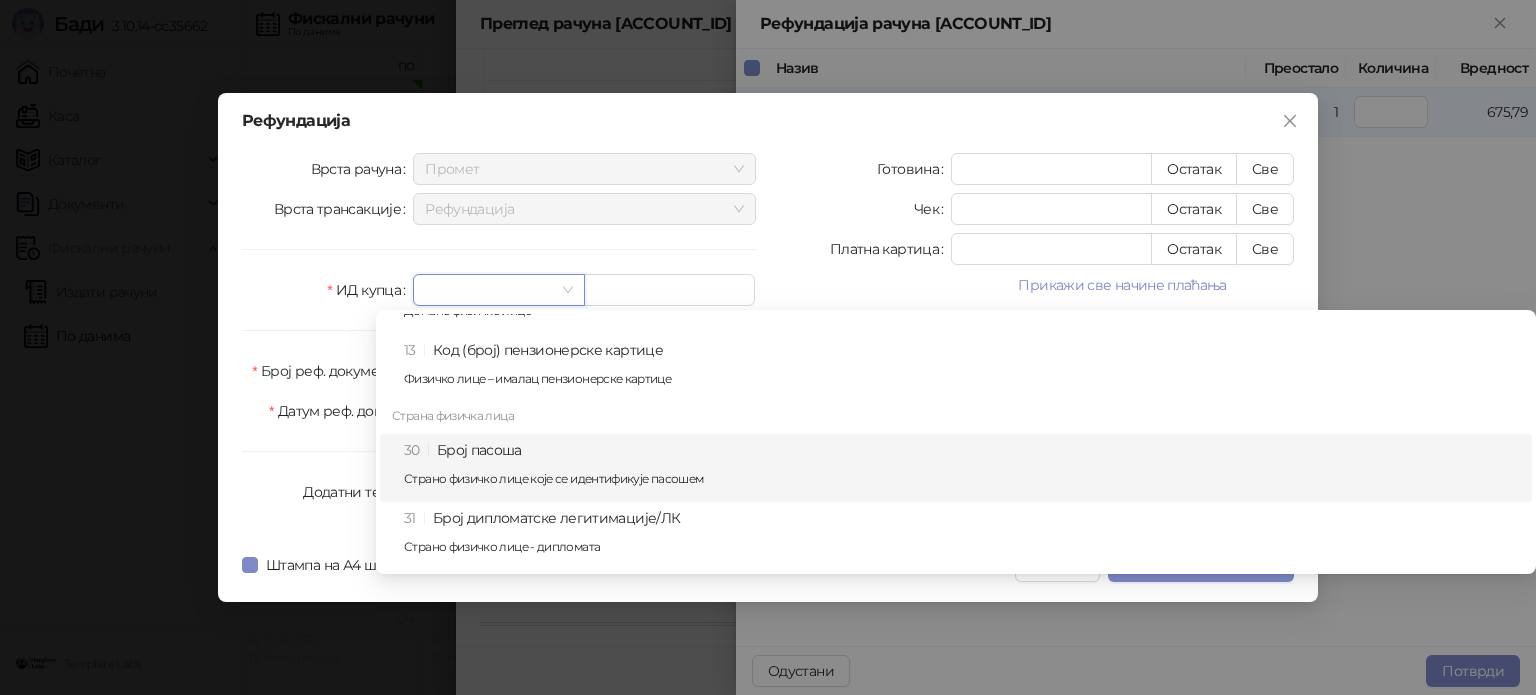 click on "30 Број пасоша Страно физичко лице које се идентификује пасошем" at bounding box center [962, 468] 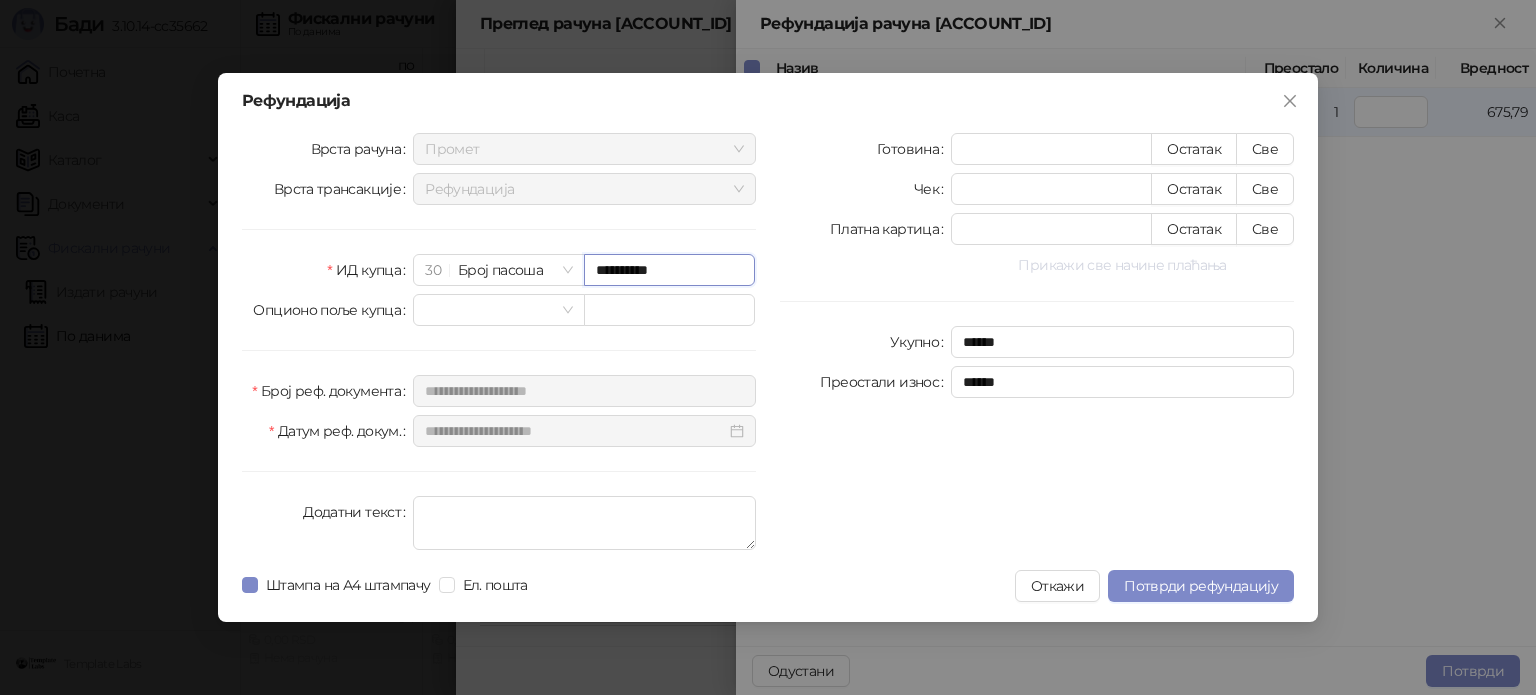 type on "**********" 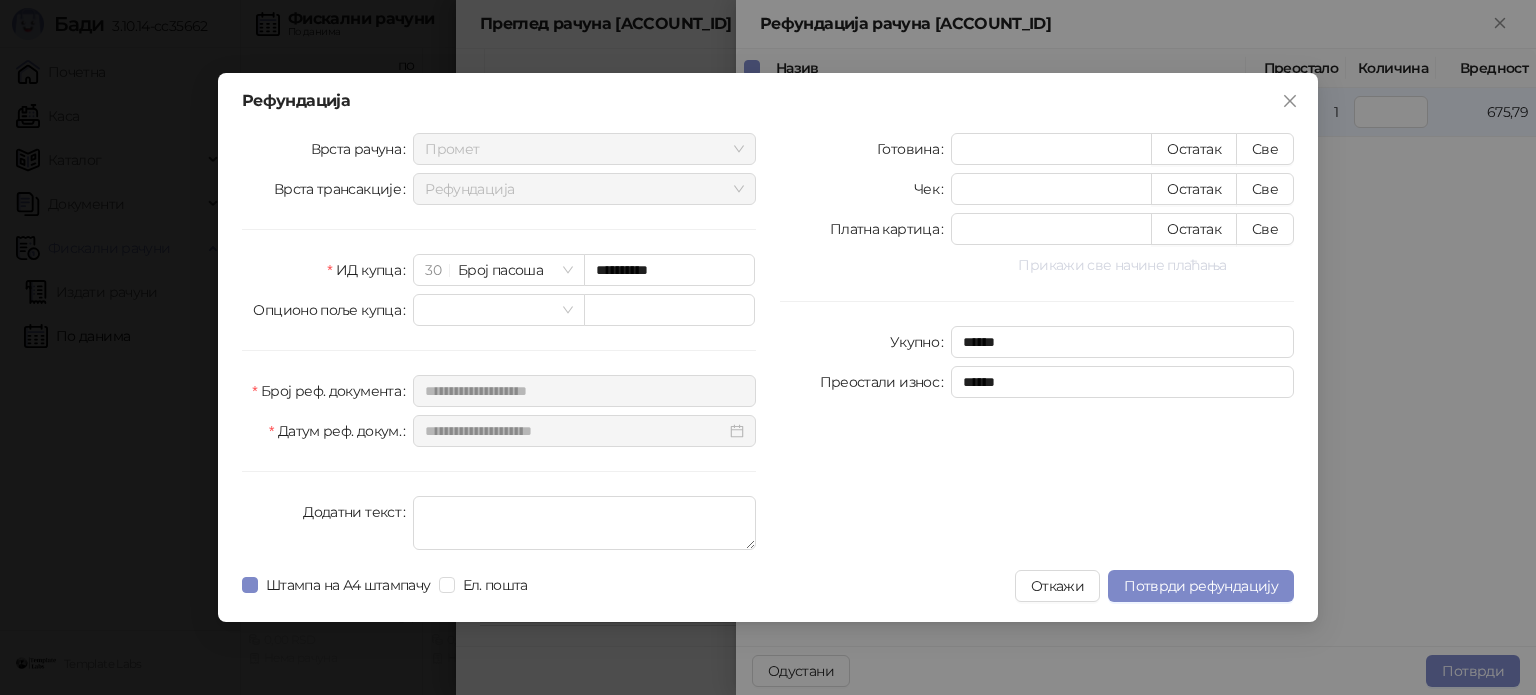 click on "Прикажи све начине плаћања" at bounding box center [1122, 265] 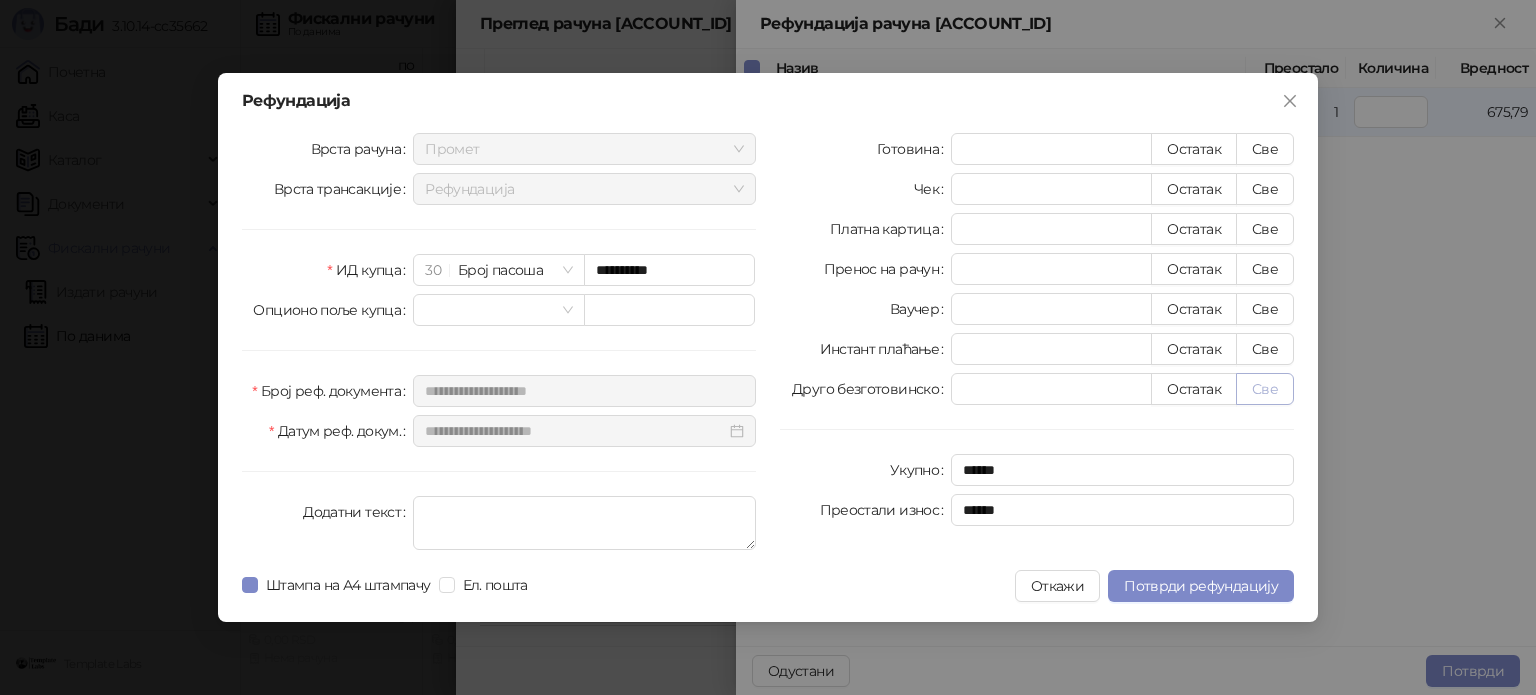 click on "Све" at bounding box center (1265, 389) 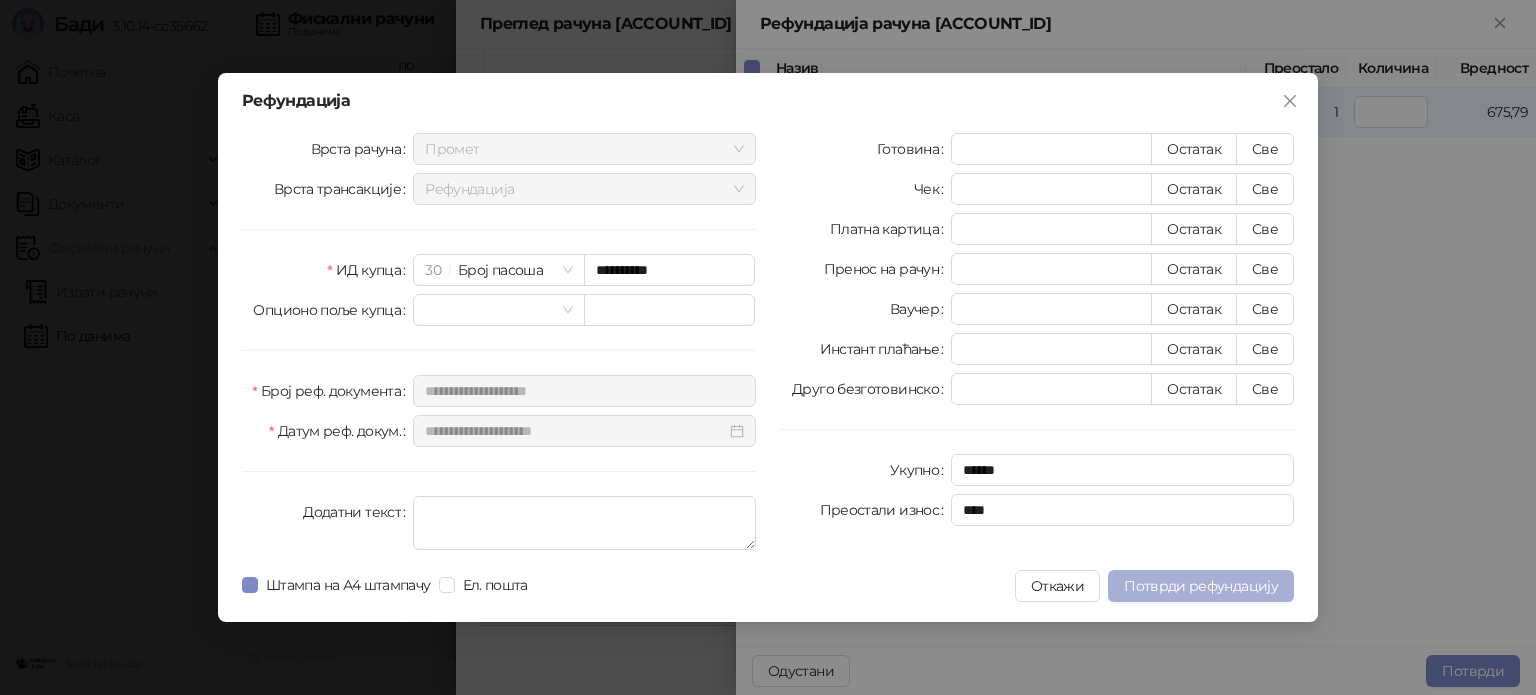 click on "Потврди рефундацију" at bounding box center (1201, 586) 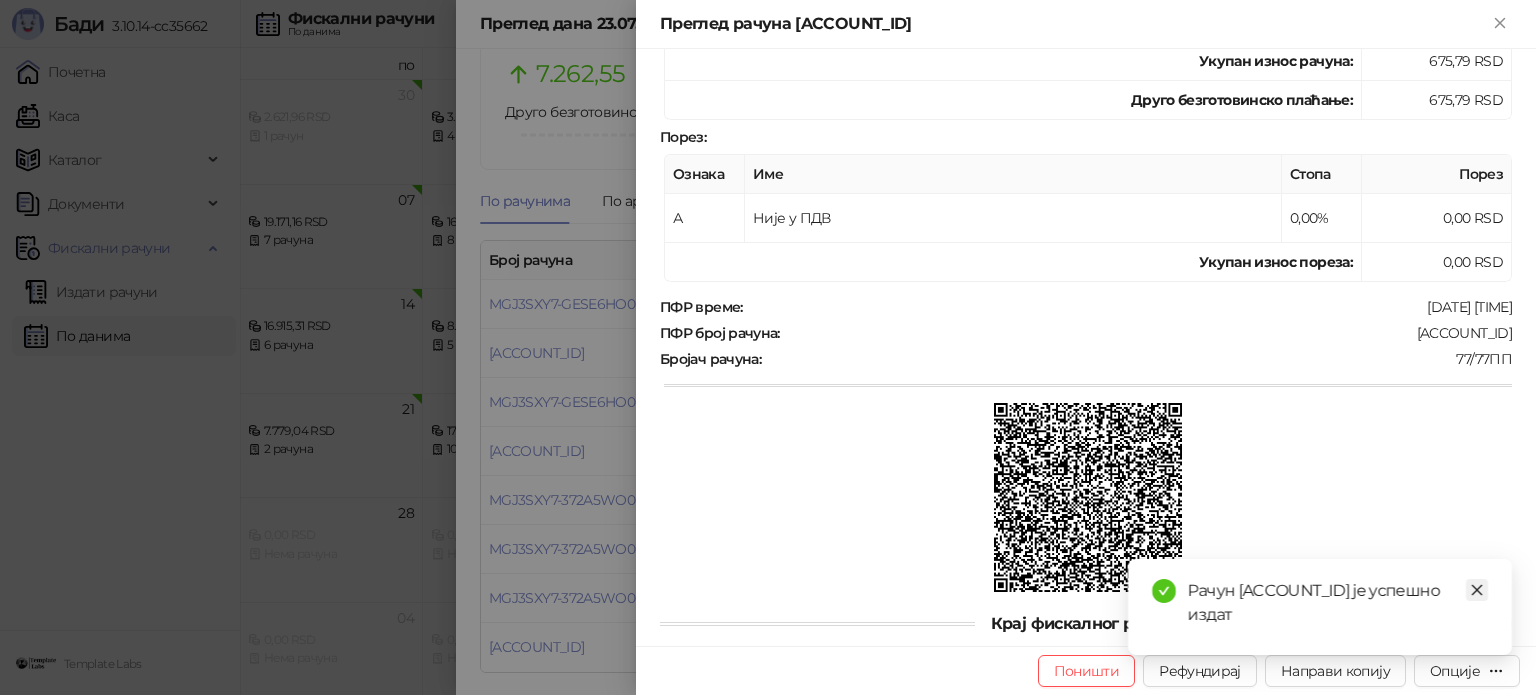 click 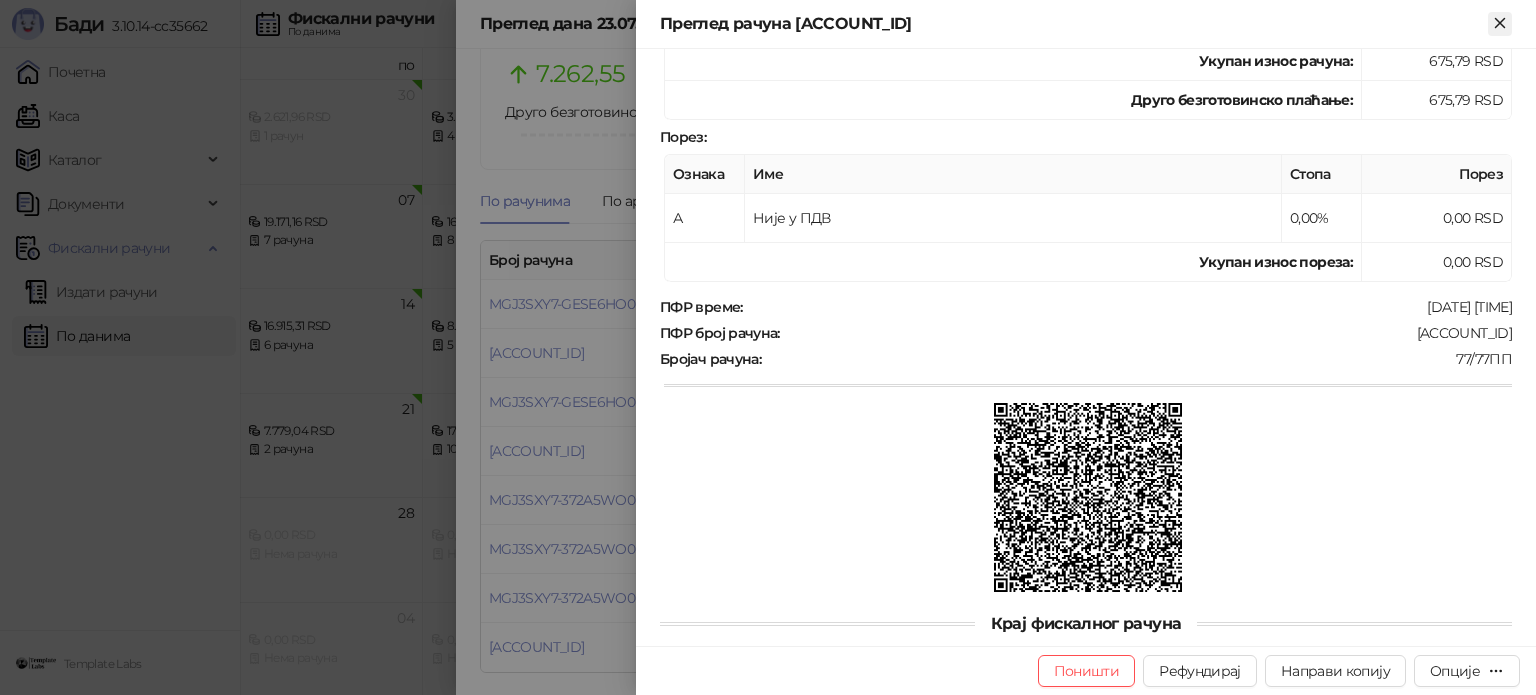 click 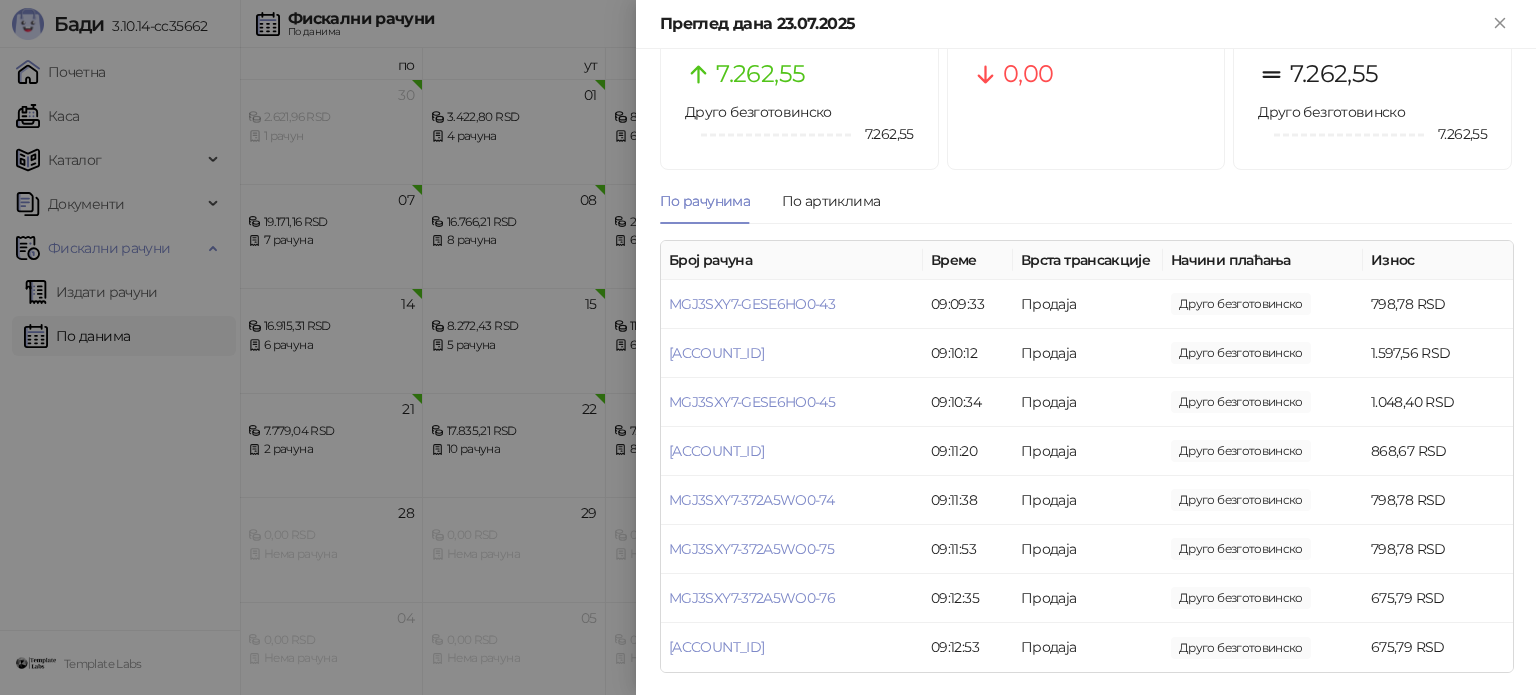 click at bounding box center [768, 347] 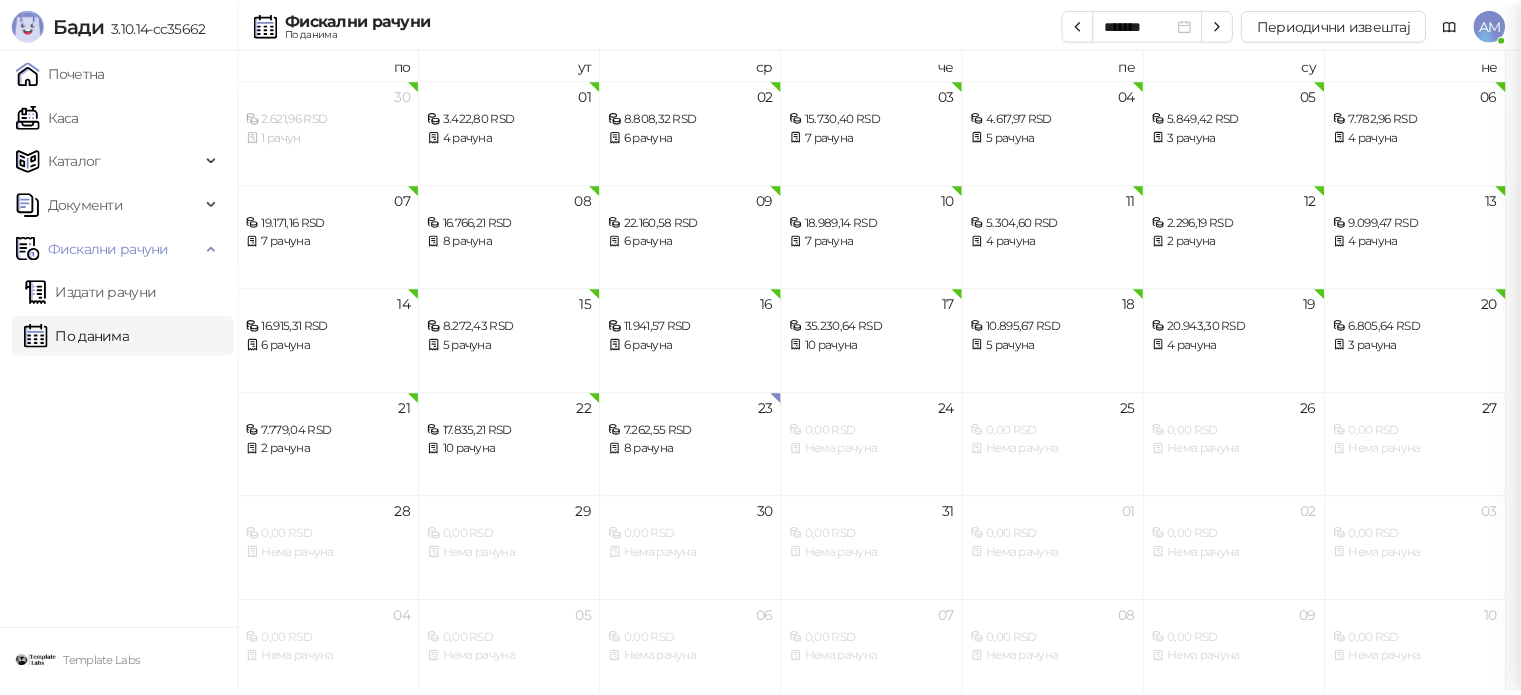 scroll, scrollTop: 0, scrollLeft: 0, axis: both 